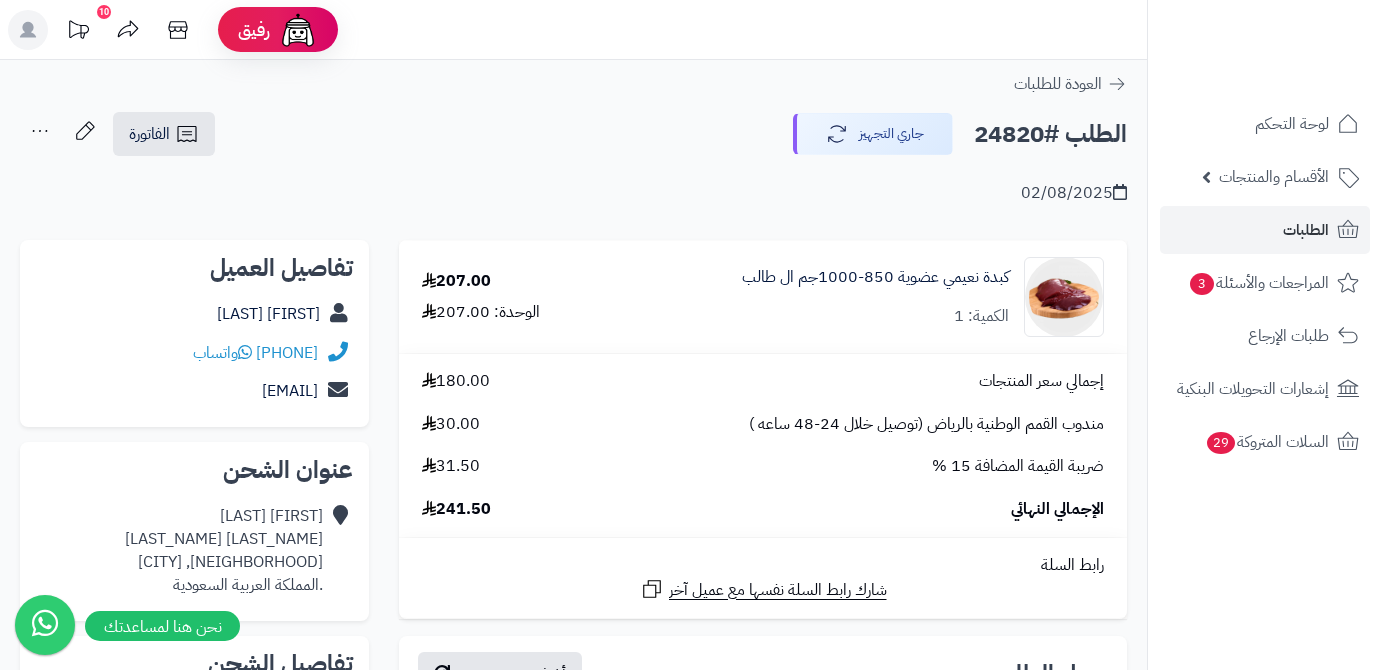 scroll, scrollTop: 181, scrollLeft: 0, axis: vertical 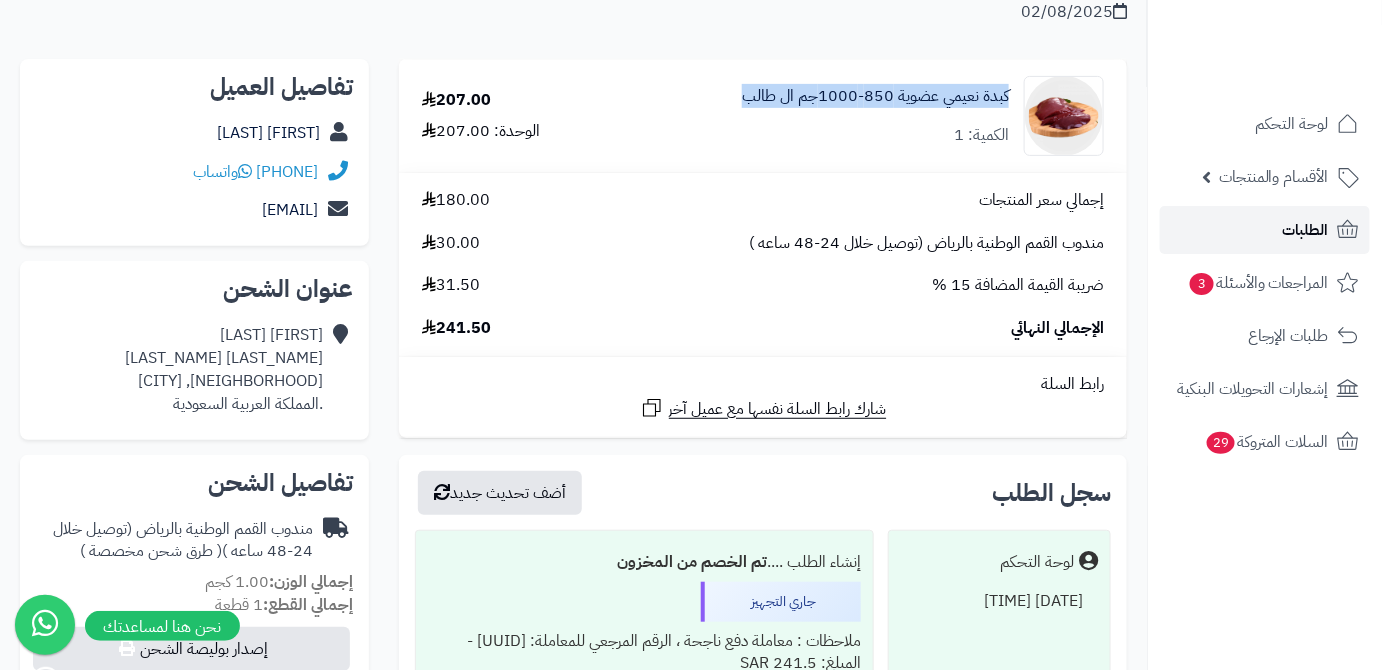 click on "الطلبات" at bounding box center (1265, 230) 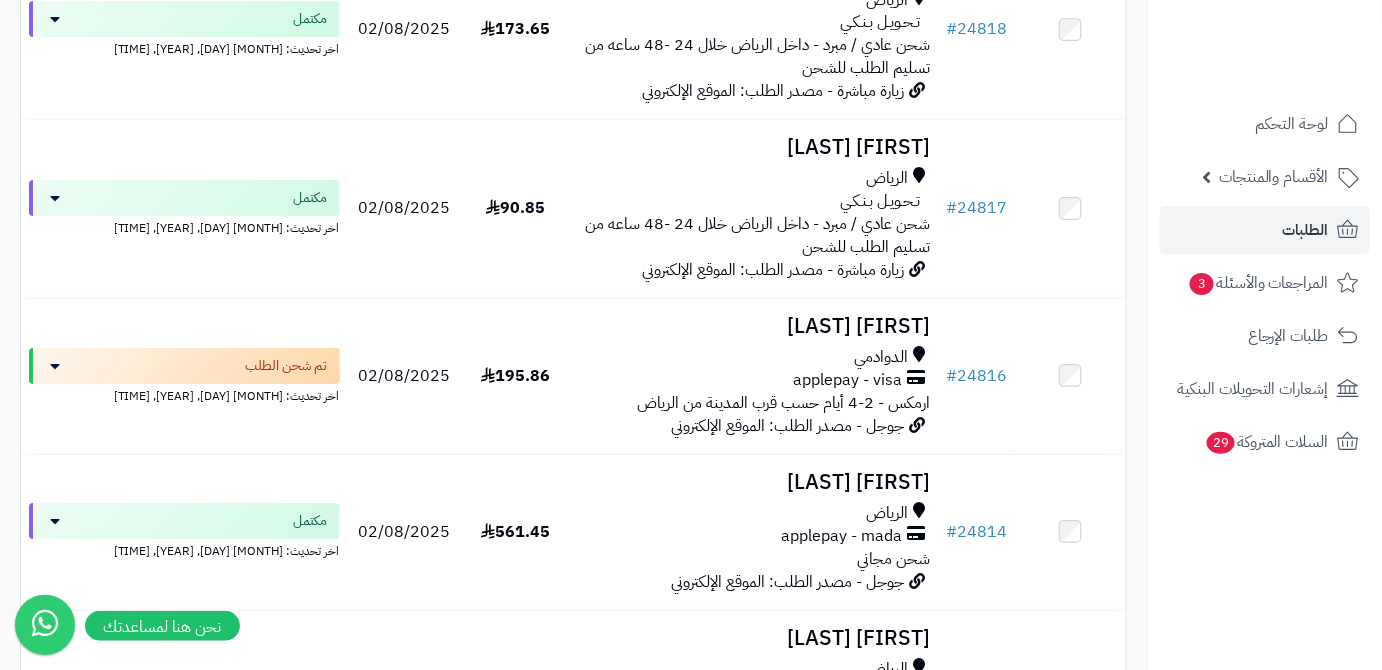 scroll, scrollTop: 2363, scrollLeft: 0, axis: vertical 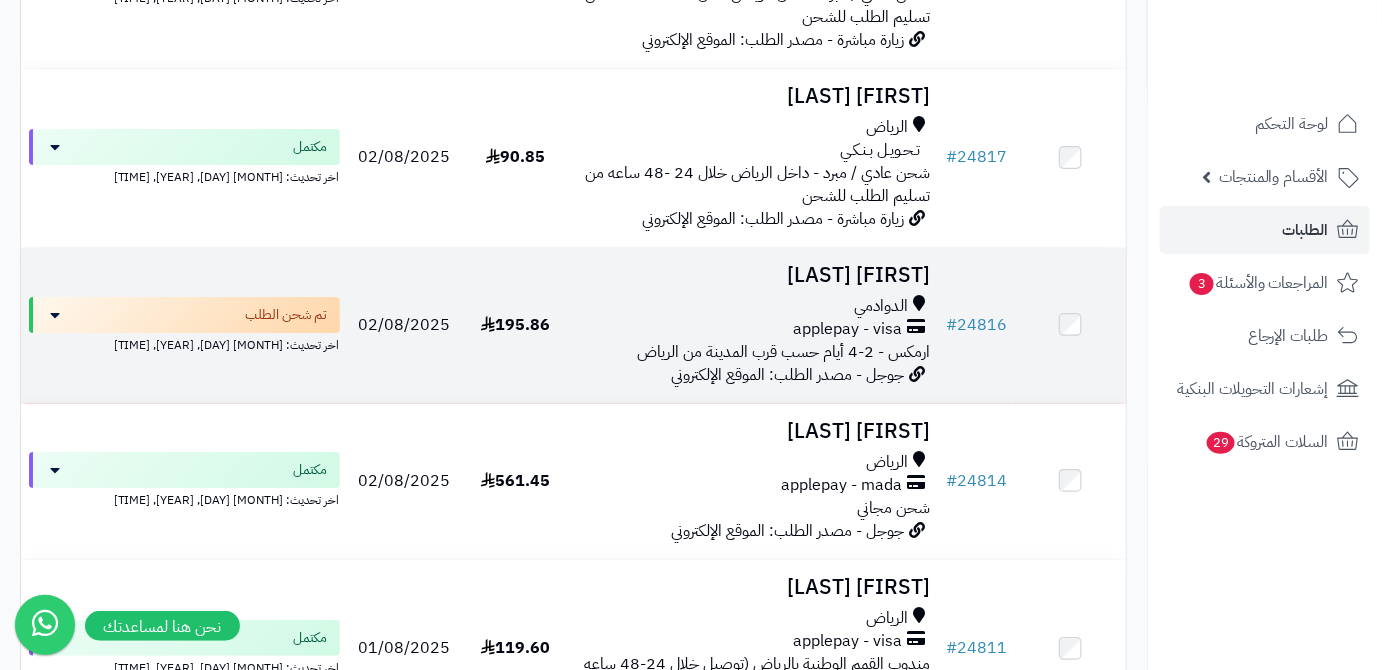 click on "[FIRST] [LAST]" at bounding box center (755, 275) 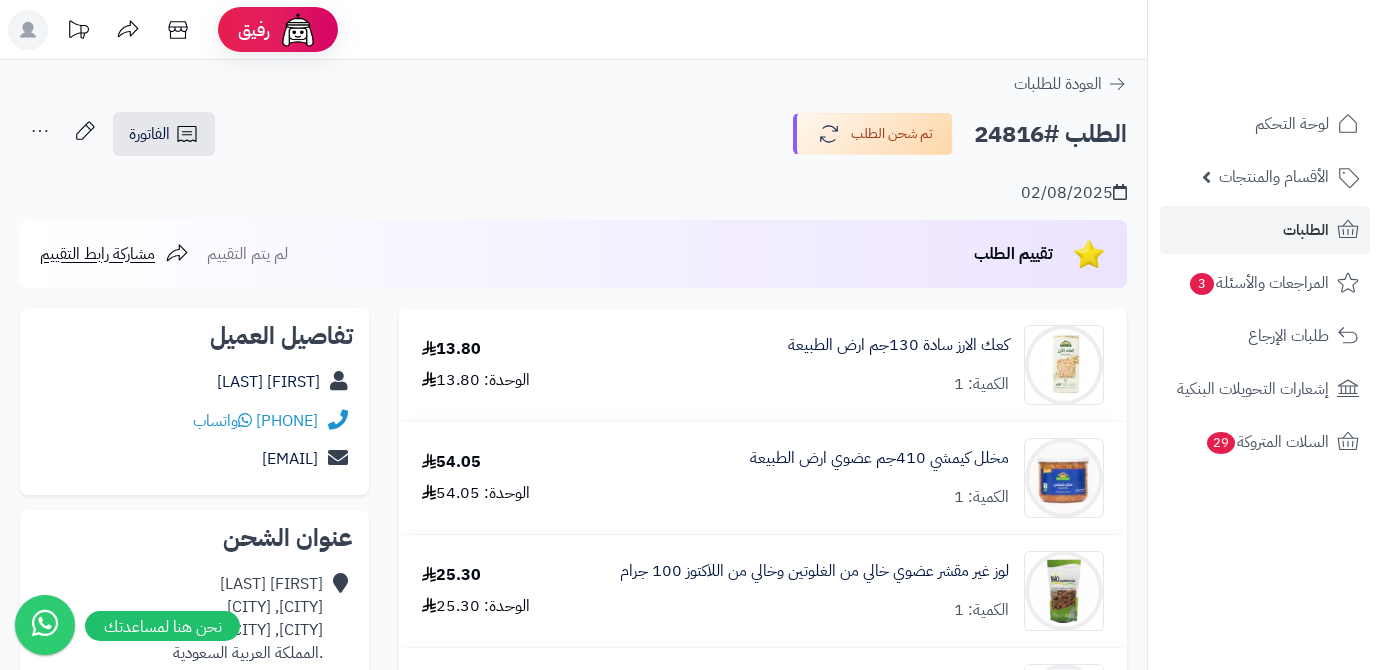 scroll, scrollTop: 0, scrollLeft: 0, axis: both 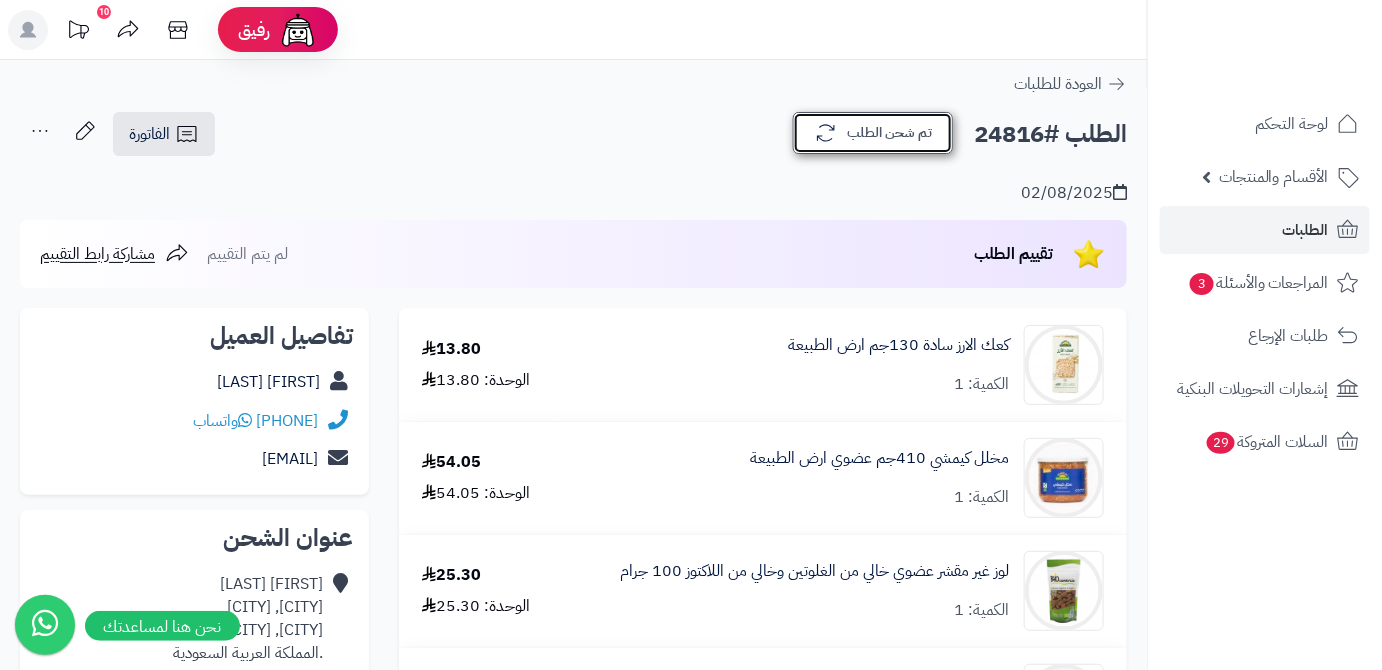 click on "تم شحن الطلب" at bounding box center [873, 133] 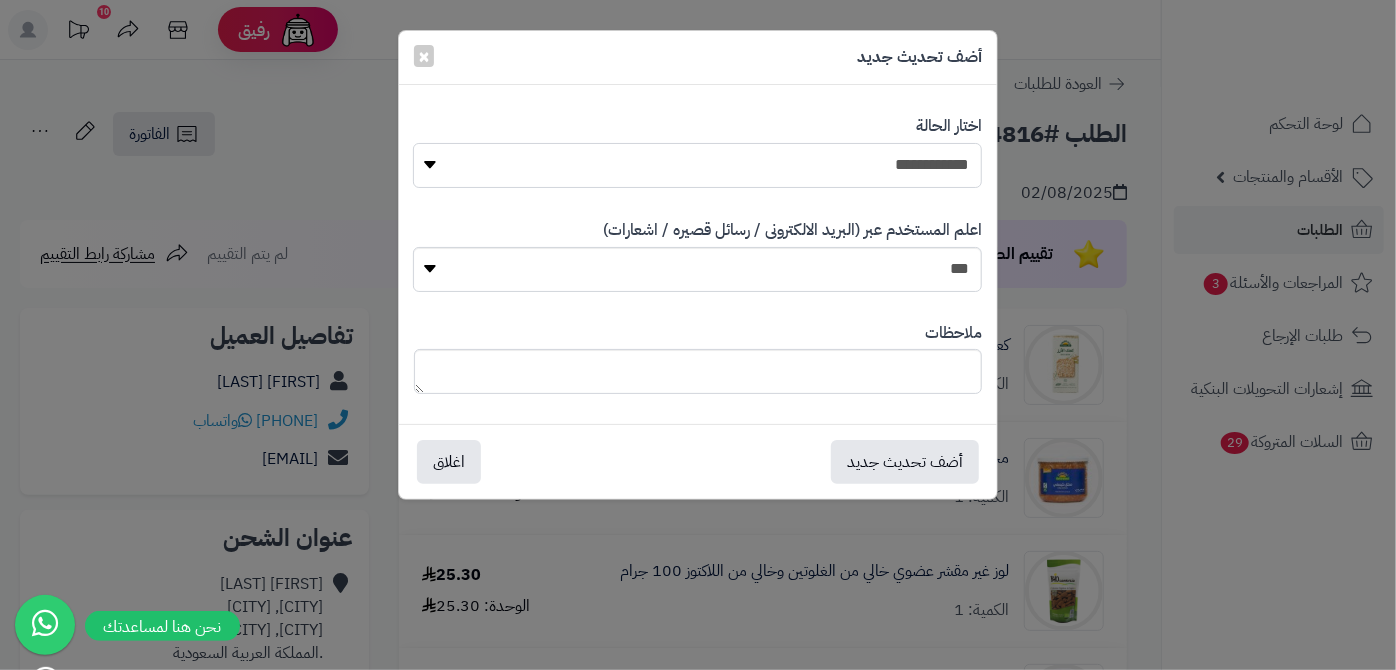 drag, startPoint x: 915, startPoint y: 162, endPoint x: 915, endPoint y: 182, distance: 20 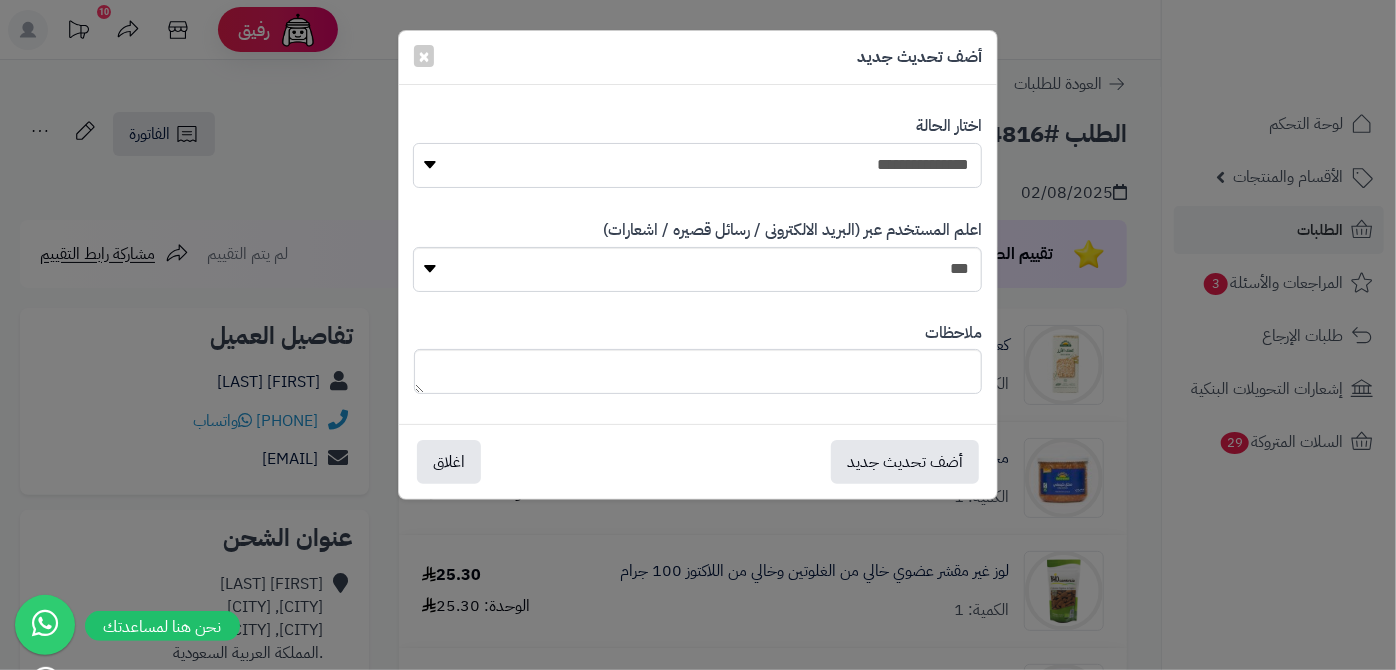 click on "**********" at bounding box center [697, 165] 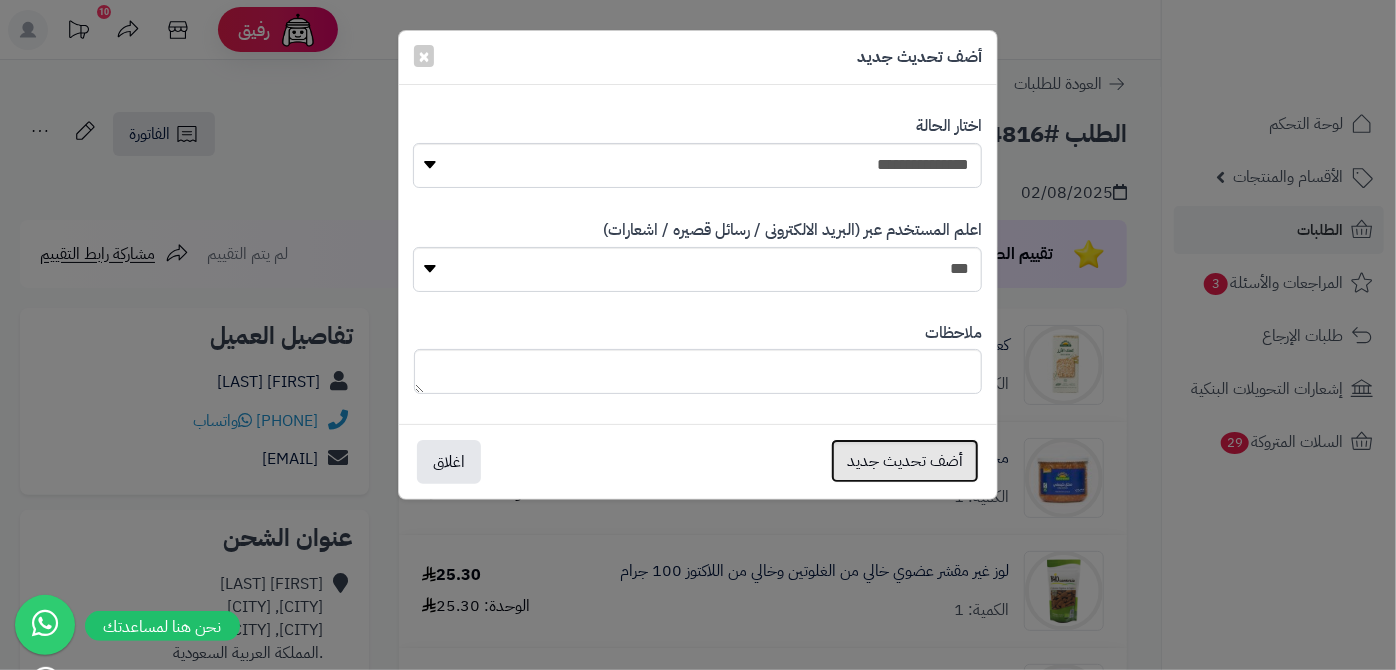 click on "أضف تحديث جديد" at bounding box center [905, 461] 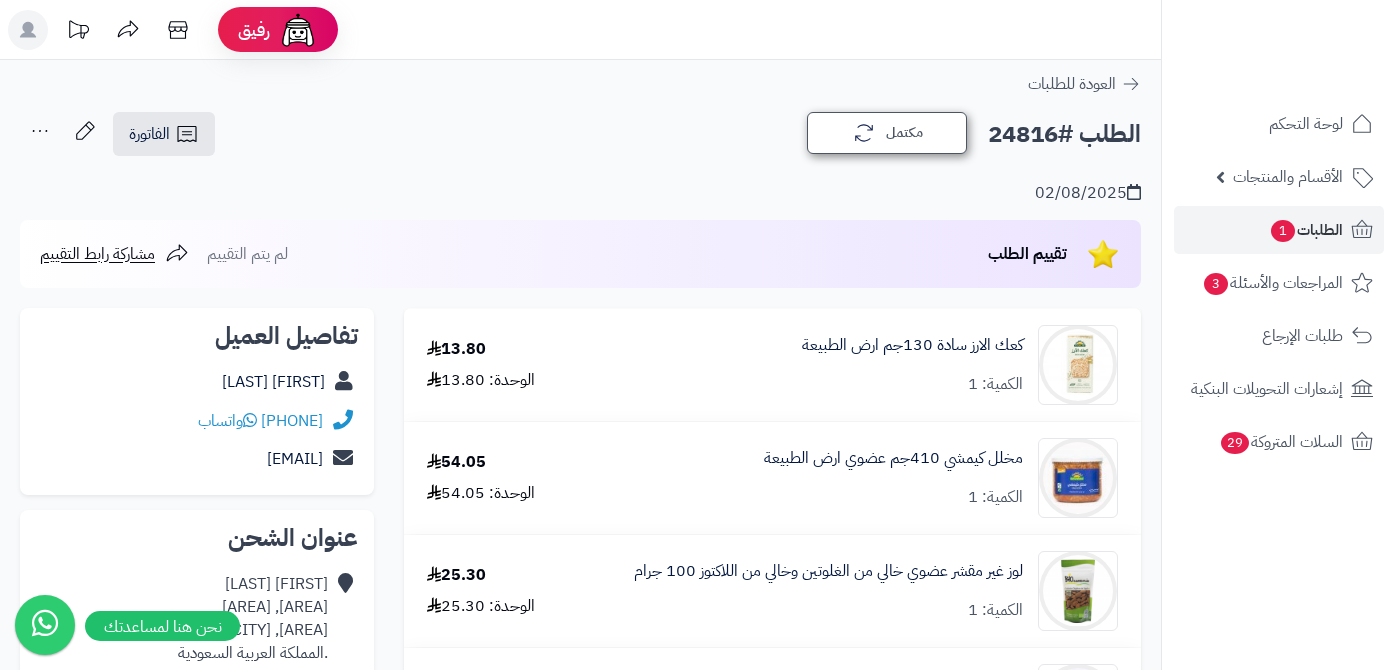 scroll, scrollTop: 0, scrollLeft: 0, axis: both 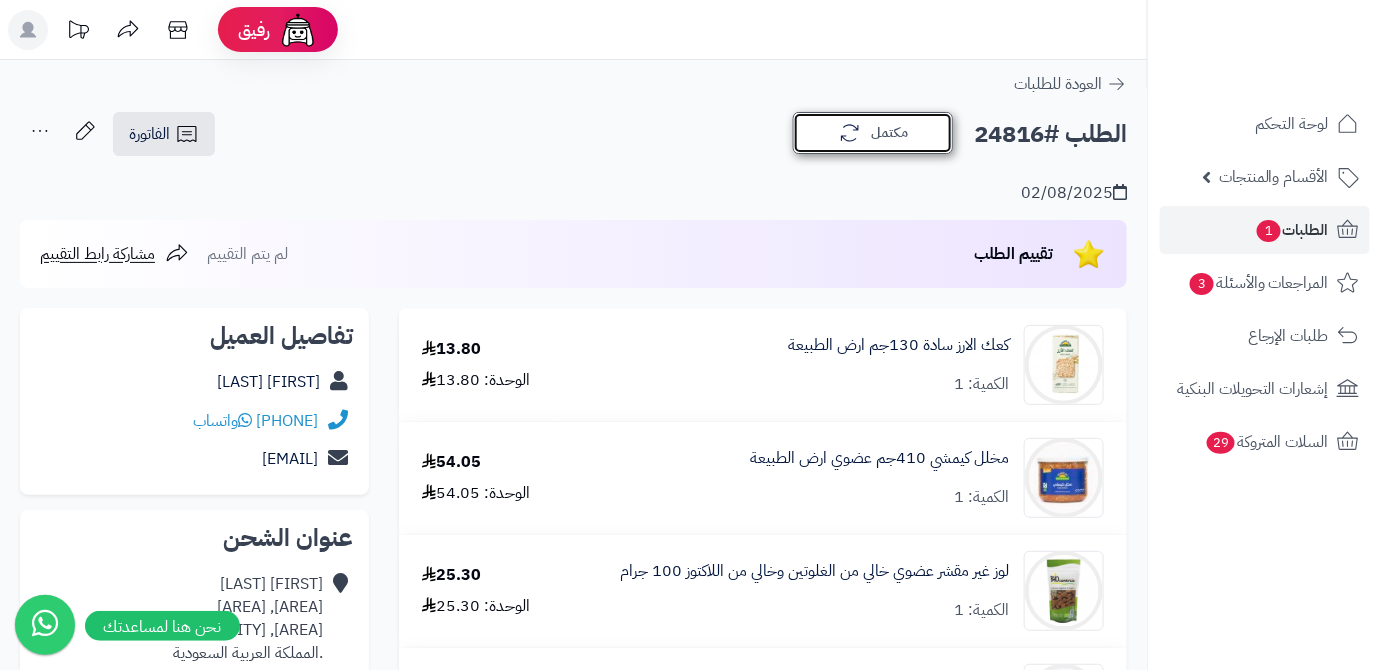 click 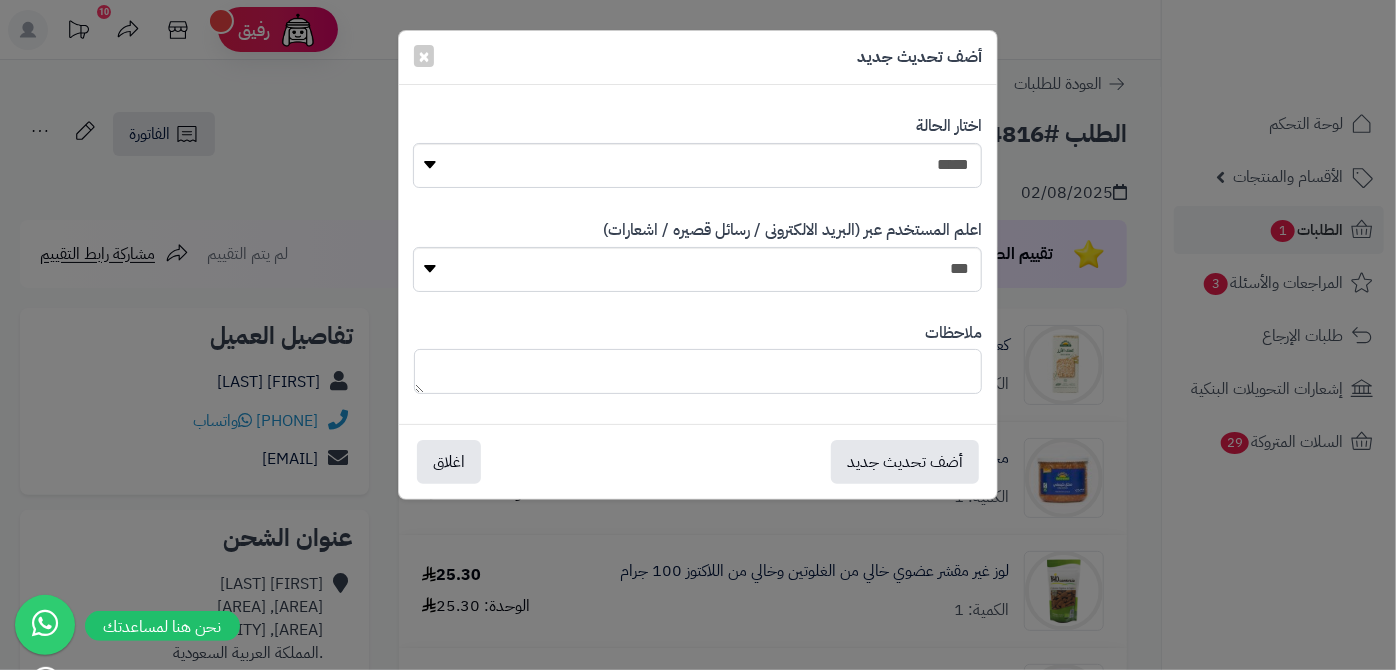 paste on "**********" 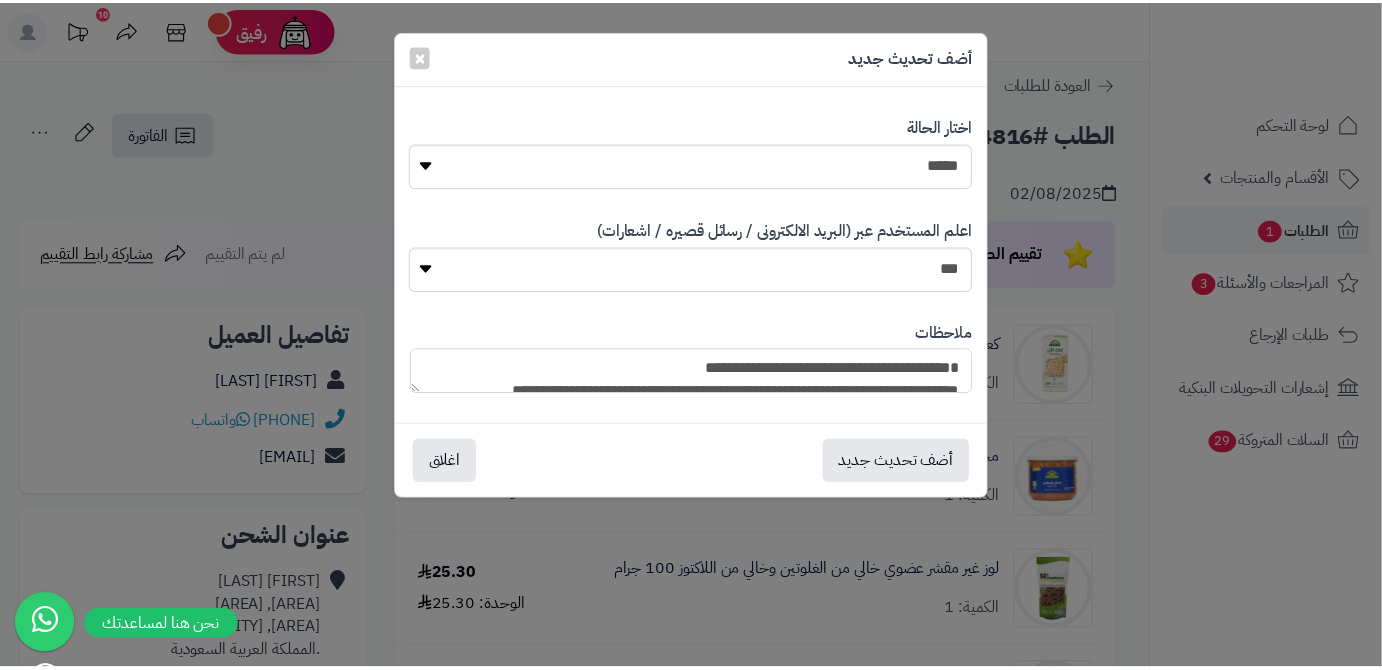 scroll, scrollTop: 239, scrollLeft: 0, axis: vertical 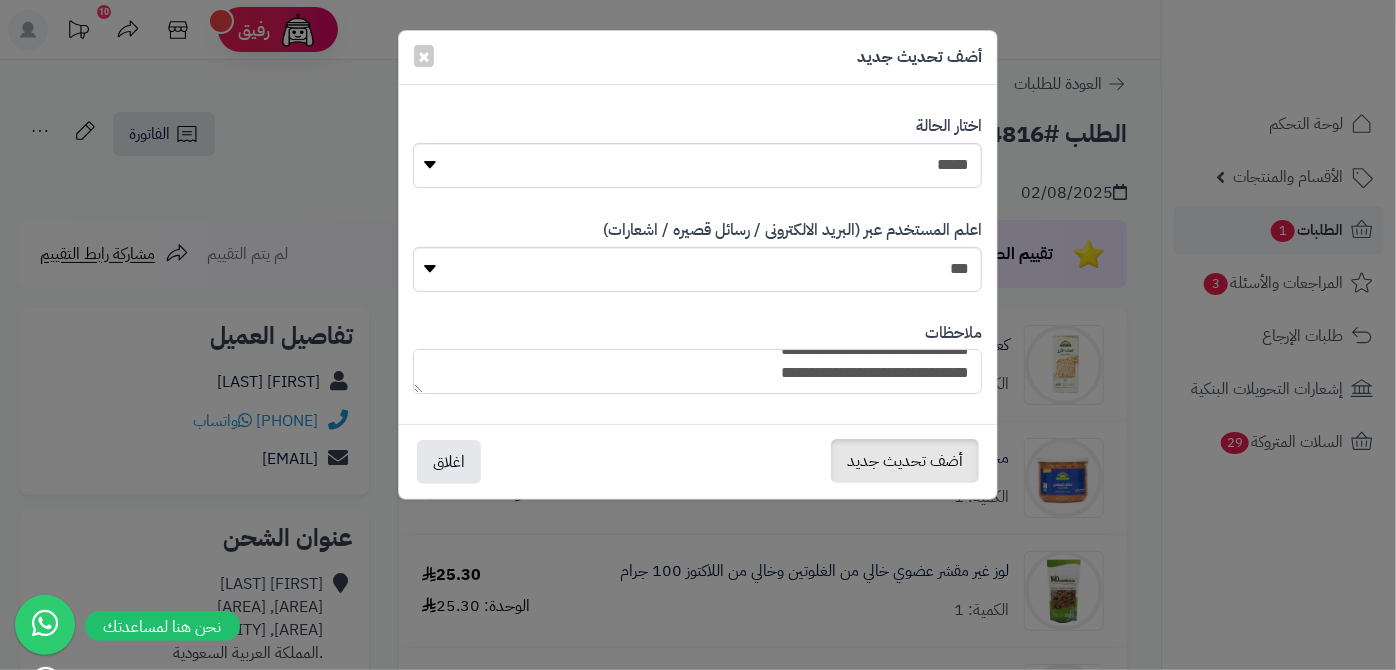 type on "**********" 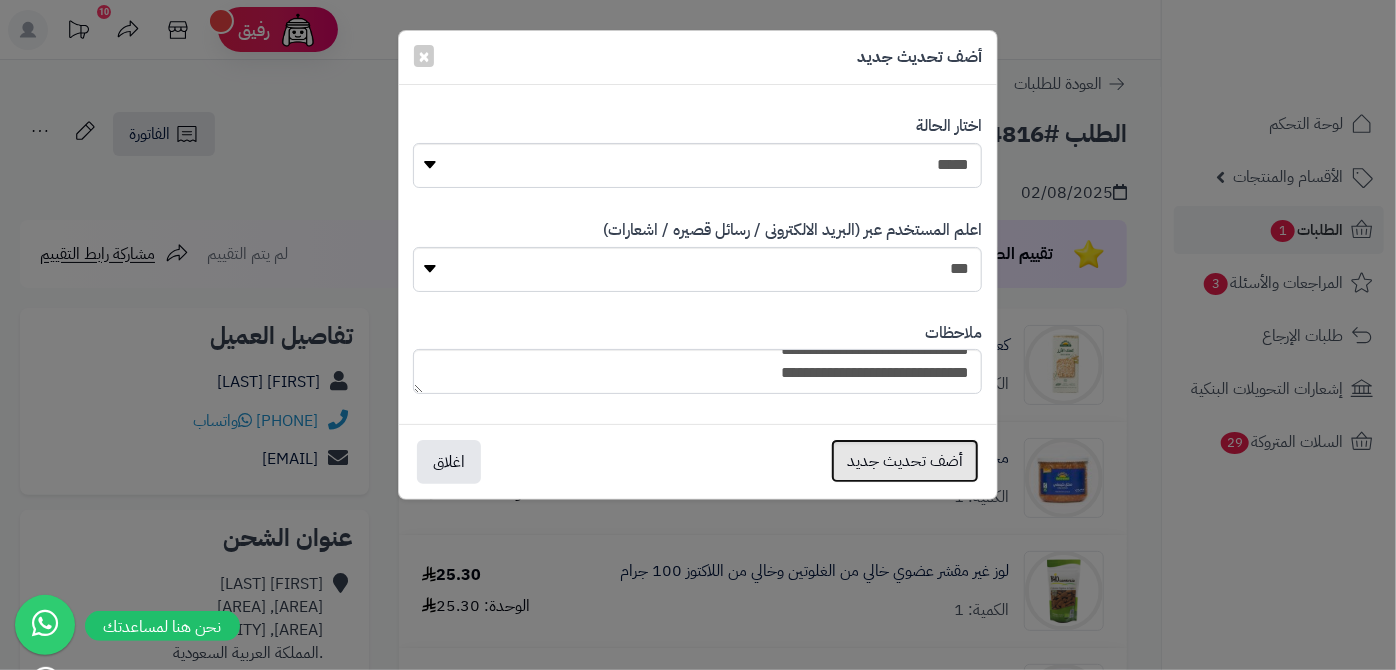 click on "أضف تحديث جديد" at bounding box center [905, 461] 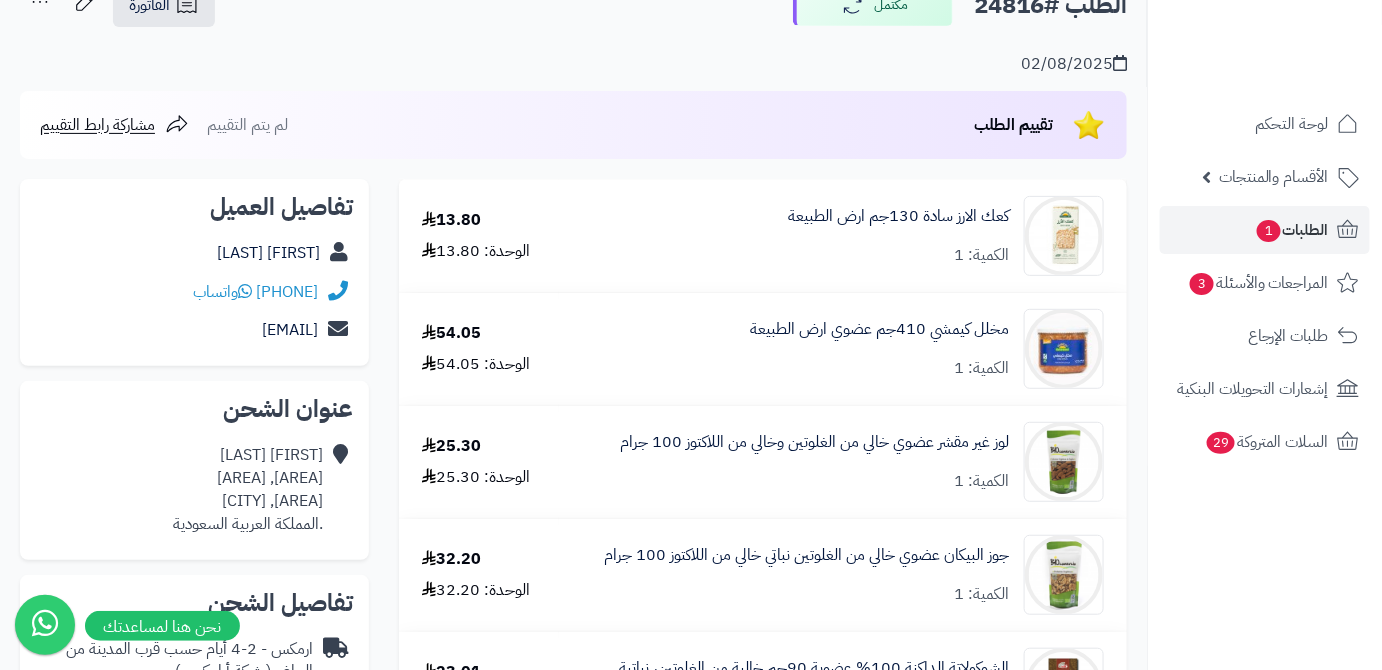 scroll, scrollTop: 0, scrollLeft: 0, axis: both 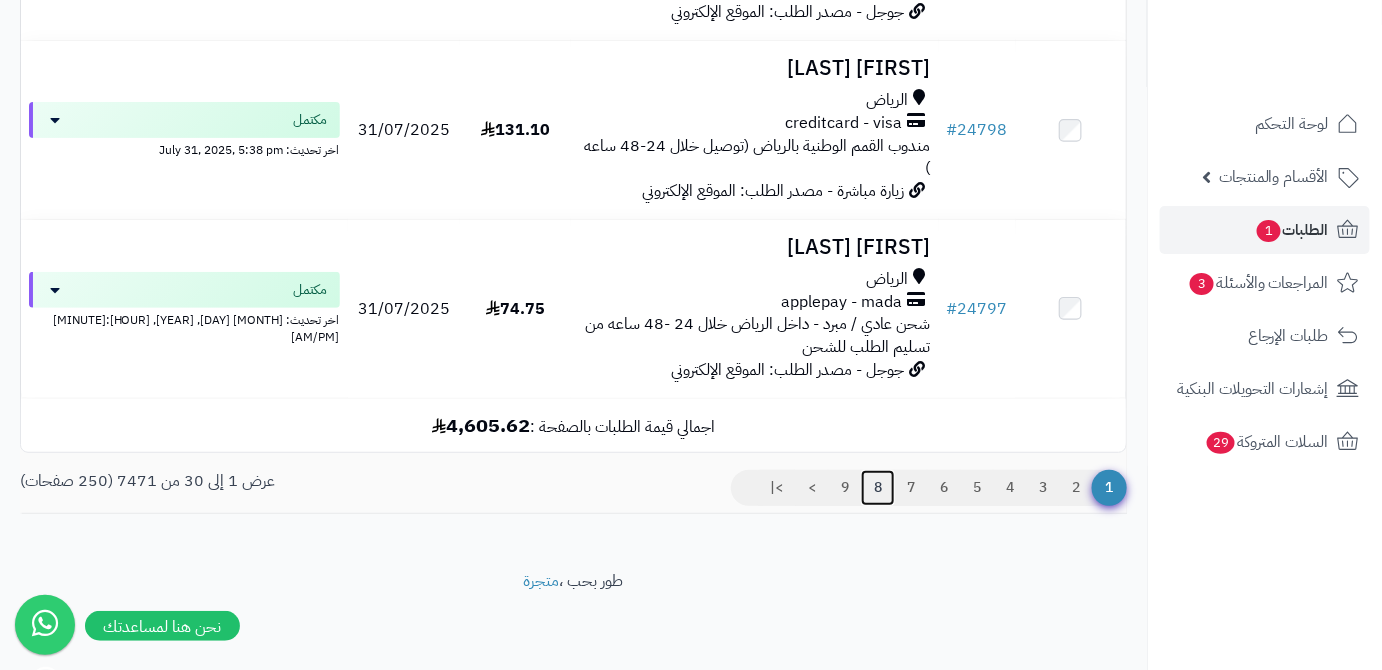 click on "8" at bounding box center (878, 488) 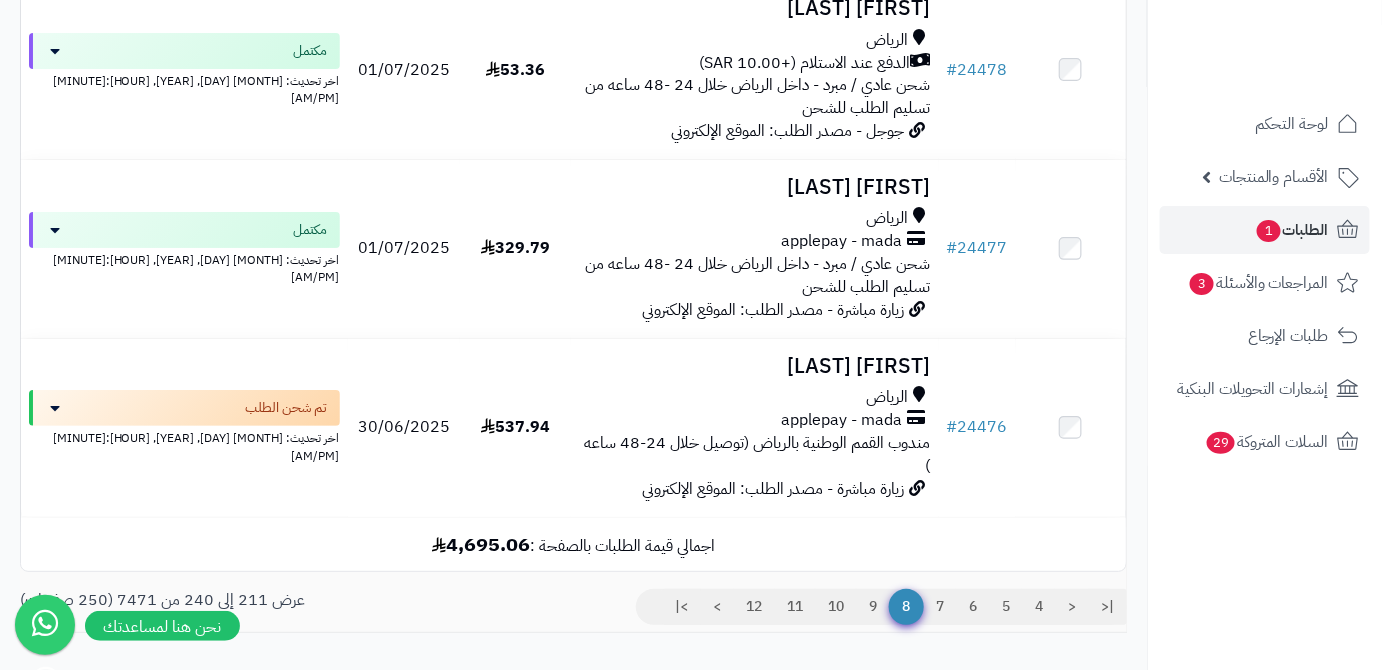 scroll, scrollTop: 5116, scrollLeft: 0, axis: vertical 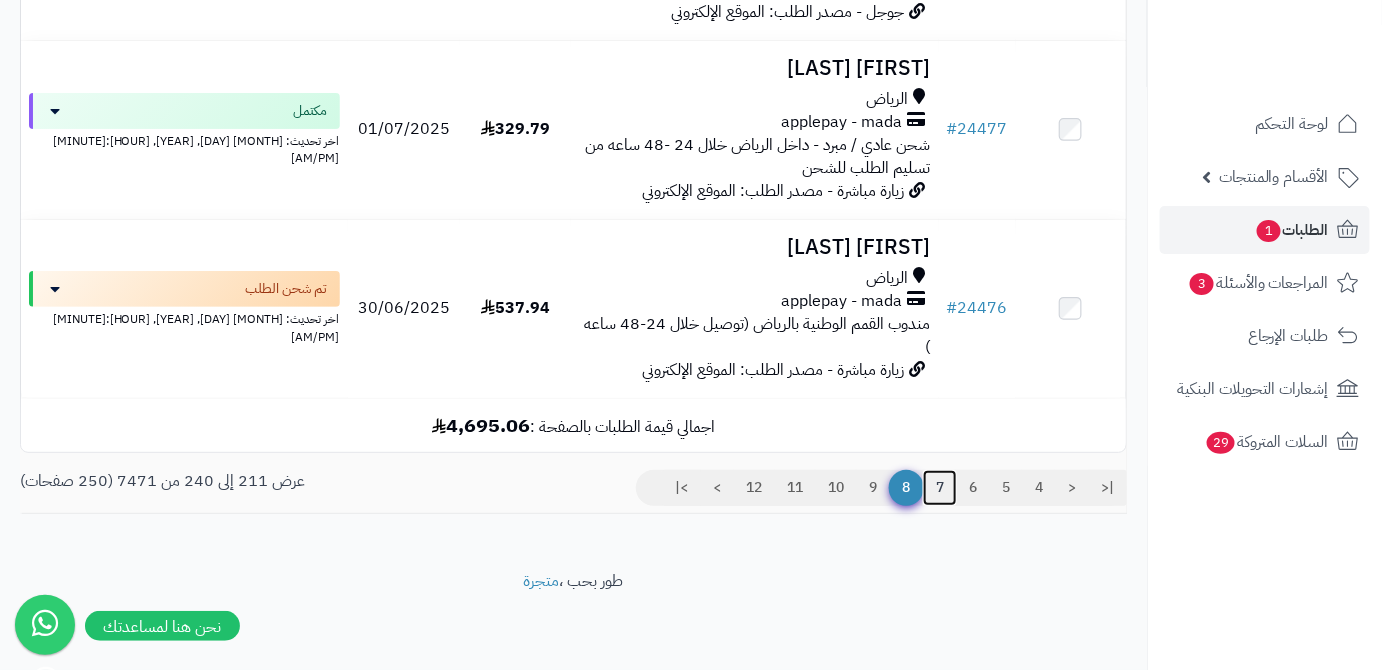 click on "7" at bounding box center [940, 488] 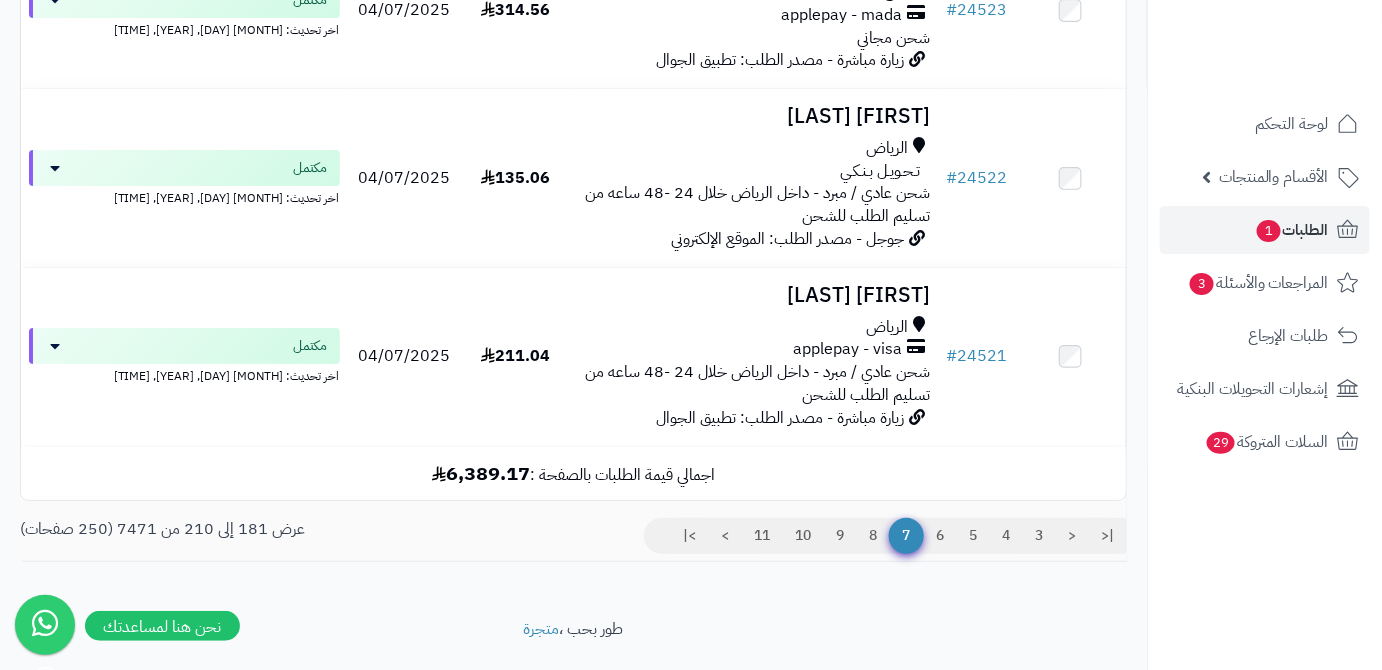 scroll, scrollTop: 5070, scrollLeft: 0, axis: vertical 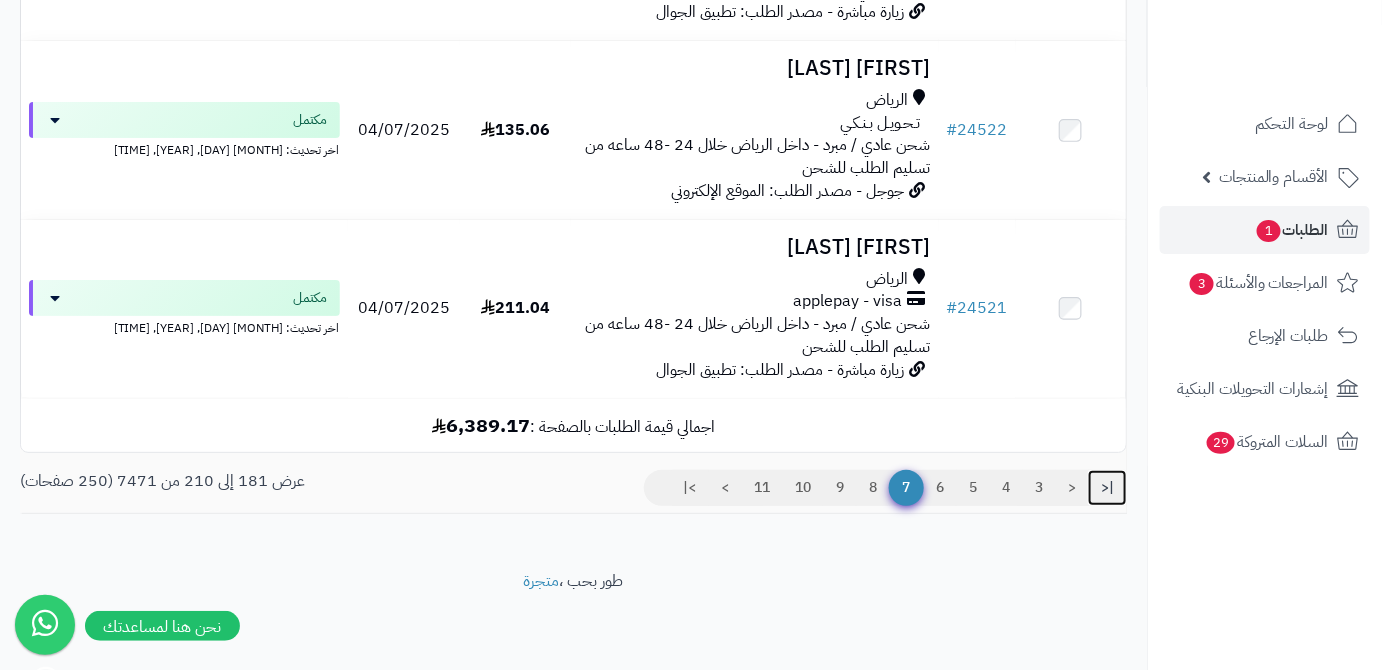click on "|<" at bounding box center [1107, 488] 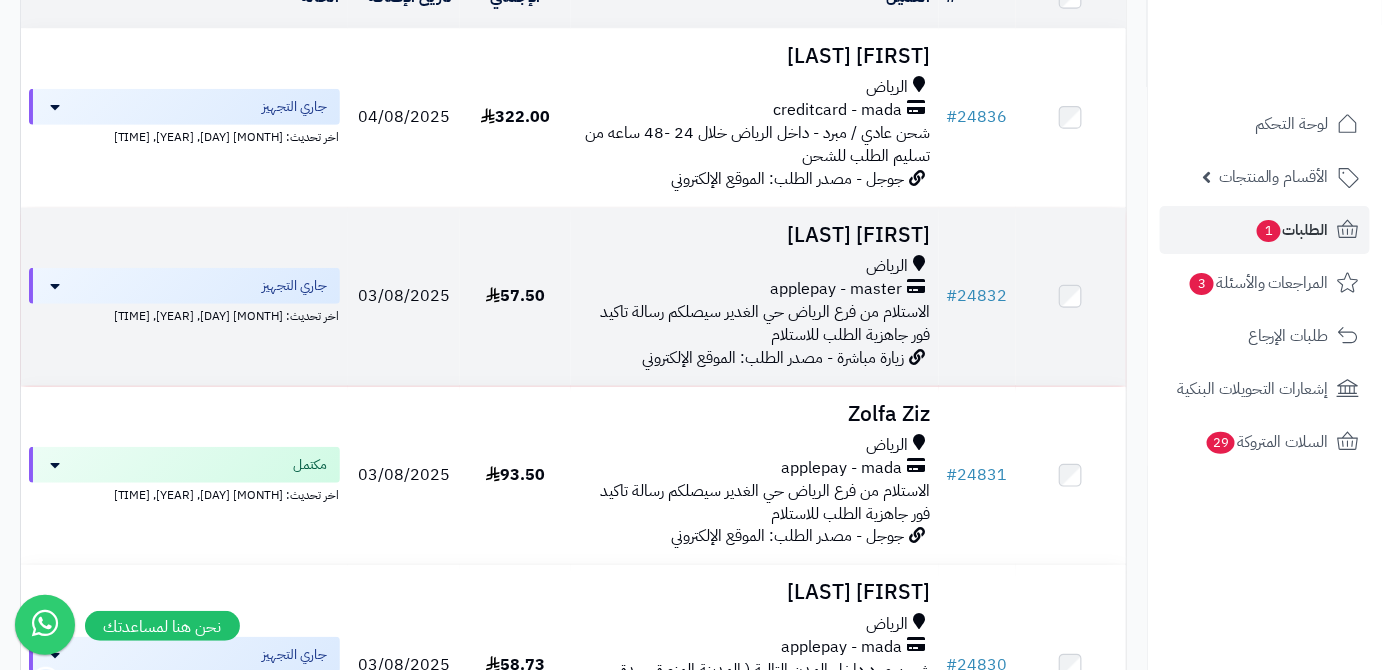 scroll, scrollTop: 181, scrollLeft: 0, axis: vertical 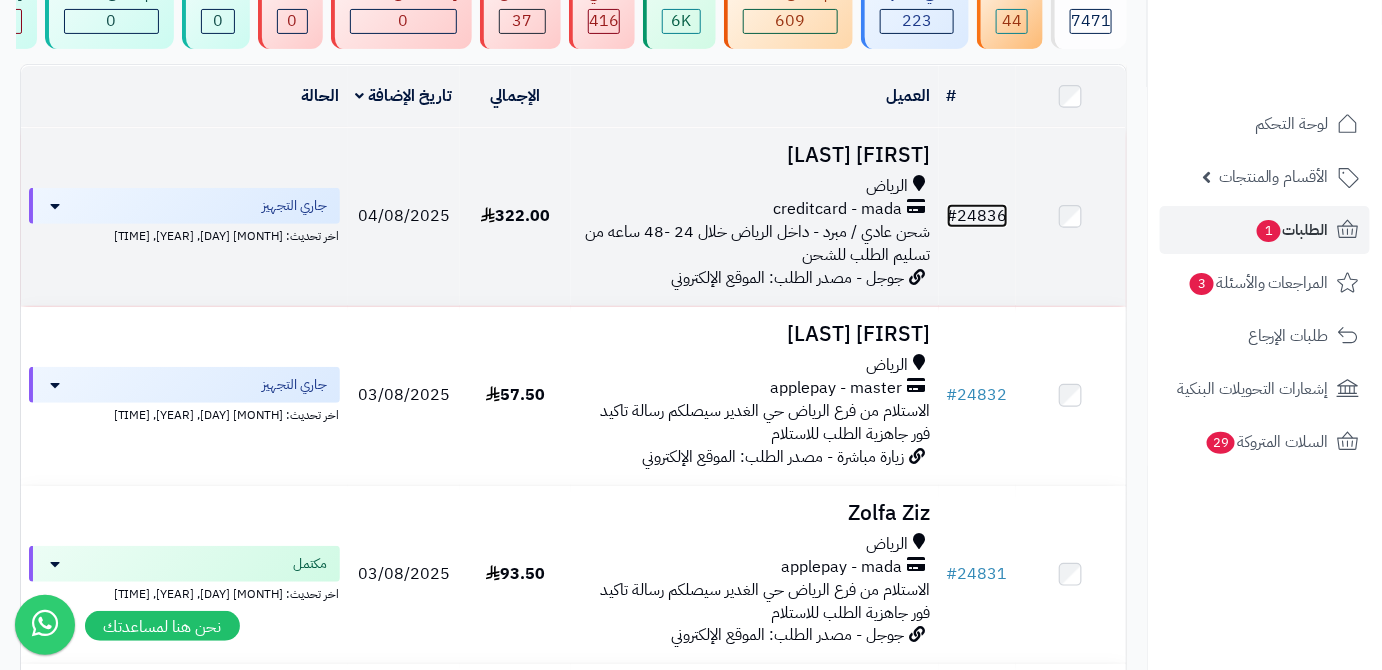 click on "# 24836" at bounding box center (977, 216) 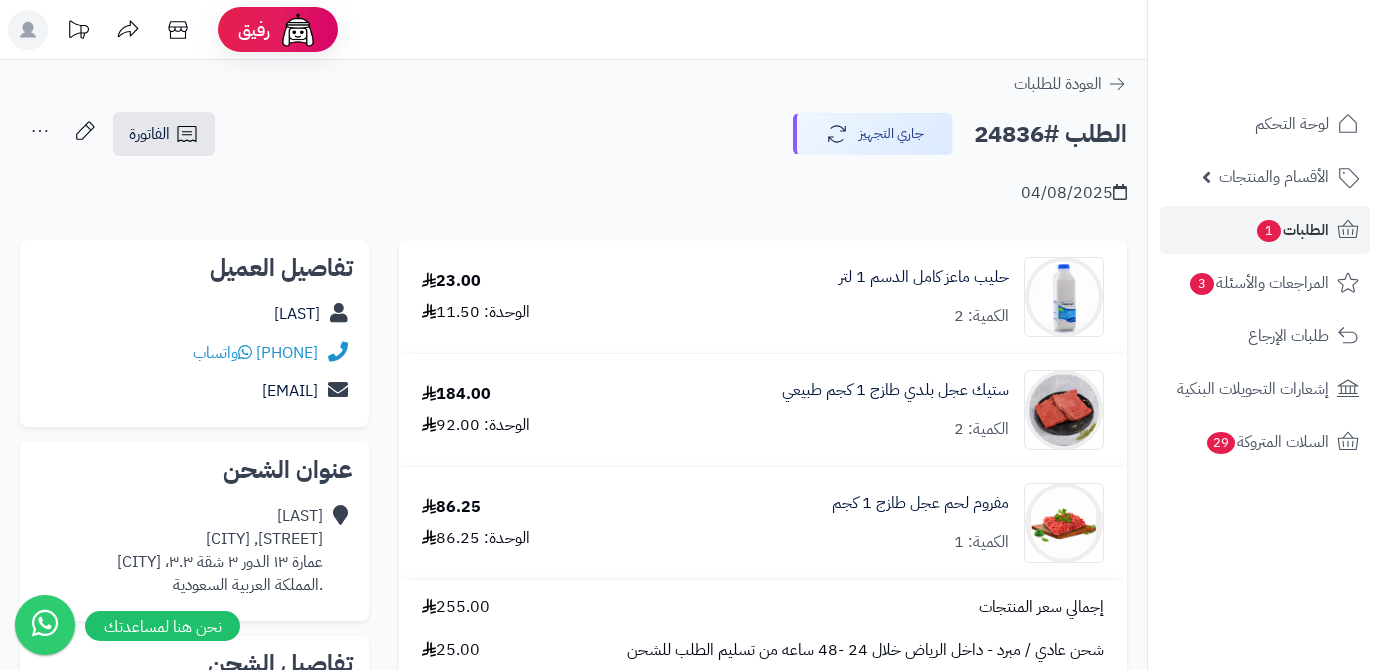 scroll, scrollTop: 0, scrollLeft: 0, axis: both 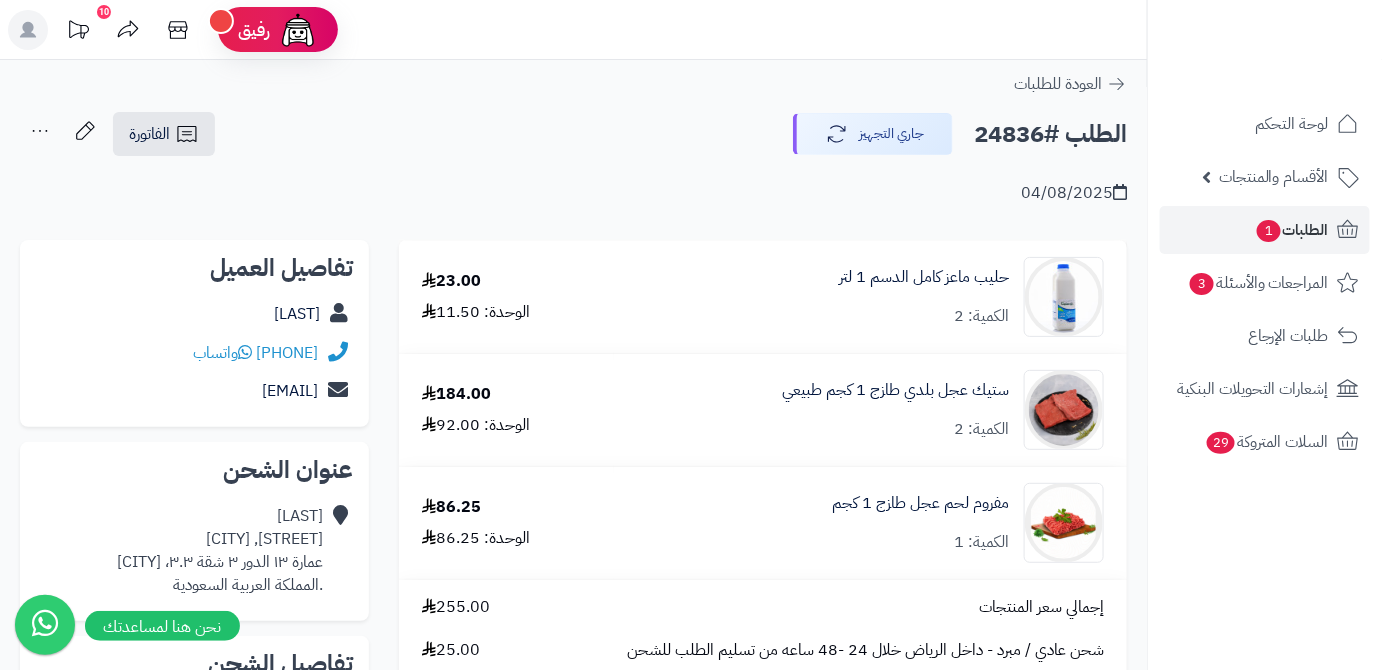 drag, startPoint x: 269, startPoint y: 314, endPoint x: 339, endPoint y: 315, distance: 70.00714 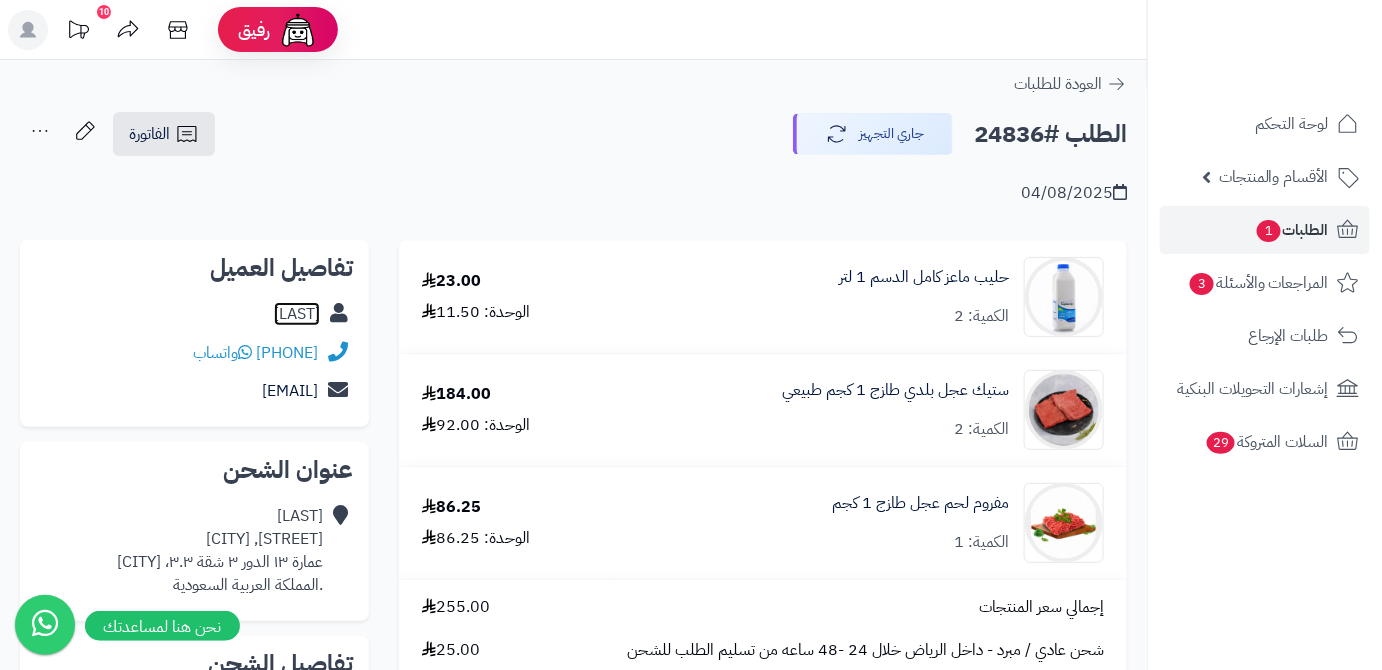 copy on "ام  طيف" 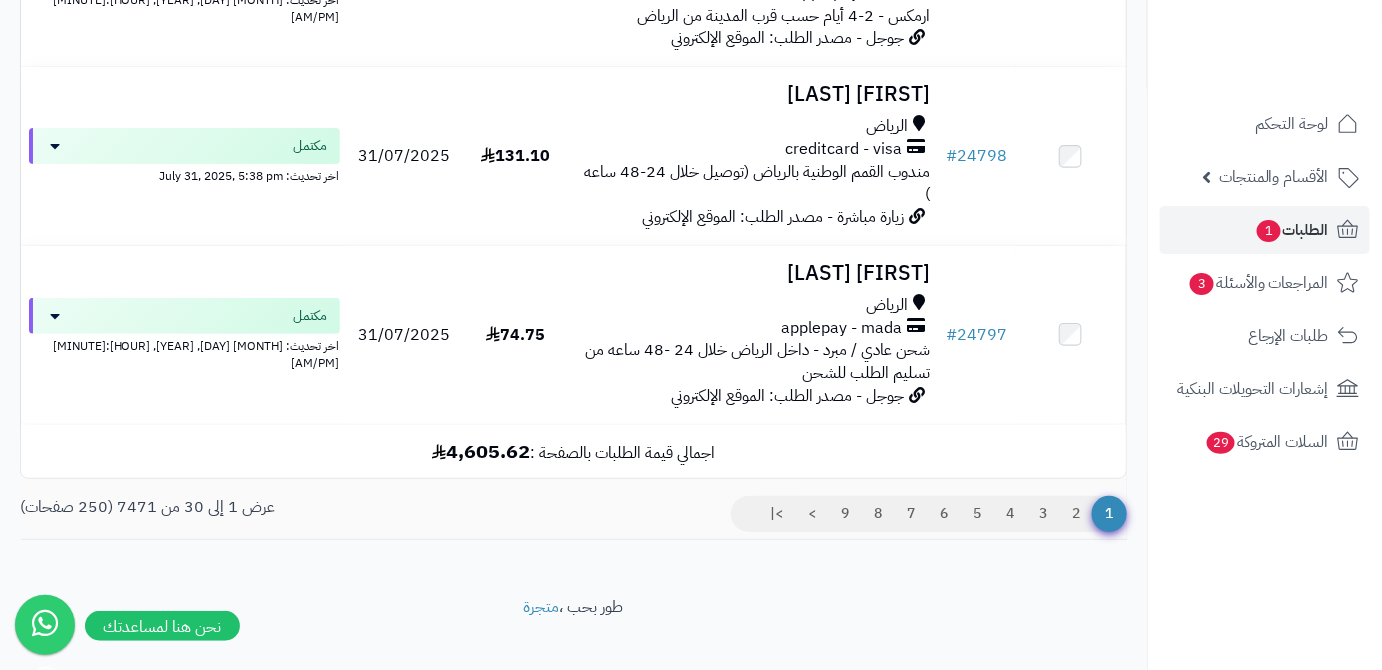 scroll, scrollTop: 5208, scrollLeft: 0, axis: vertical 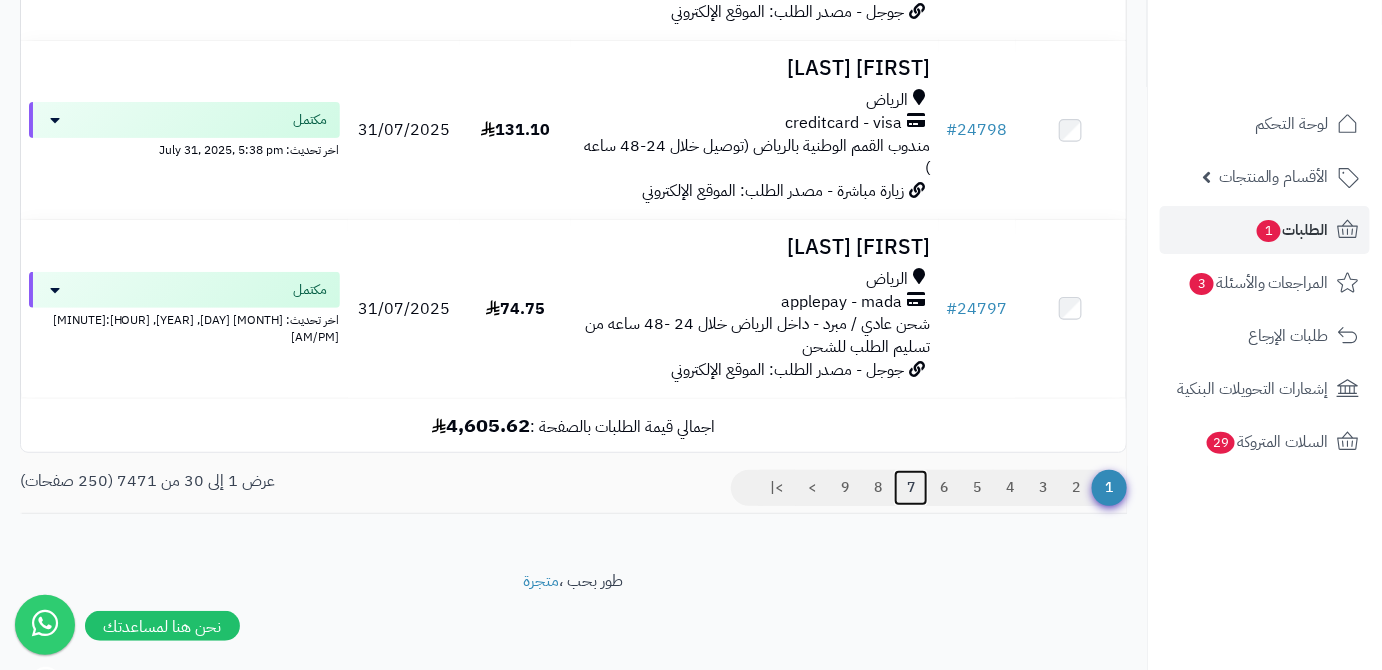 click on "7" at bounding box center [911, 488] 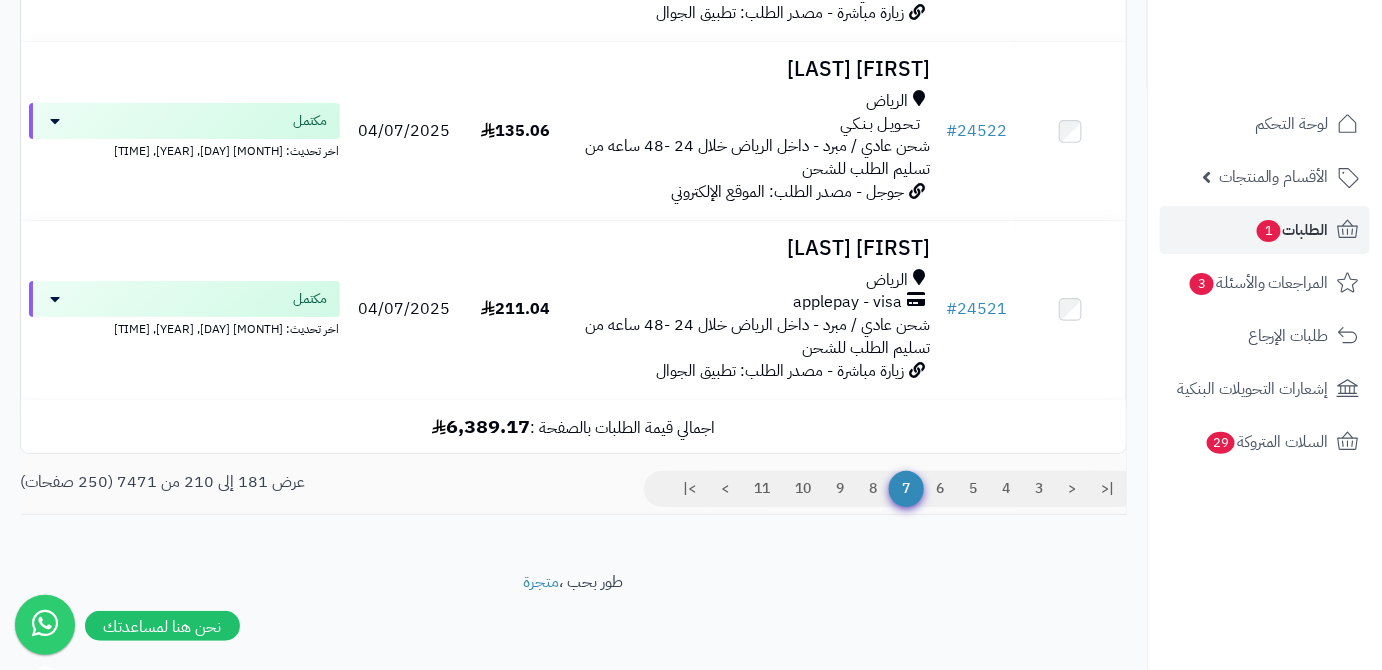 scroll, scrollTop: 5070, scrollLeft: 0, axis: vertical 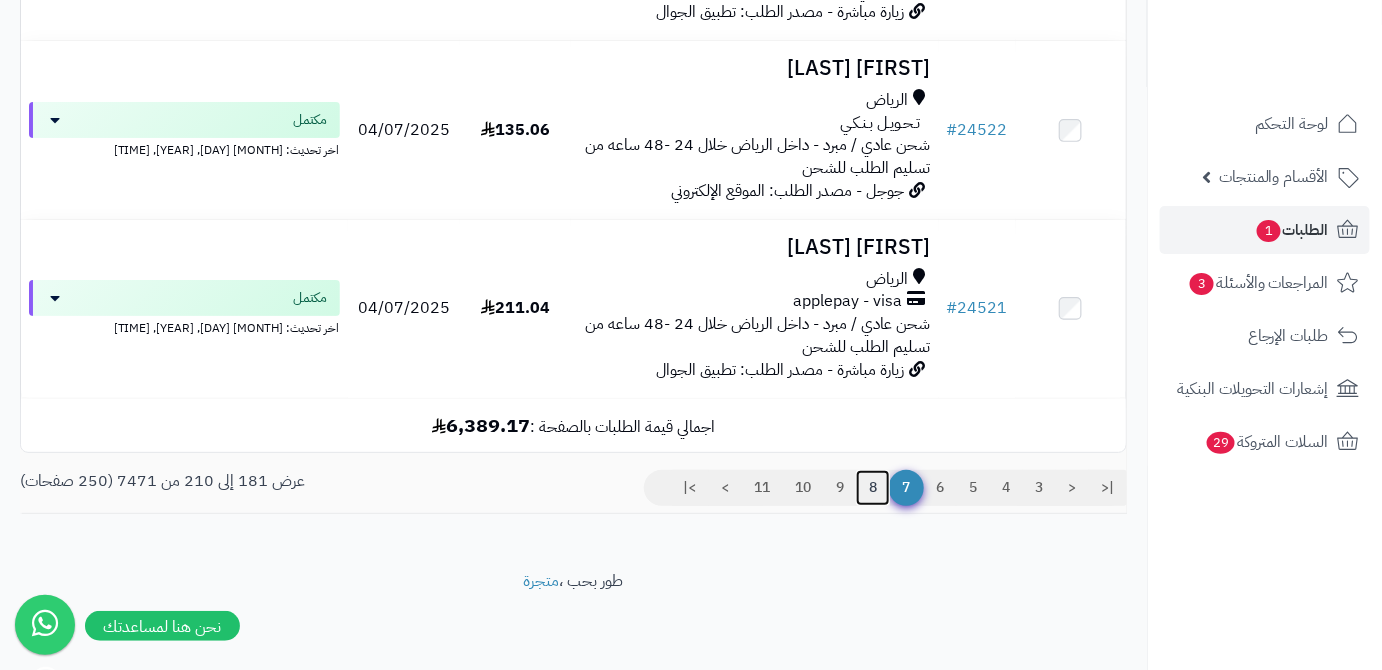 click on "8" at bounding box center [873, 488] 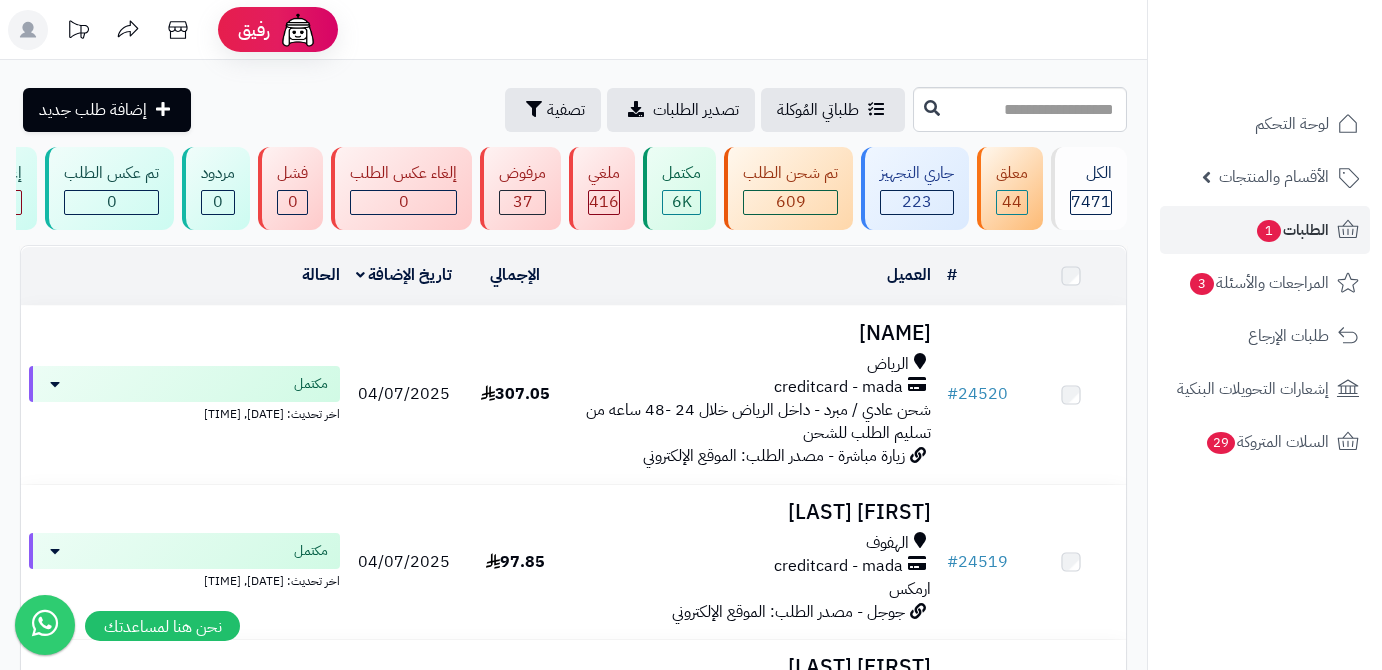 scroll, scrollTop: 0, scrollLeft: 0, axis: both 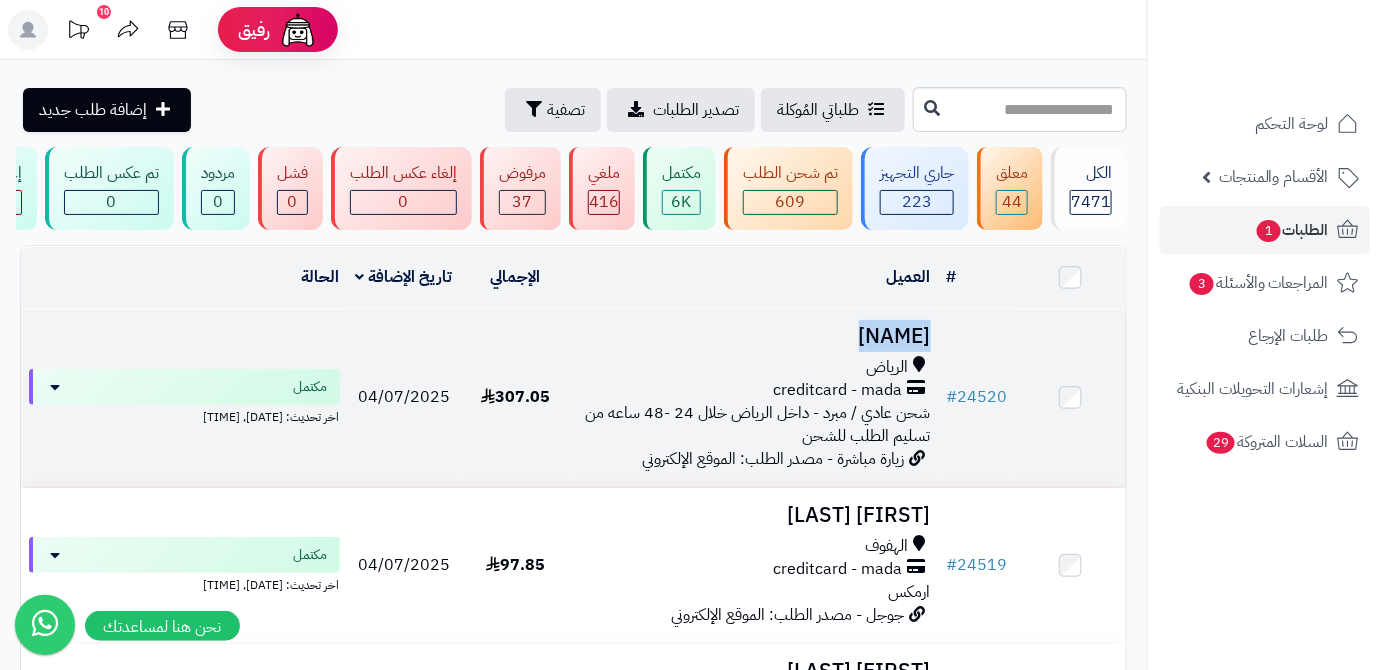 drag, startPoint x: 944, startPoint y: 342, endPoint x: 816, endPoint y: 342, distance: 128 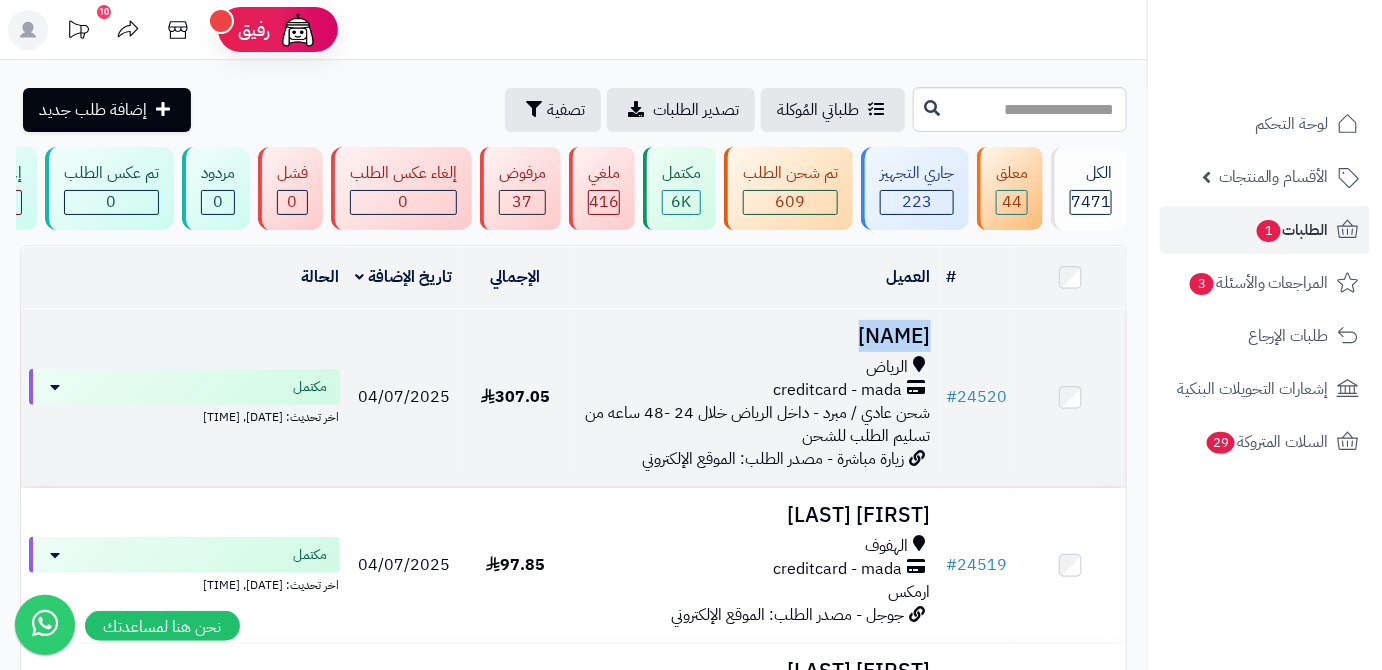 copy on "ام طيف" 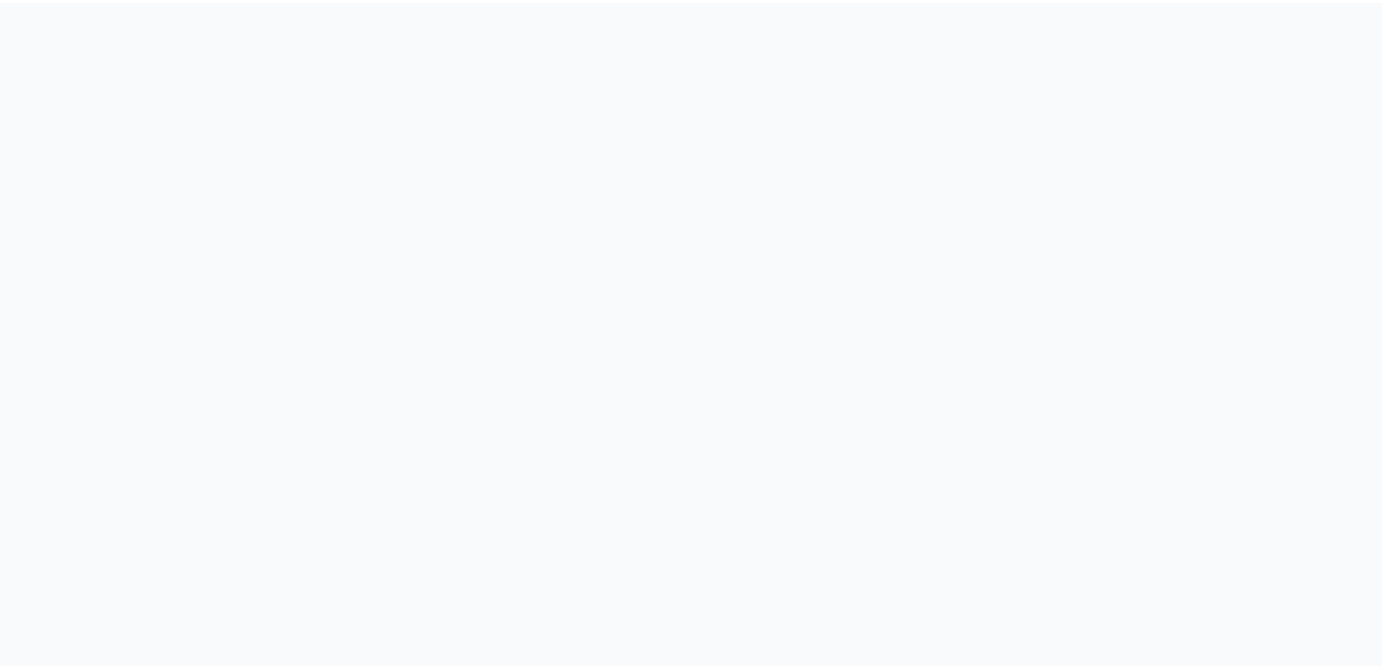 scroll, scrollTop: 0, scrollLeft: 0, axis: both 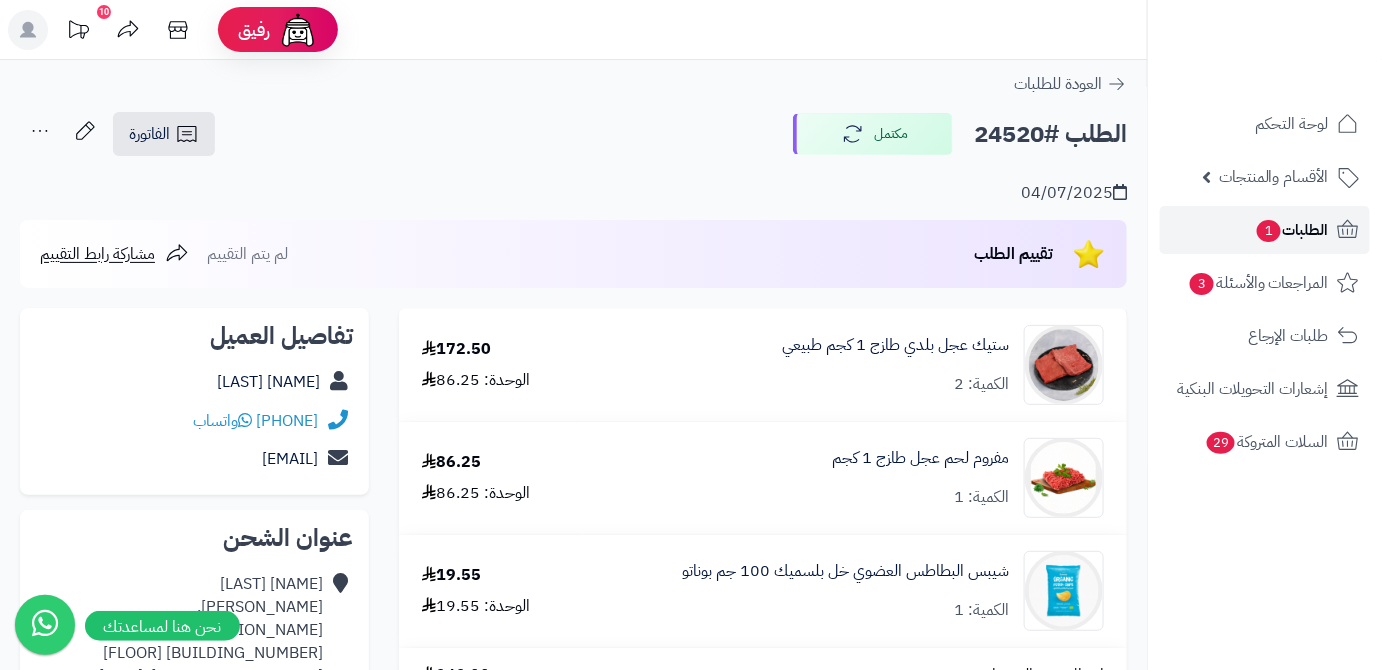 click on "الطلبات  1" at bounding box center [1265, 230] 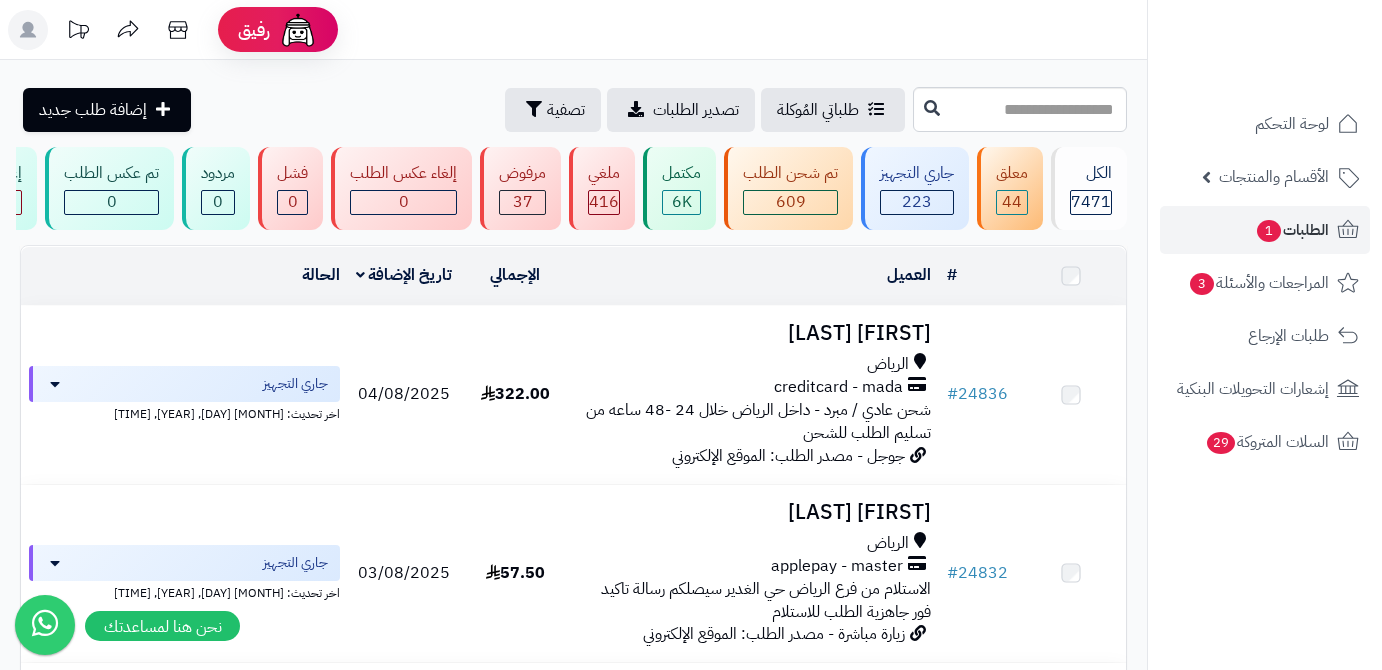 scroll, scrollTop: 0, scrollLeft: 0, axis: both 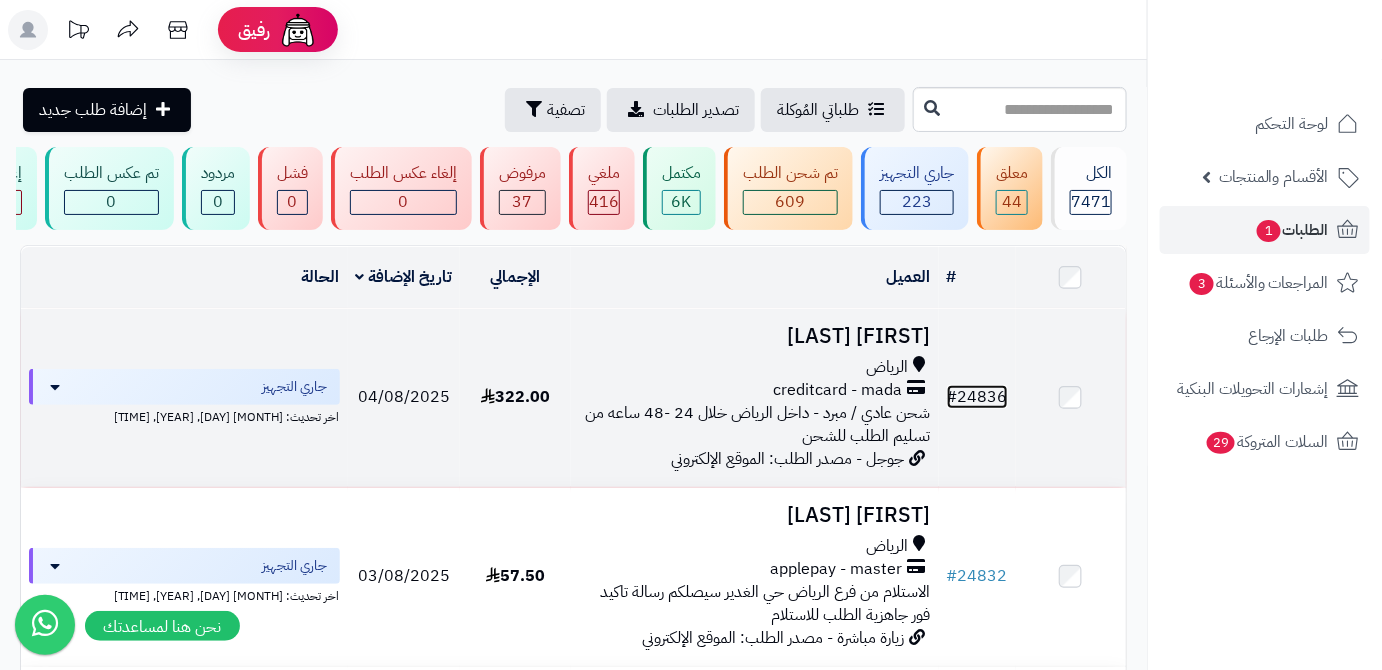 click on "# 24836" at bounding box center (977, 397) 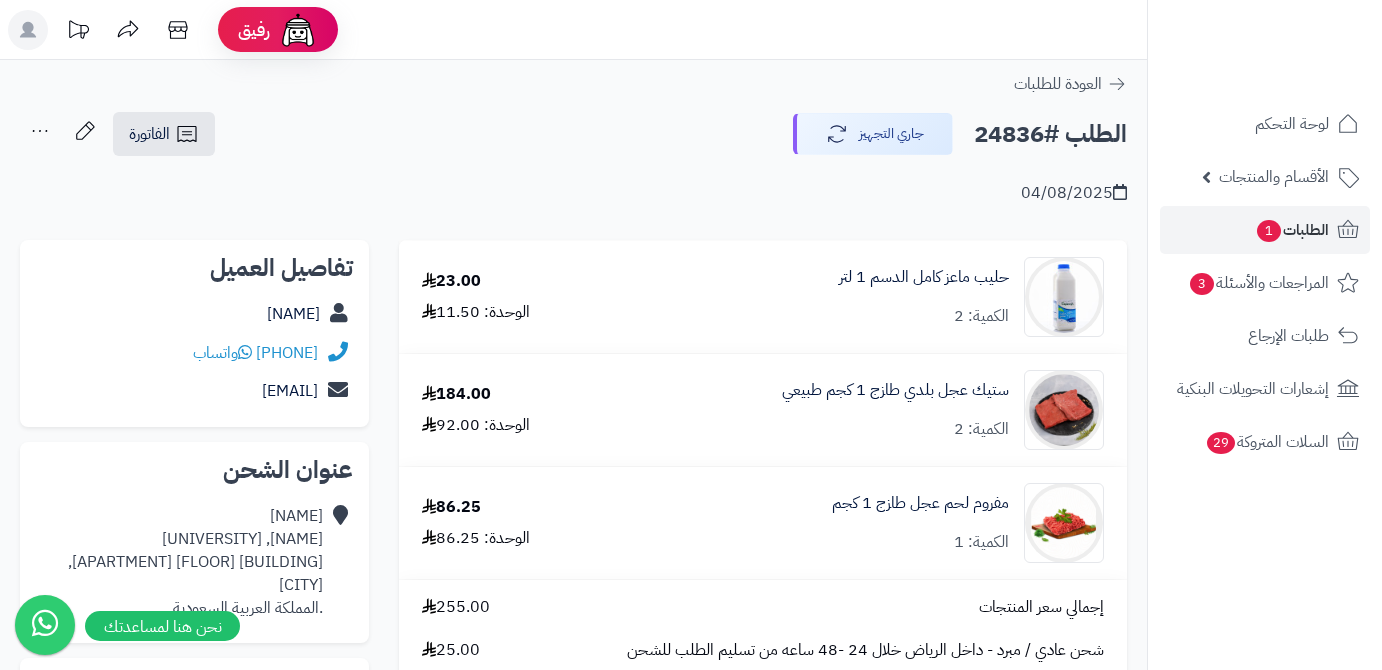 scroll, scrollTop: 0, scrollLeft: 0, axis: both 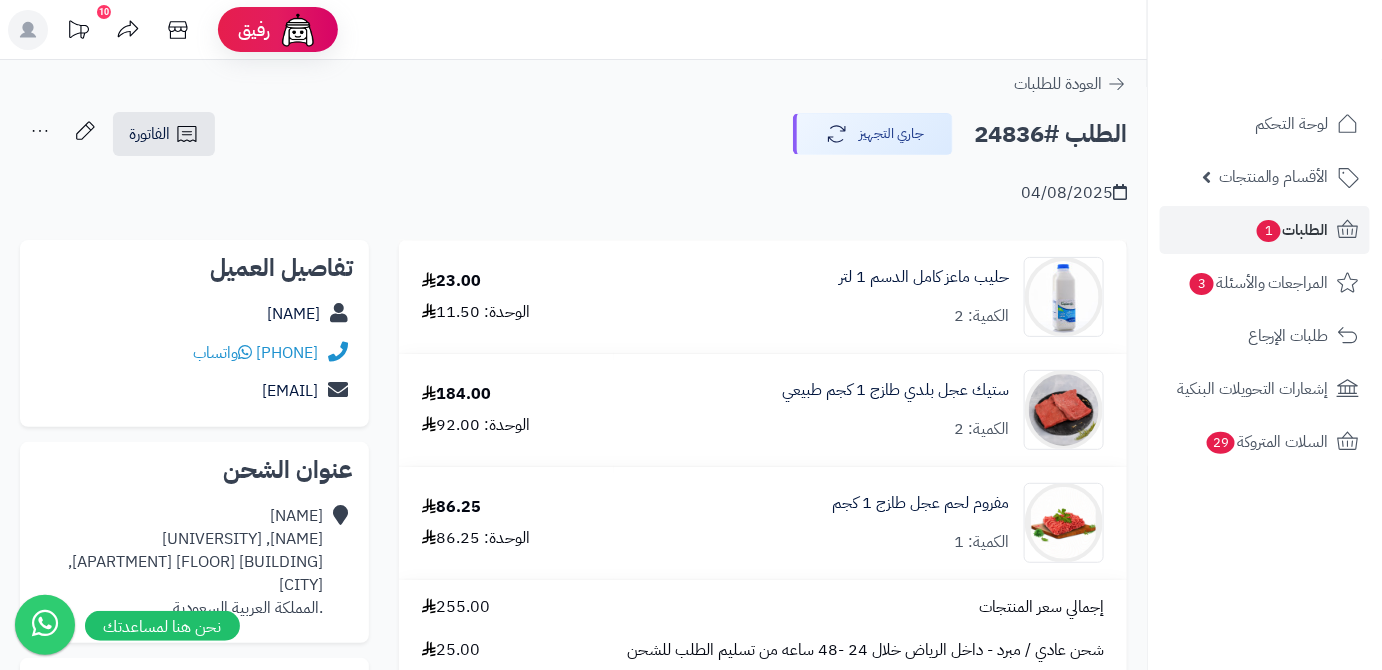 click on "الطلب #24836" at bounding box center (1050, 134) 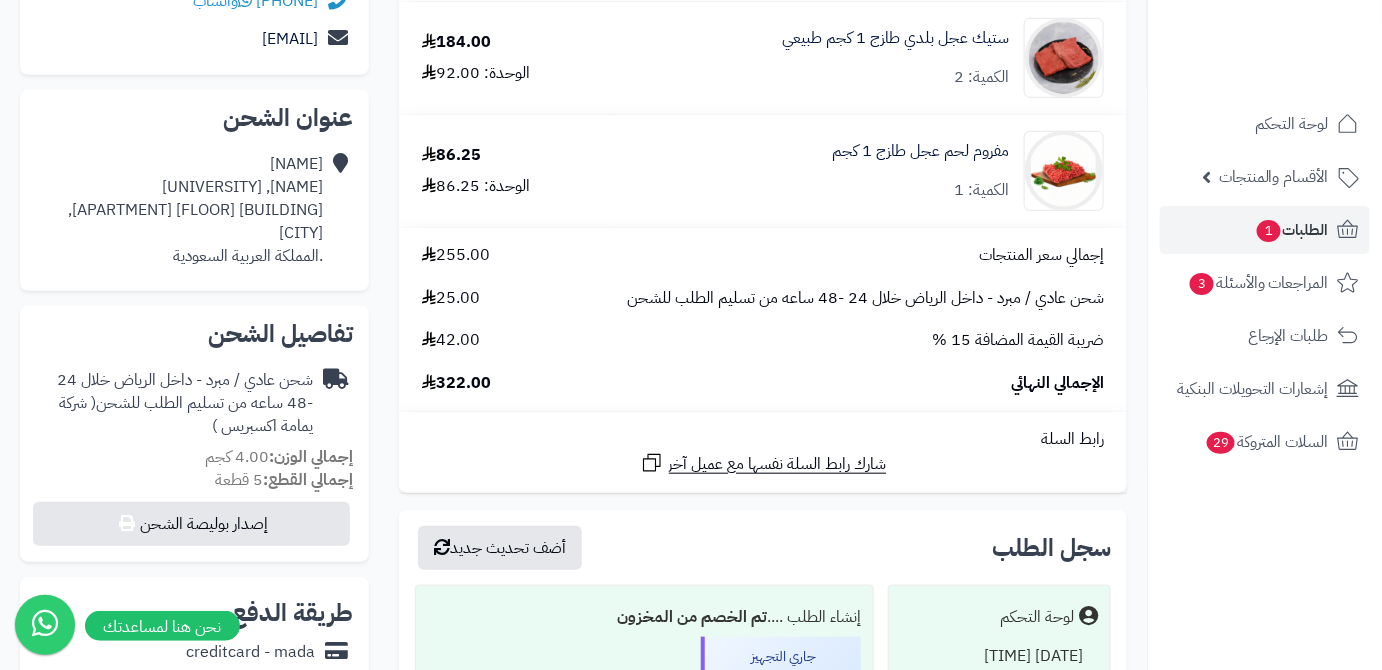 scroll, scrollTop: 363, scrollLeft: 0, axis: vertical 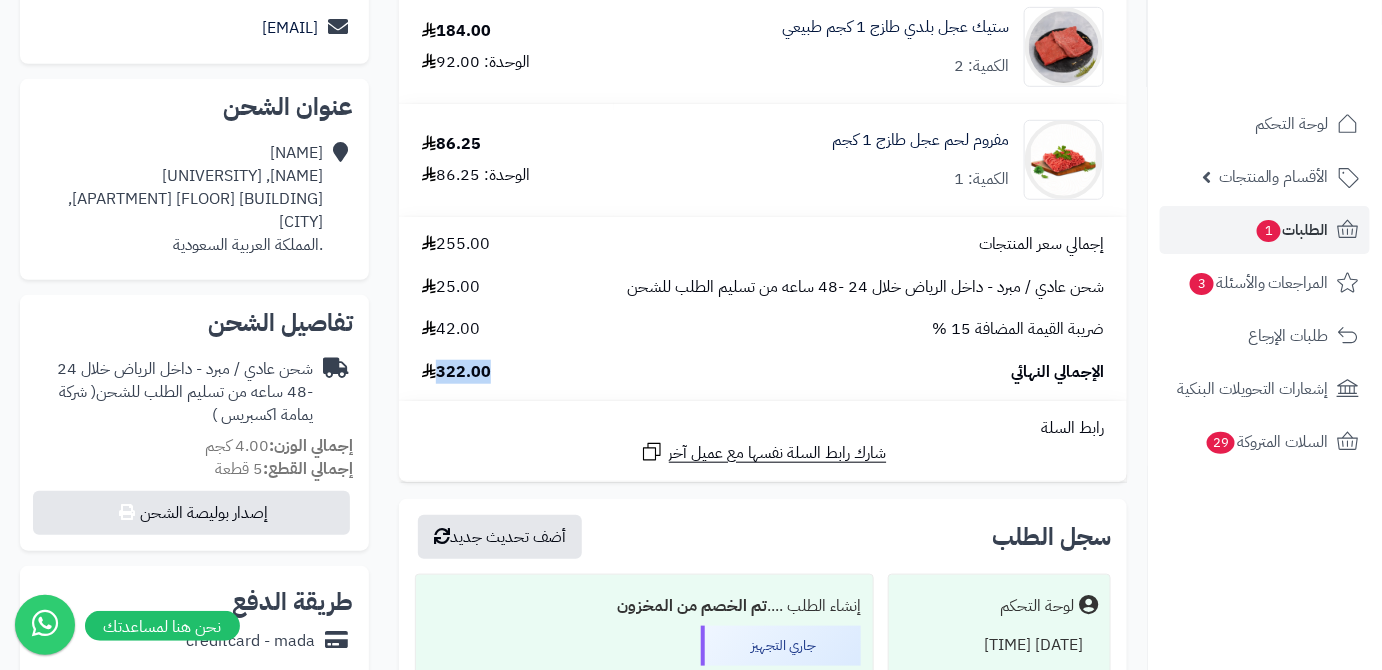 drag, startPoint x: 501, startPoint y: 374, endPoint x: 441, endPoint y: 376, distance: 60.033325 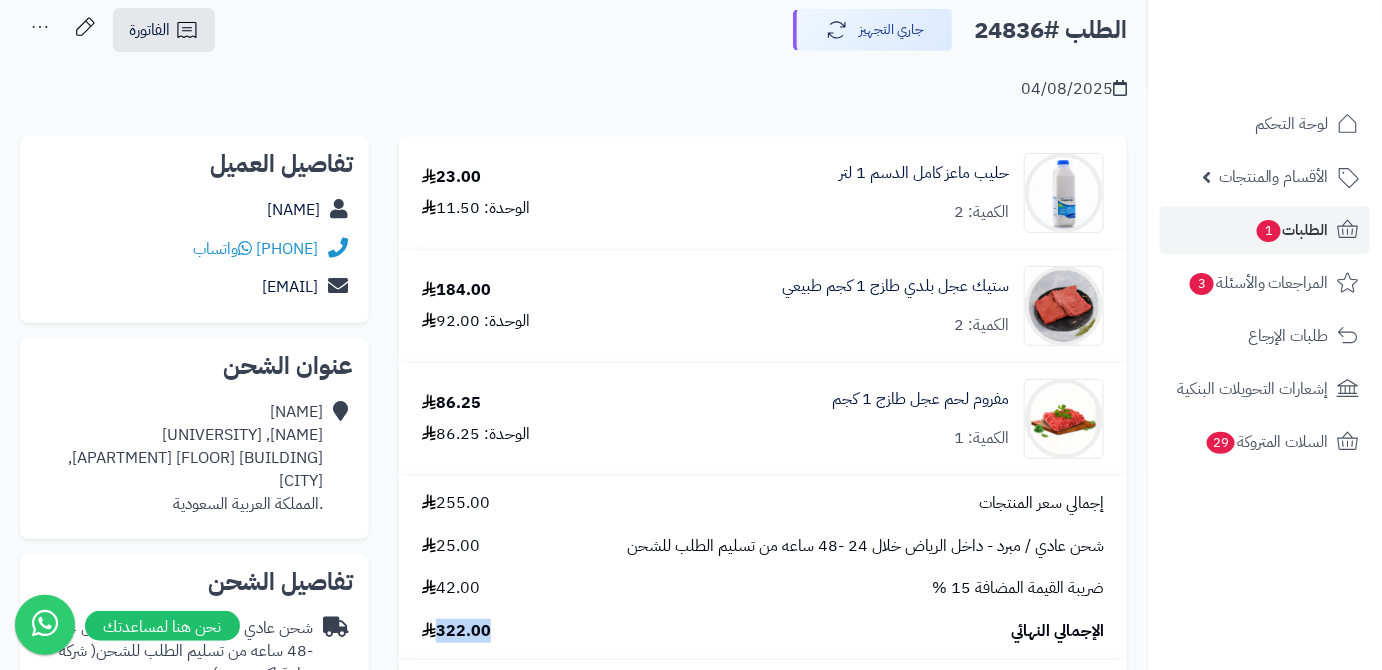 scroll, scrollTop: 90, scrollLeft: 0, axis: vertical 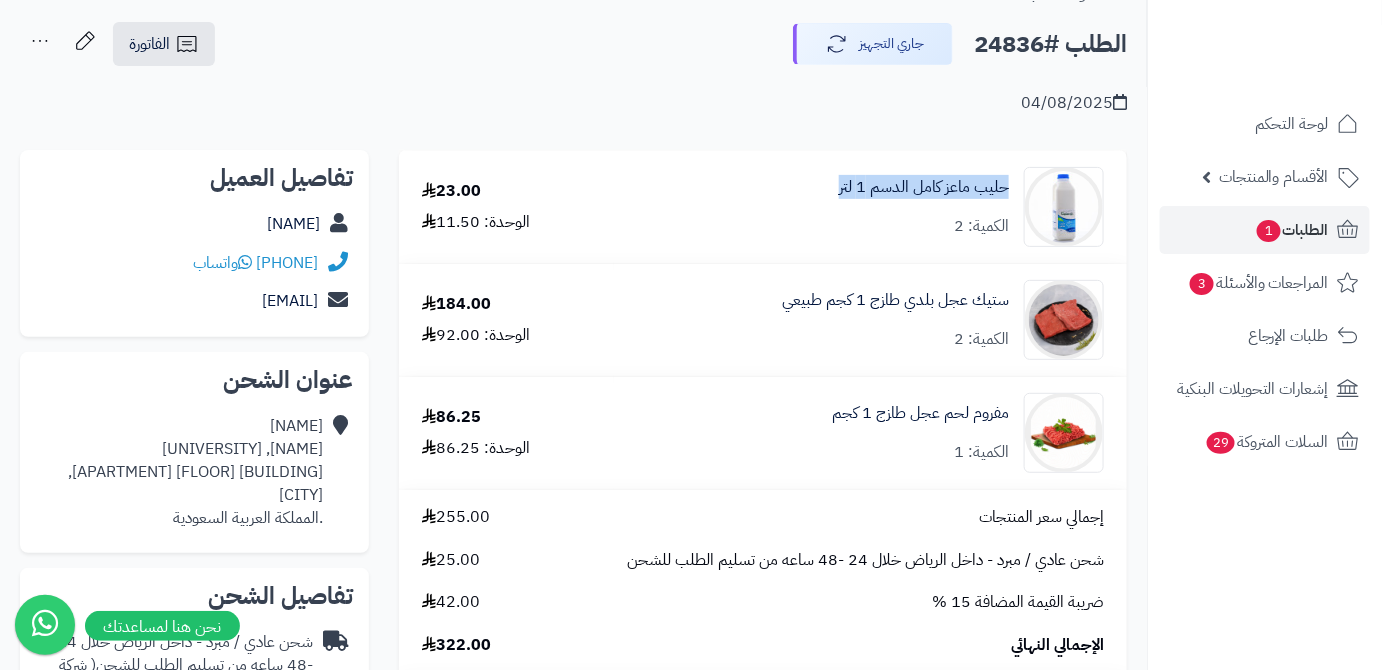 drag, startPoint x: 1015, startPoint y: 190, endPoint x: 818, endPoint y: 186, distance: 197.0406 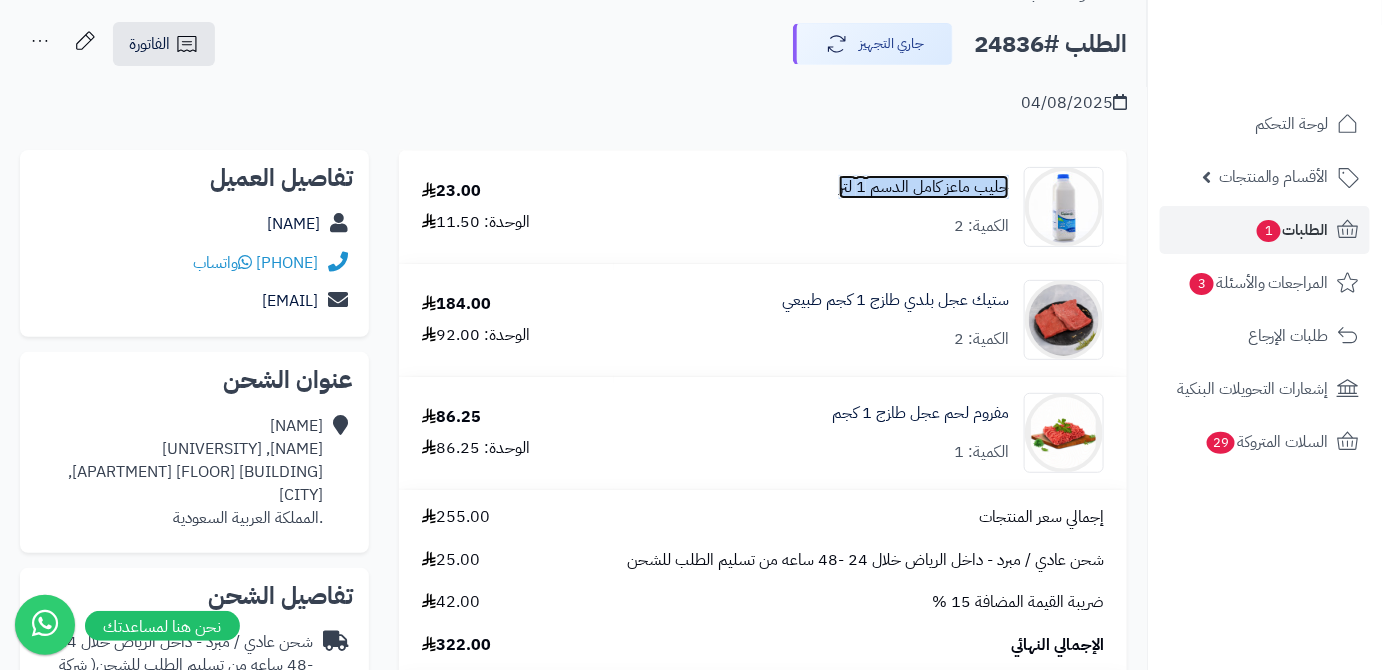 copy on "حليب ماعز  كامل الدسم 1 لتر" 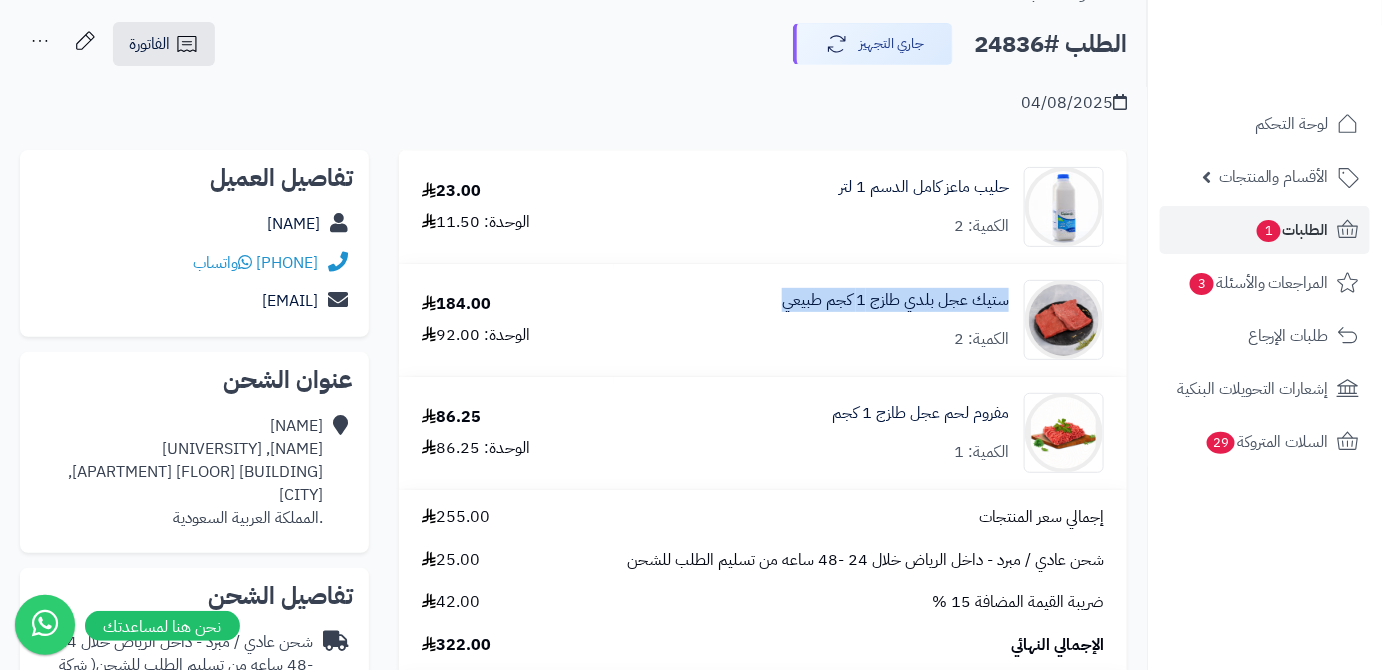 drag, startPoint x: 1013, startPoint y: 296, endPoint x: 781, endPoint y: 310, distance: 232.42203 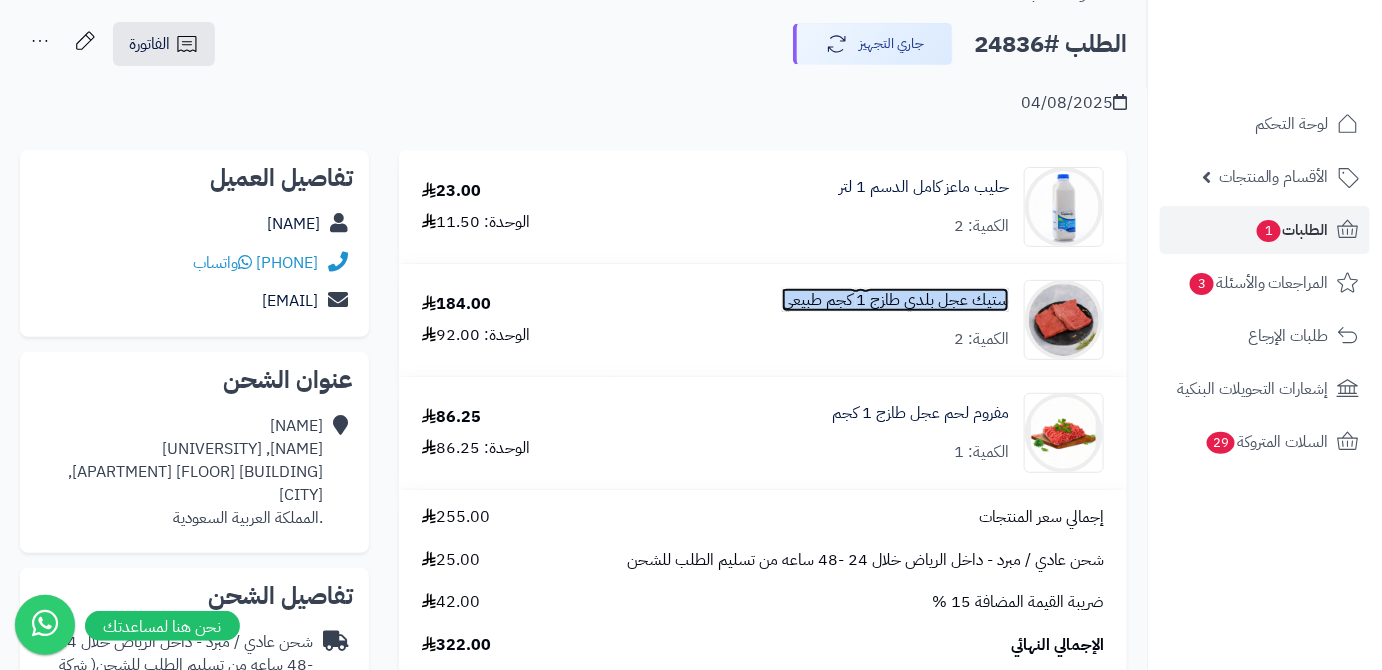 copy on "ستيك عجل بلدي طازج 1 كجم طبيعي" 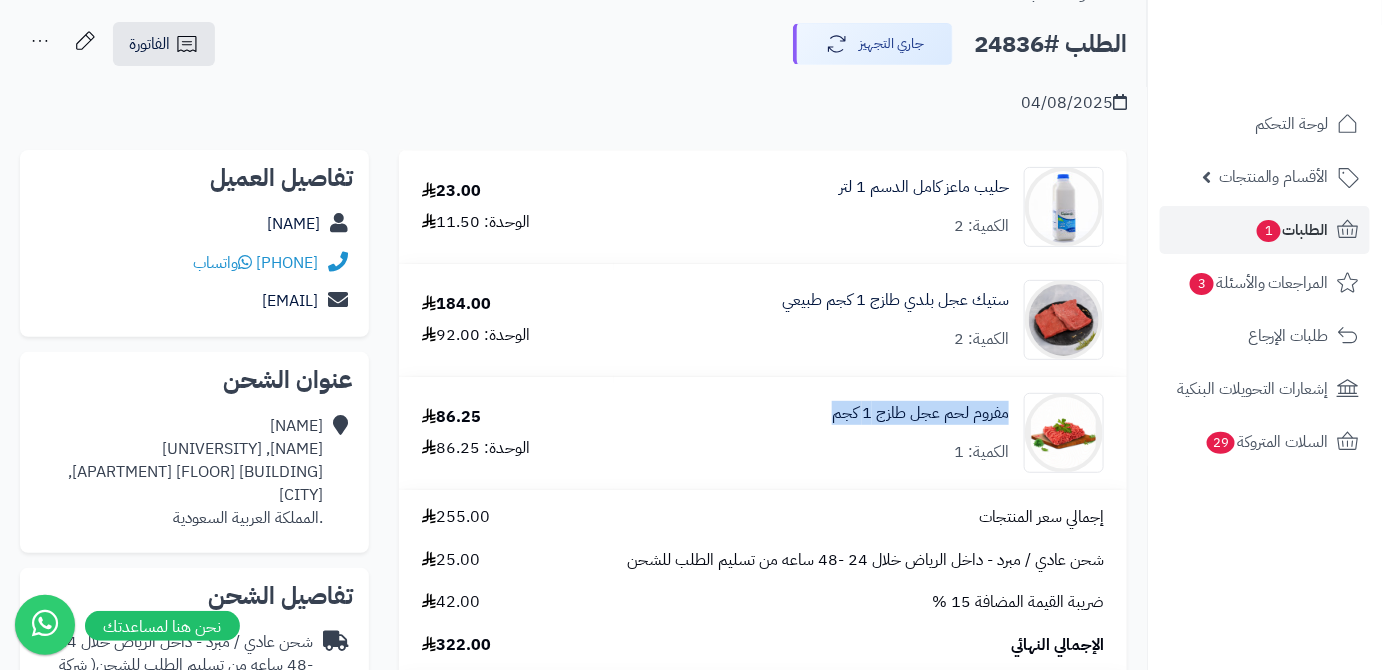 drag, startPoint x: 1014, startPoint y: 408, endPoint x: 802, endPoint y: 412, distance: 212.03773 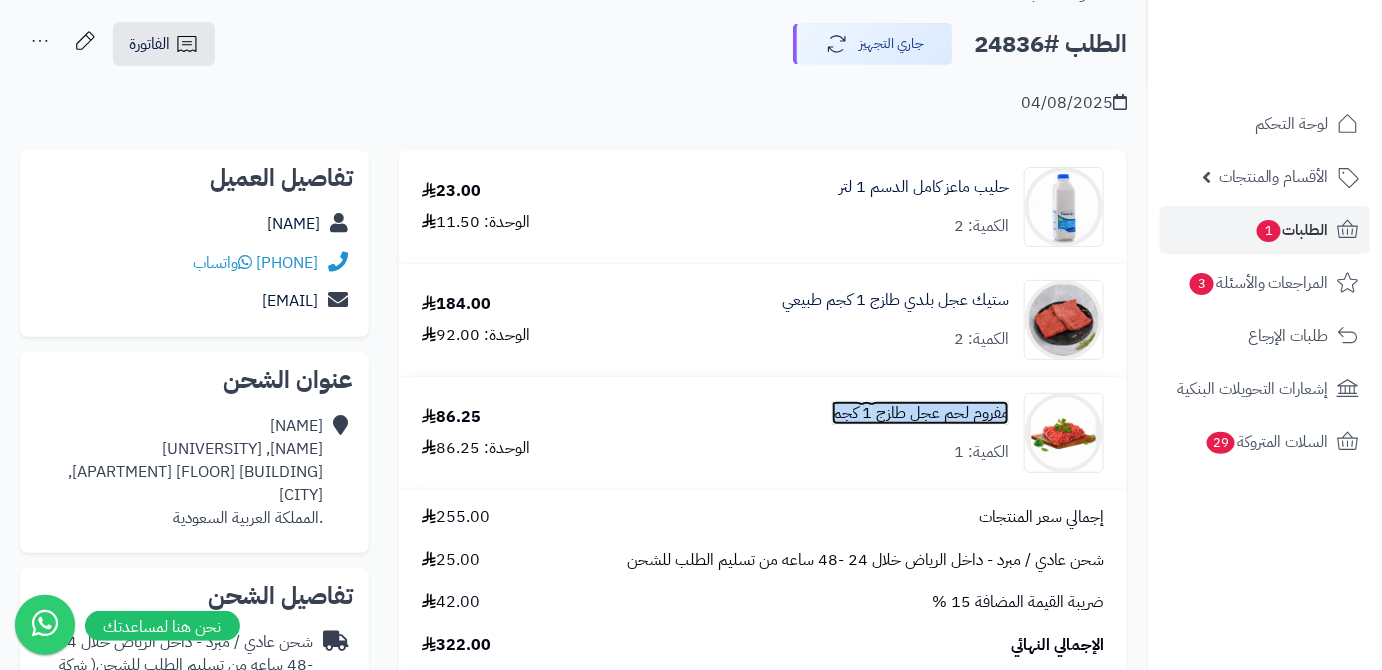 copy on "مفروم لحم عجل طازج 1 كجم" 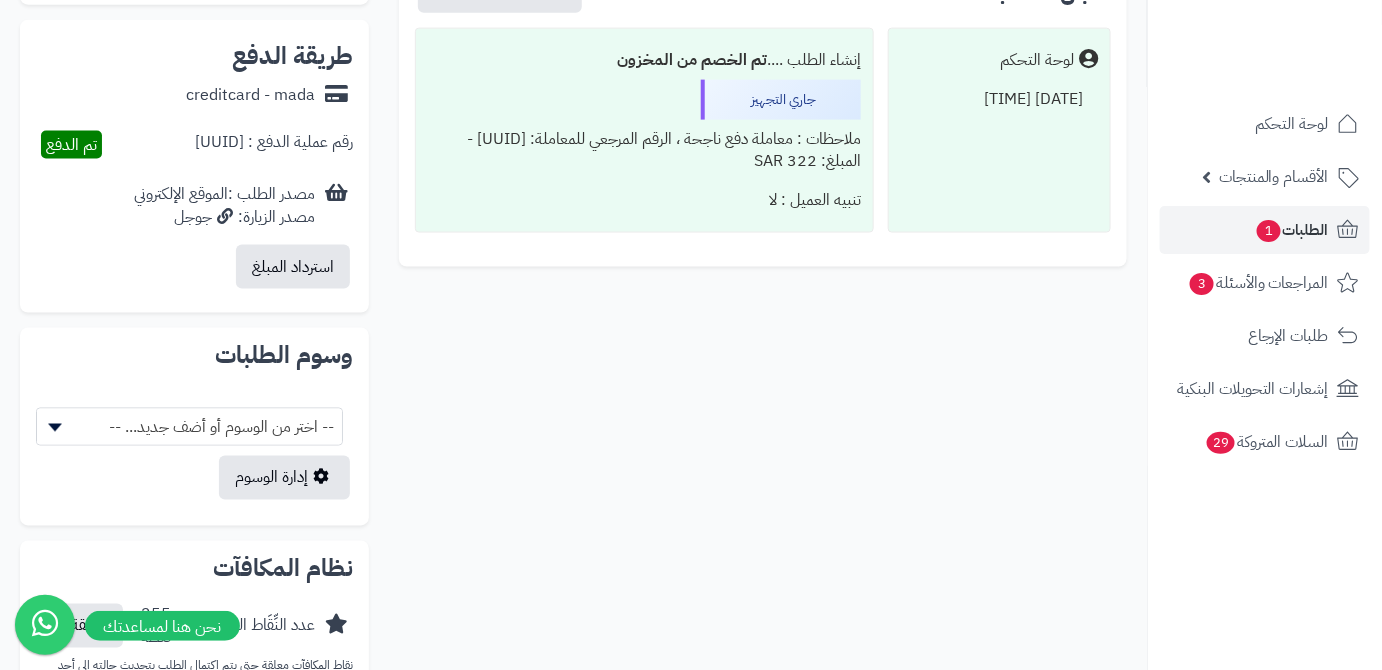 scroll, scrollTop: 636, scrollLeft: 0, axis: vertical 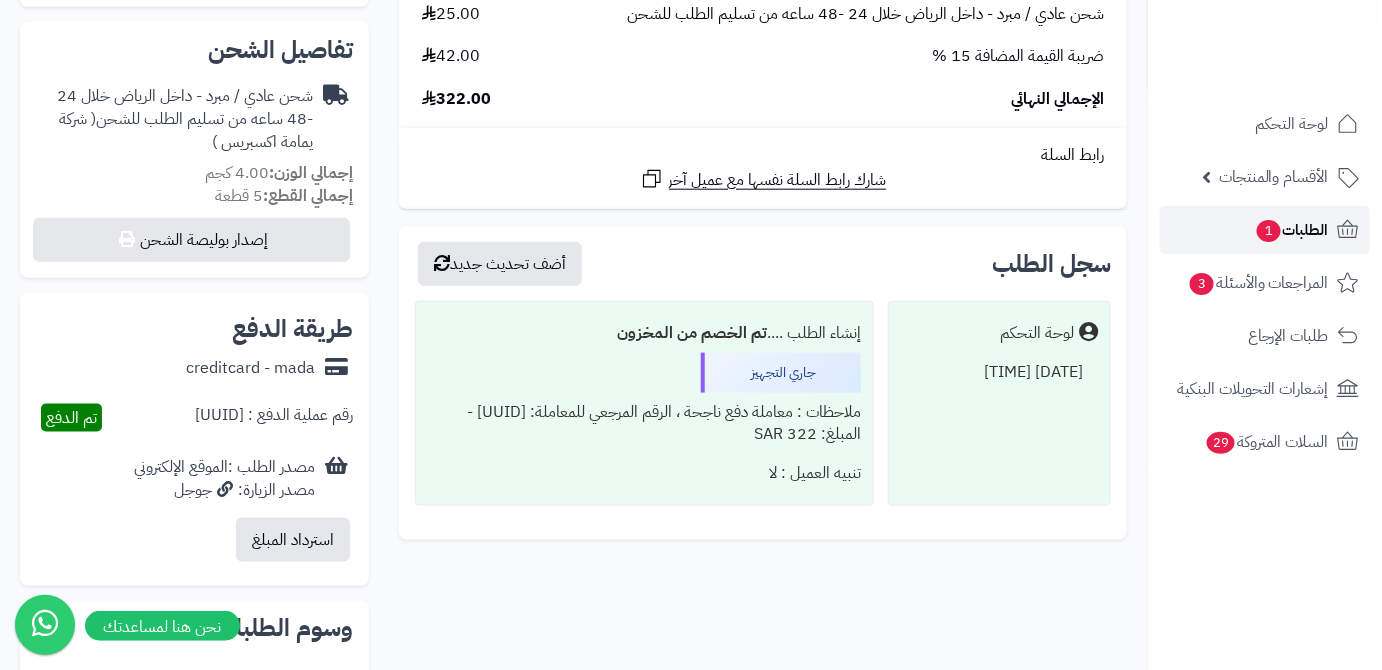 click on "الطلبات  1" at bounding box center (1265, 230) 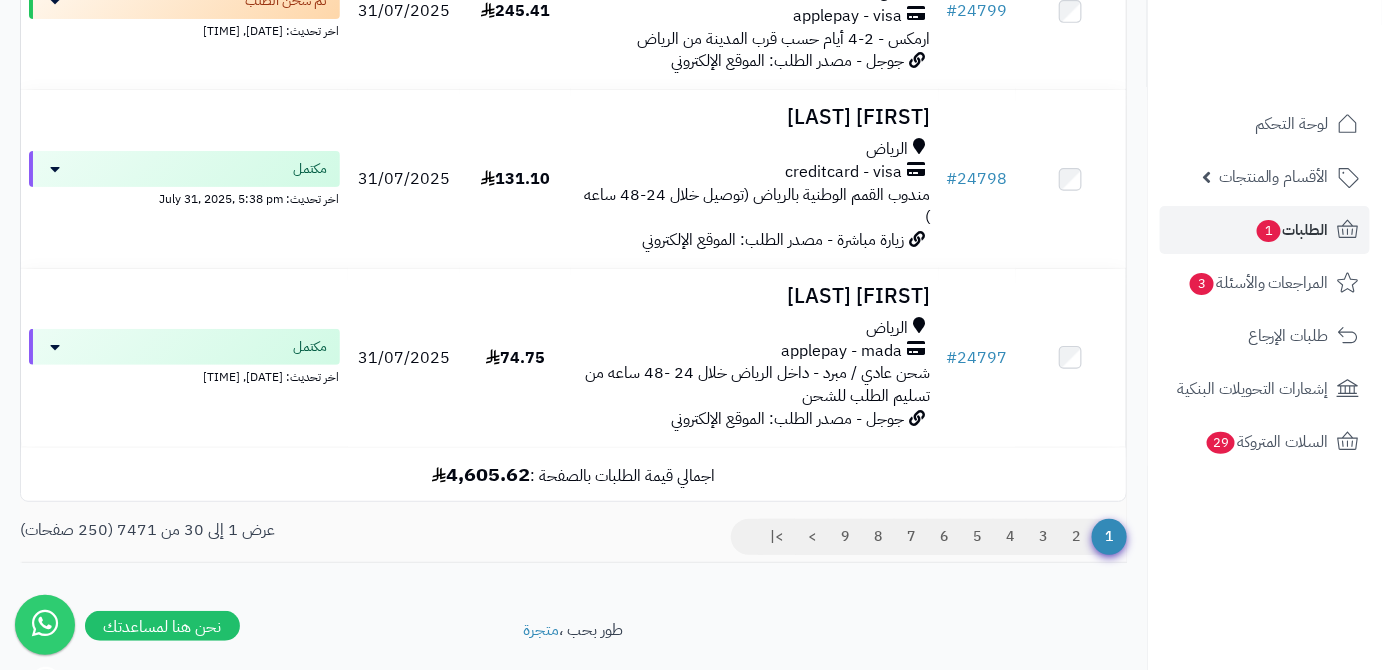 scroll, scrollTop: 5208, scrollLeft: 0, axis: vertical 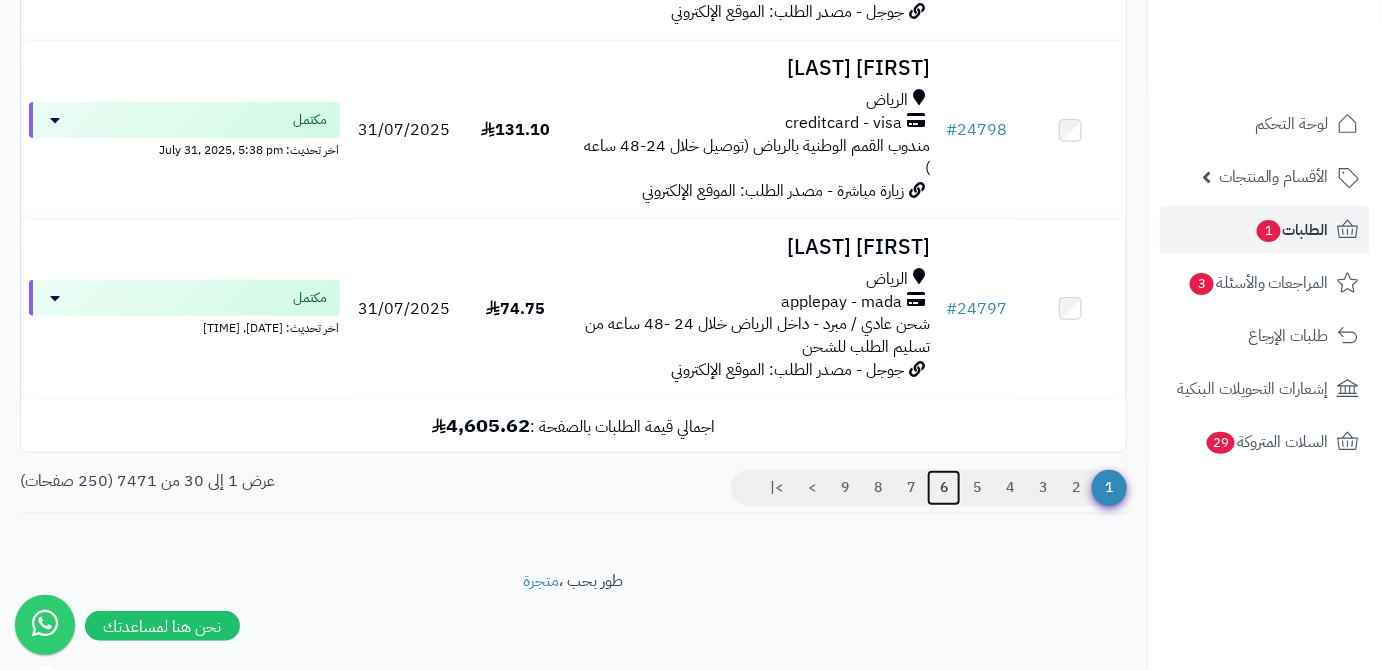 click on "6" at bounding box center [944, 488] 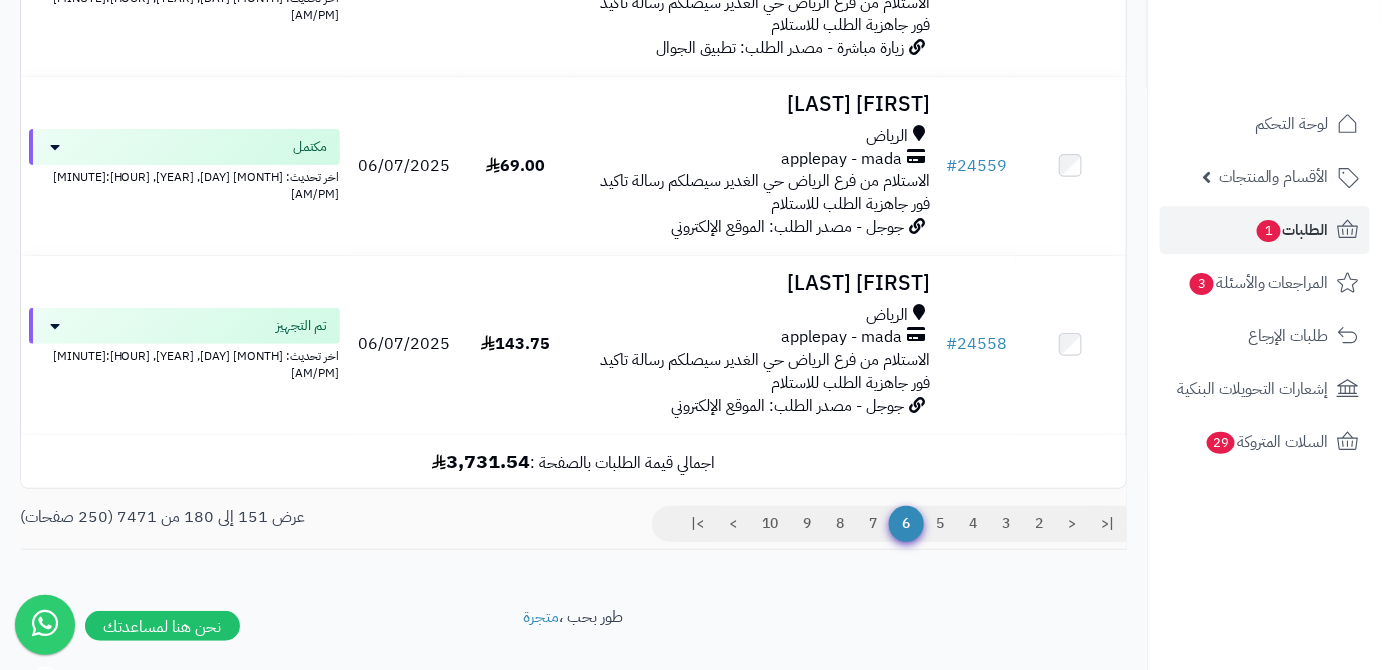 scroll, scrollTop: 5230, scrollLeft: 0, axis: vertical 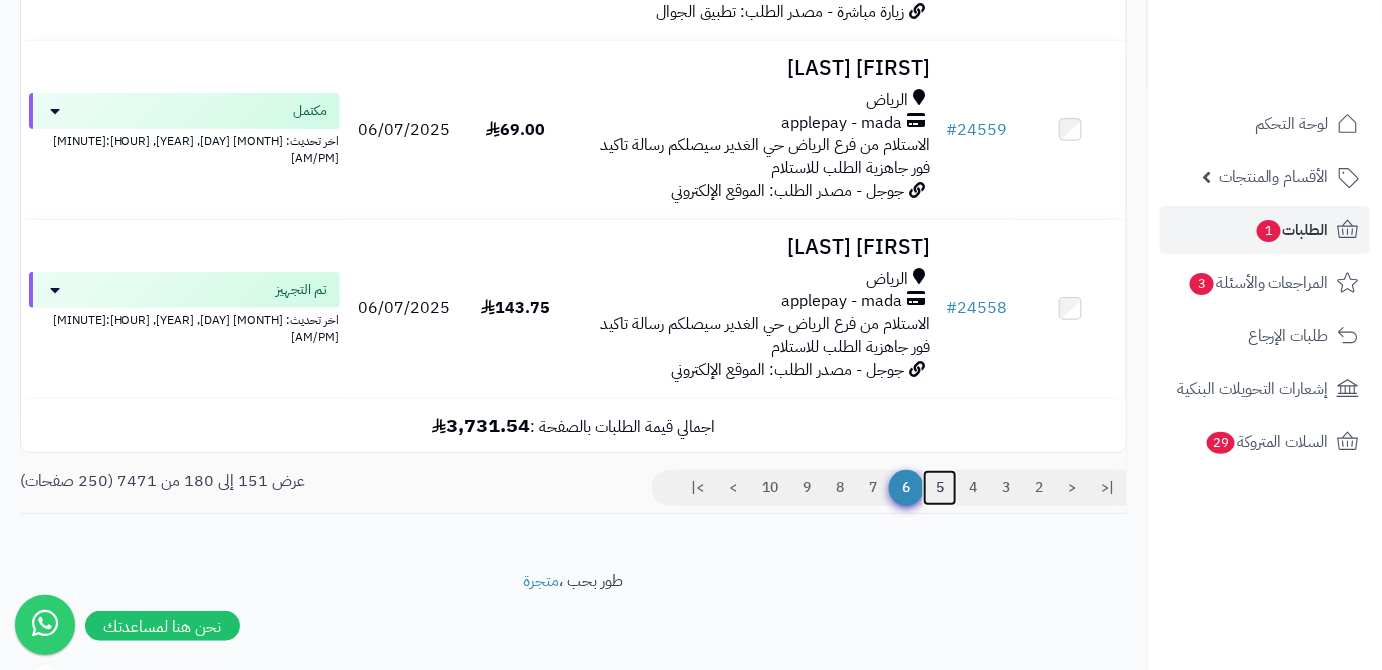 click on "5" at bounding box center [940, 488] 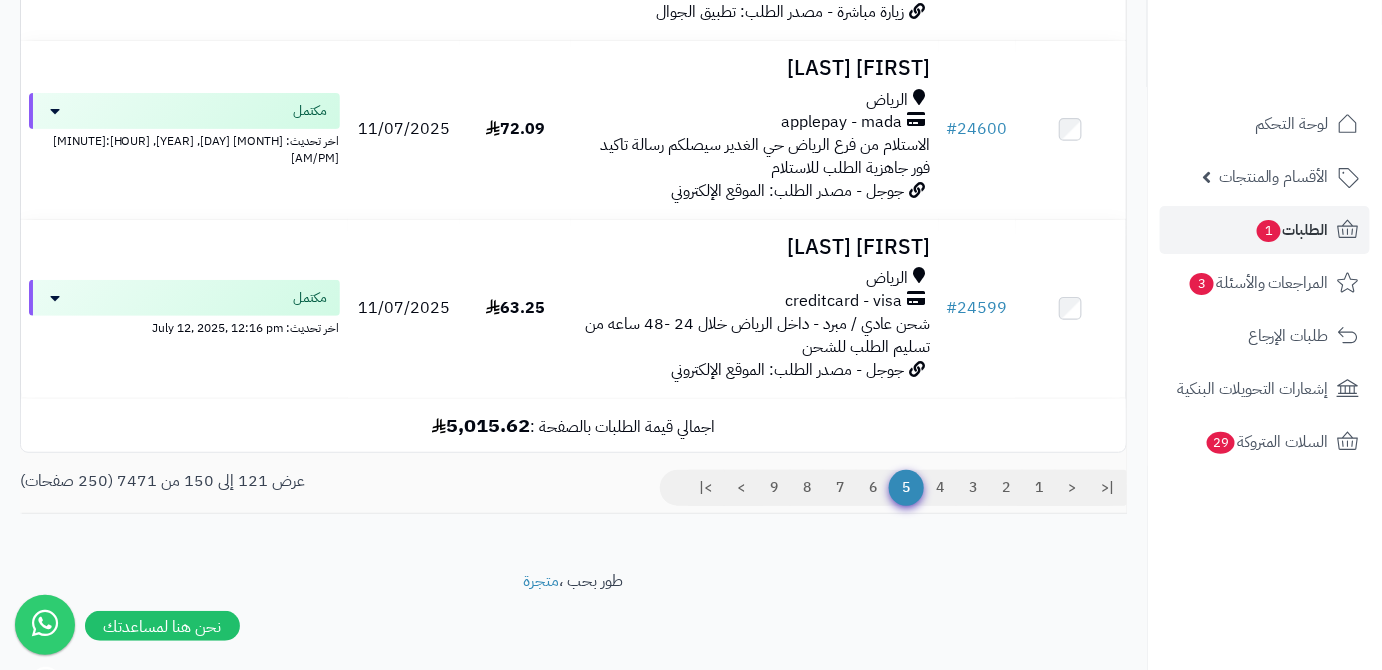 scroll, scrollTop: 5253, scrollLeft: 0, axis: vertical 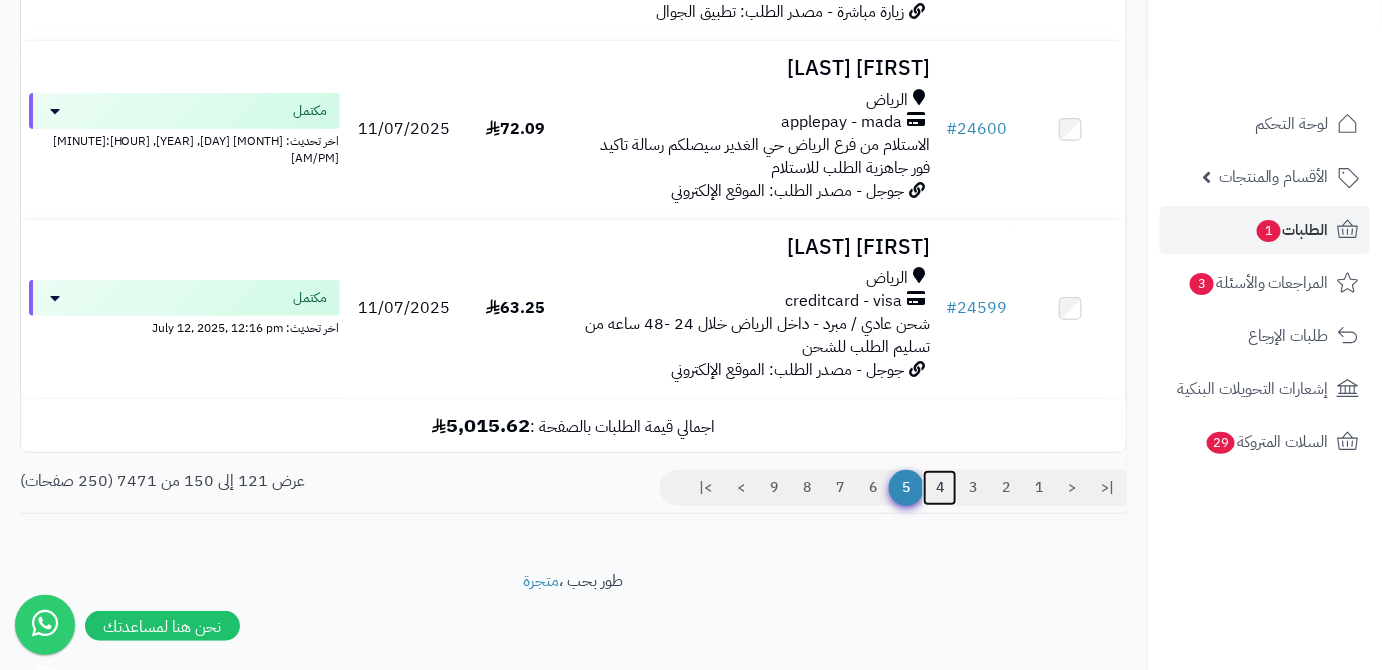 click on "4" at bounding box center (940, 488) 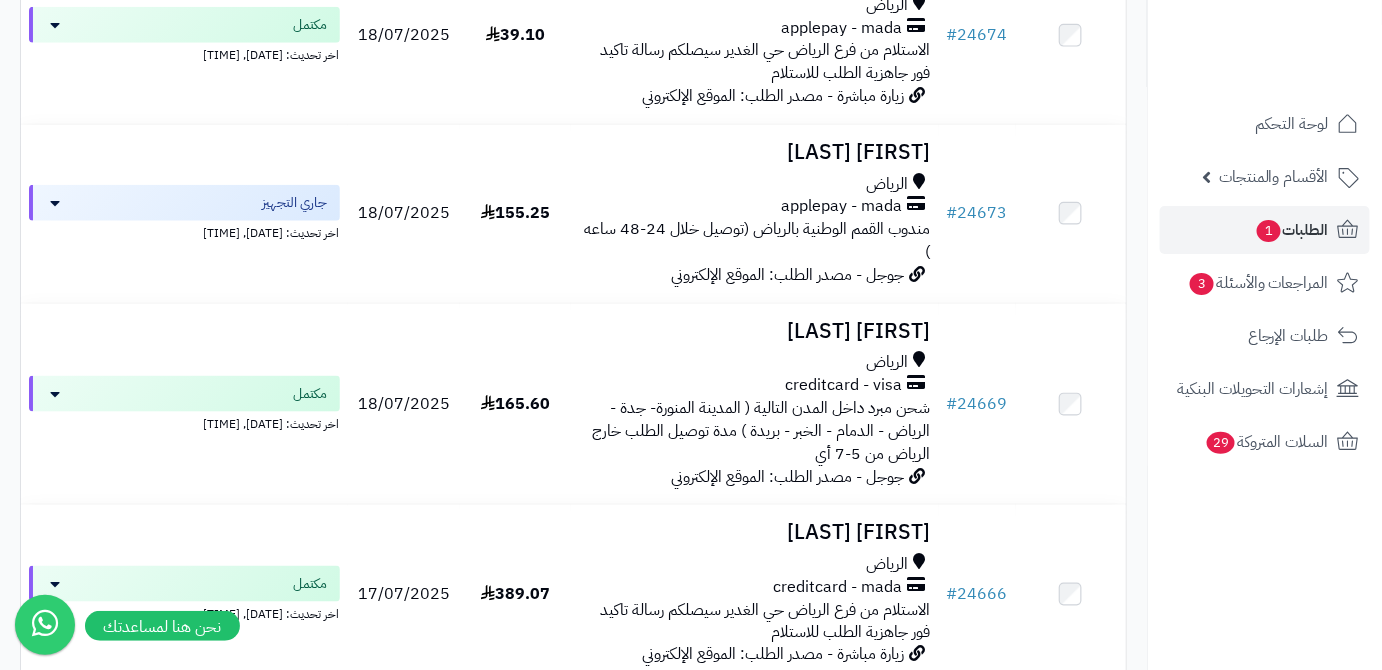 scroll, scrollTop: 3181, scrollLeft: 0, axis: vertical 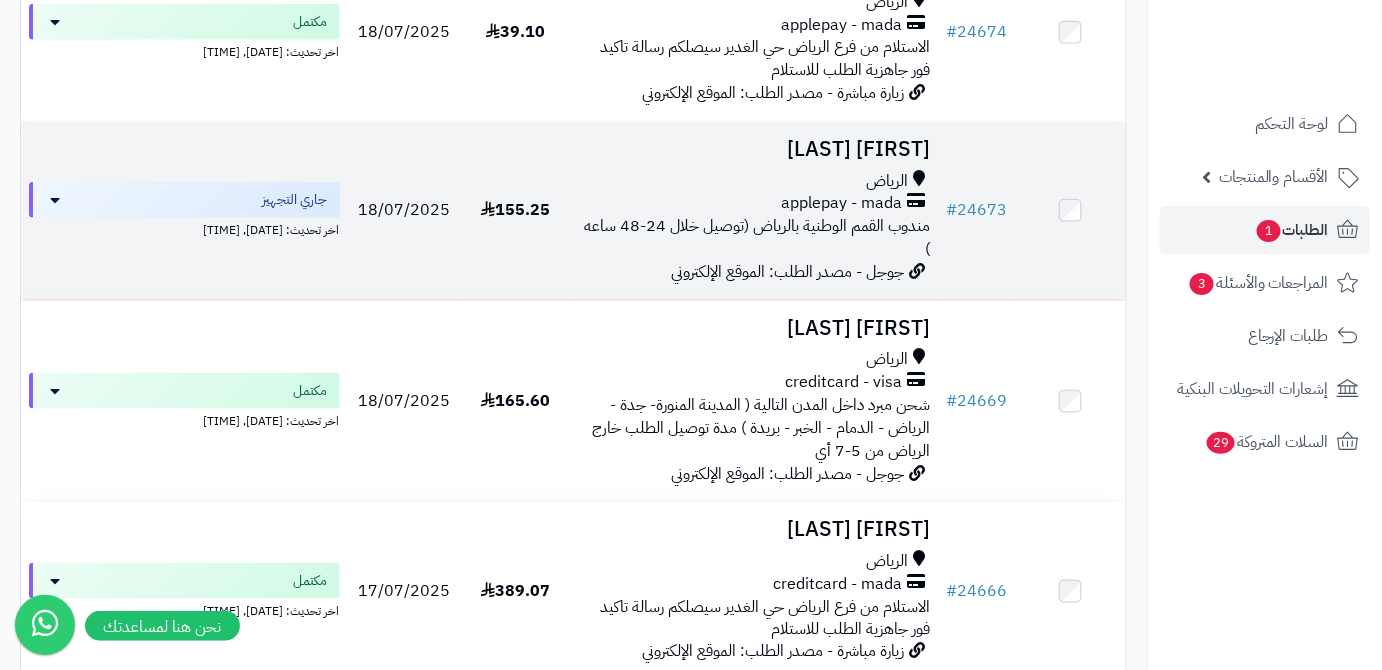 click on "[FIRST] [LAST]" at bounding box center (755, 149) 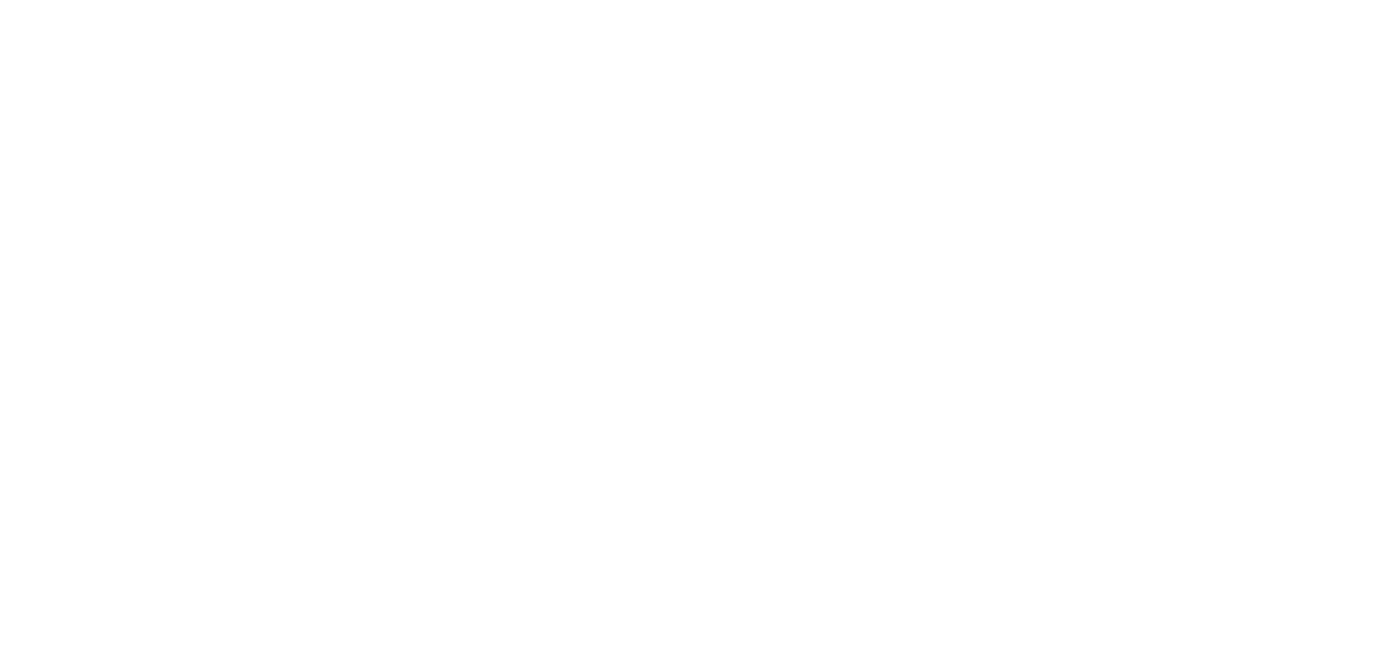 scroll, scrollTop: 0, scrollLeft: 0, axis: both 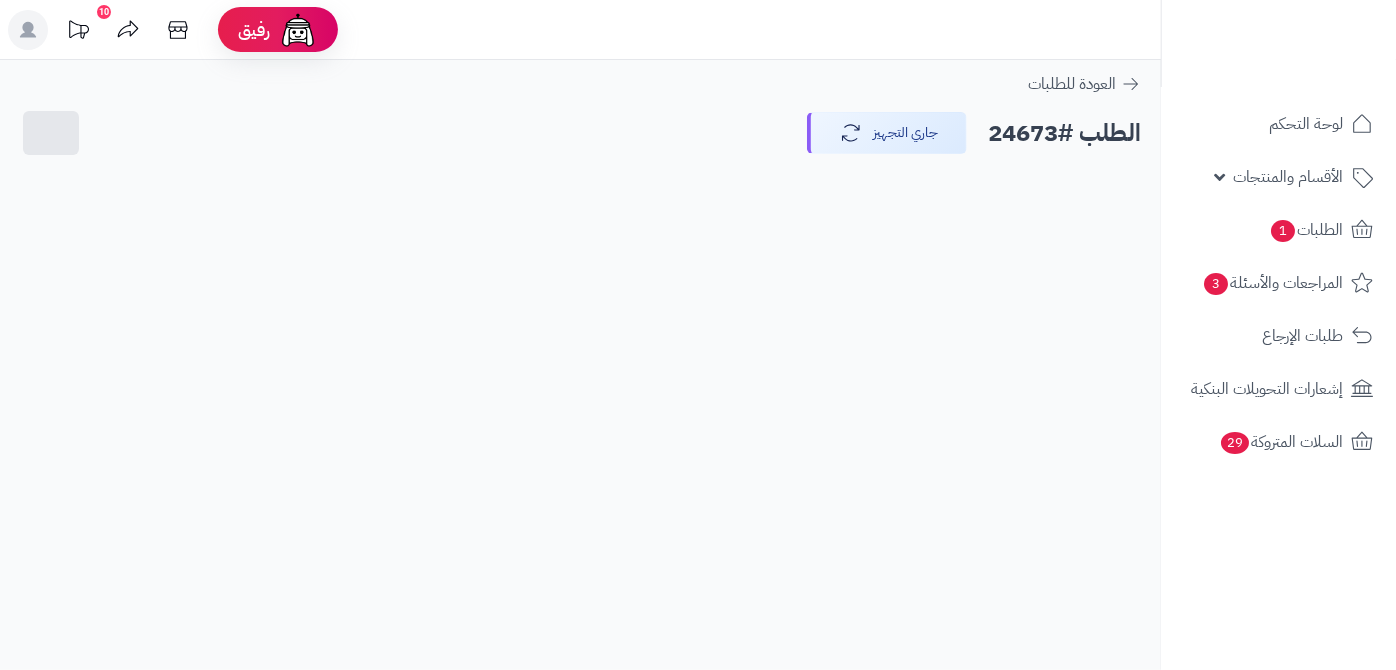 click on "الطلب #24673" at bounding box center (1064, 133) 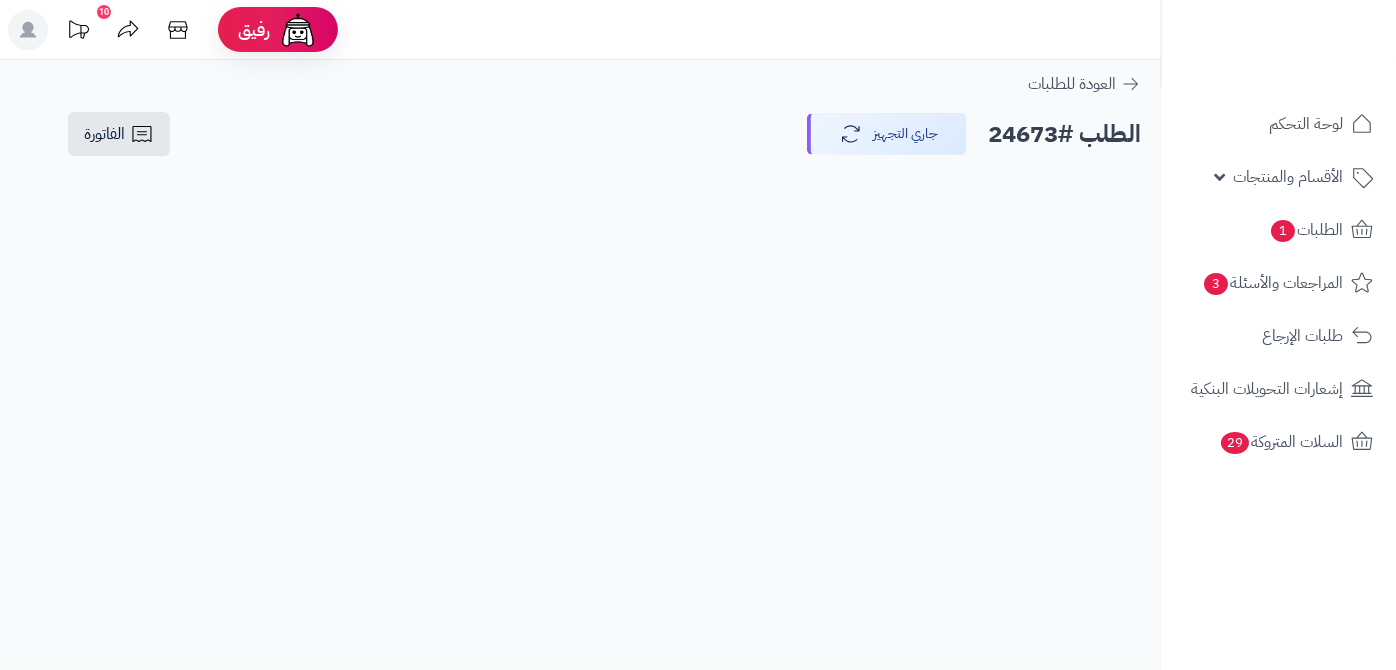 drag, startPoint x: 1013, startPoint y: 138, endPoint x: 979, endPoint y: 187, distance: 59.64059 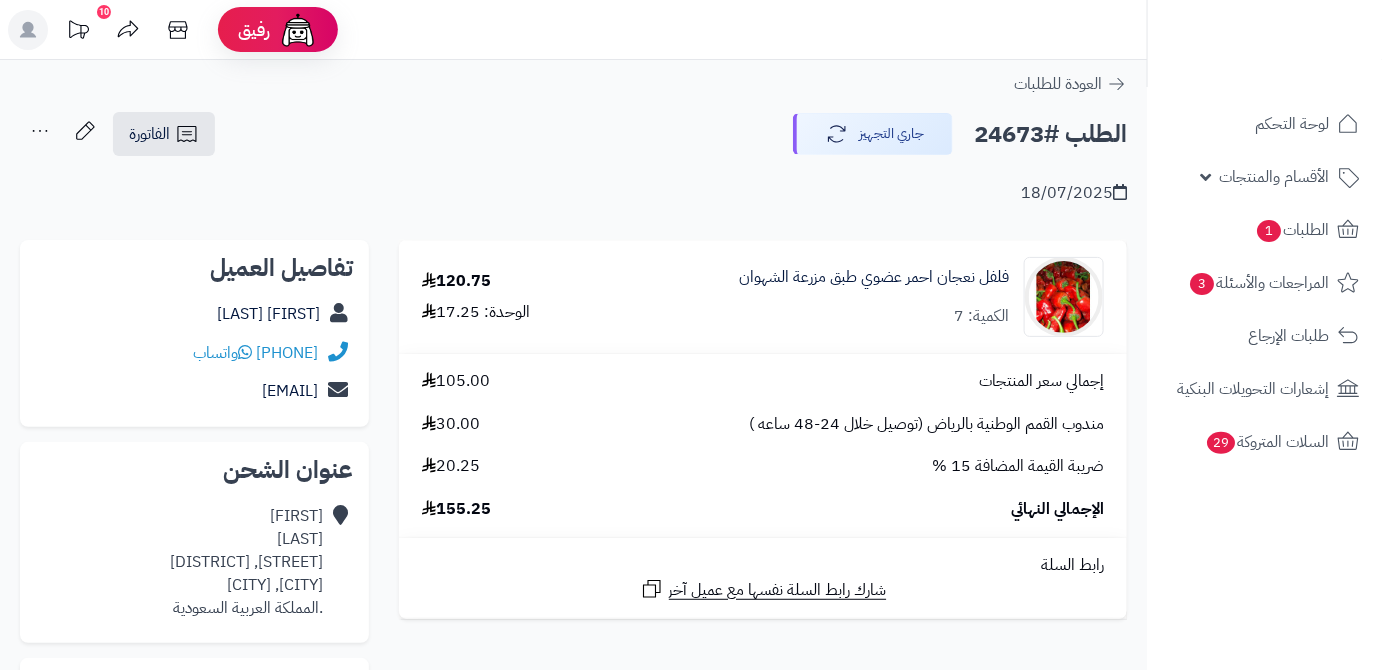 click on "الطلب #24673" at bounding box center [1050, 134] 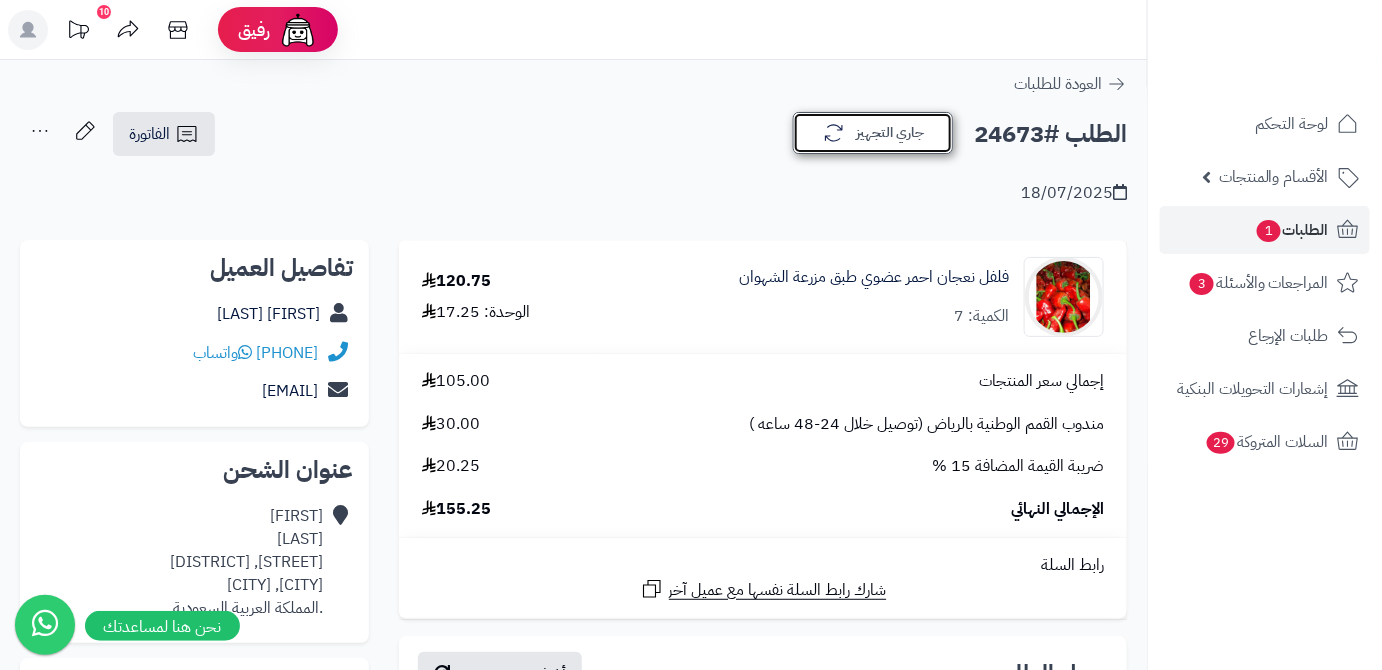 click on "جاري التجهيز" at bounding box center (873, 133) 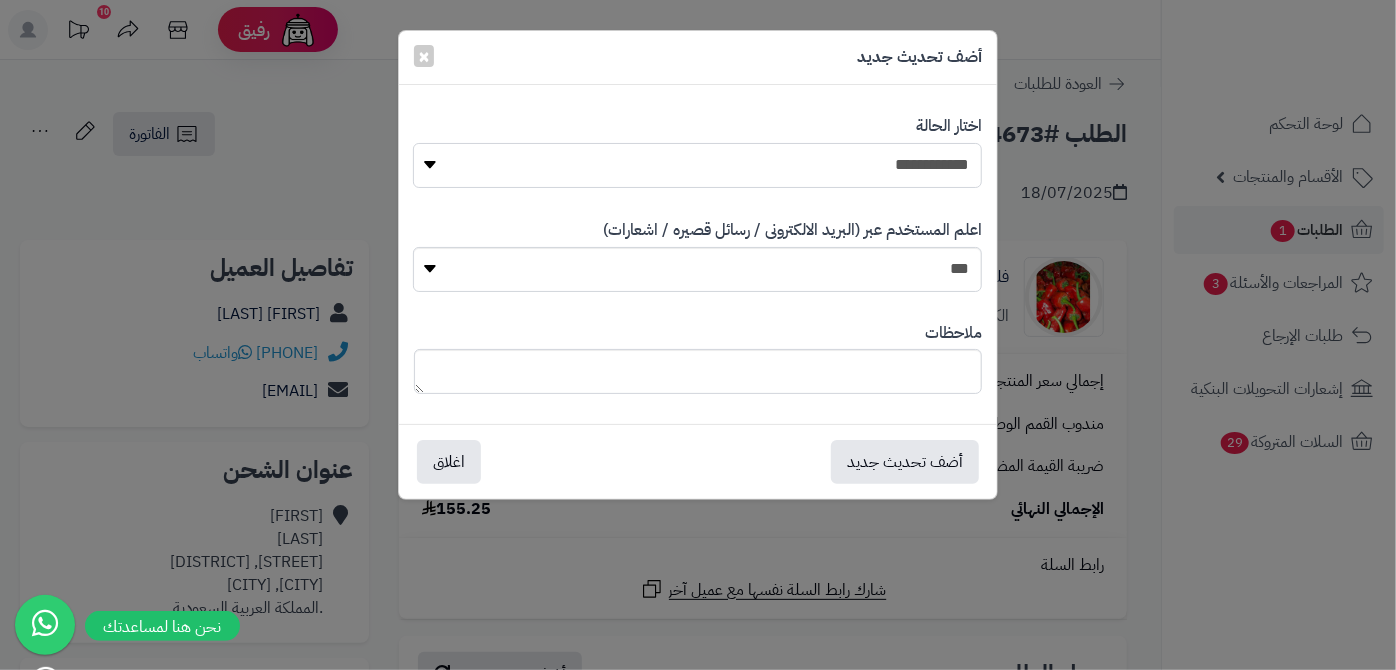 drag, startPoint x: 912, startPoint y: 163, endPoint x: 915, endPoint y: 184, distance: 21.213203 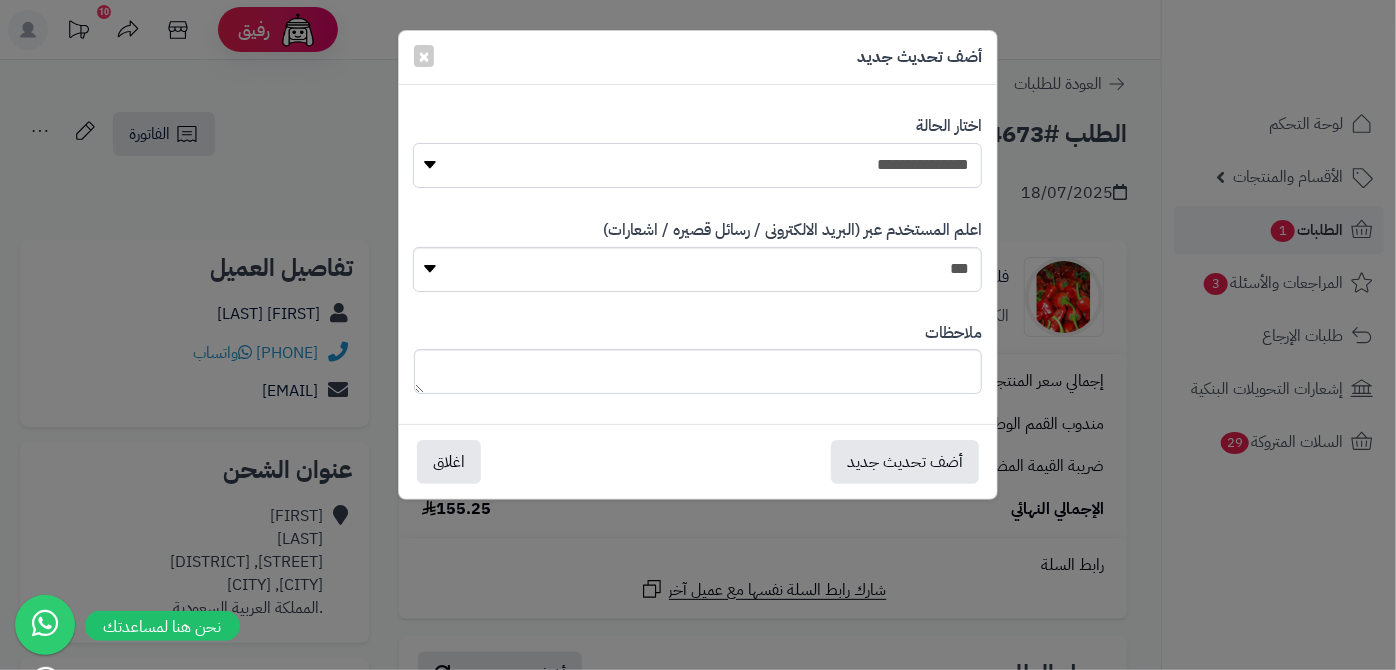 click on "**********" at bounding box center (697, 165) 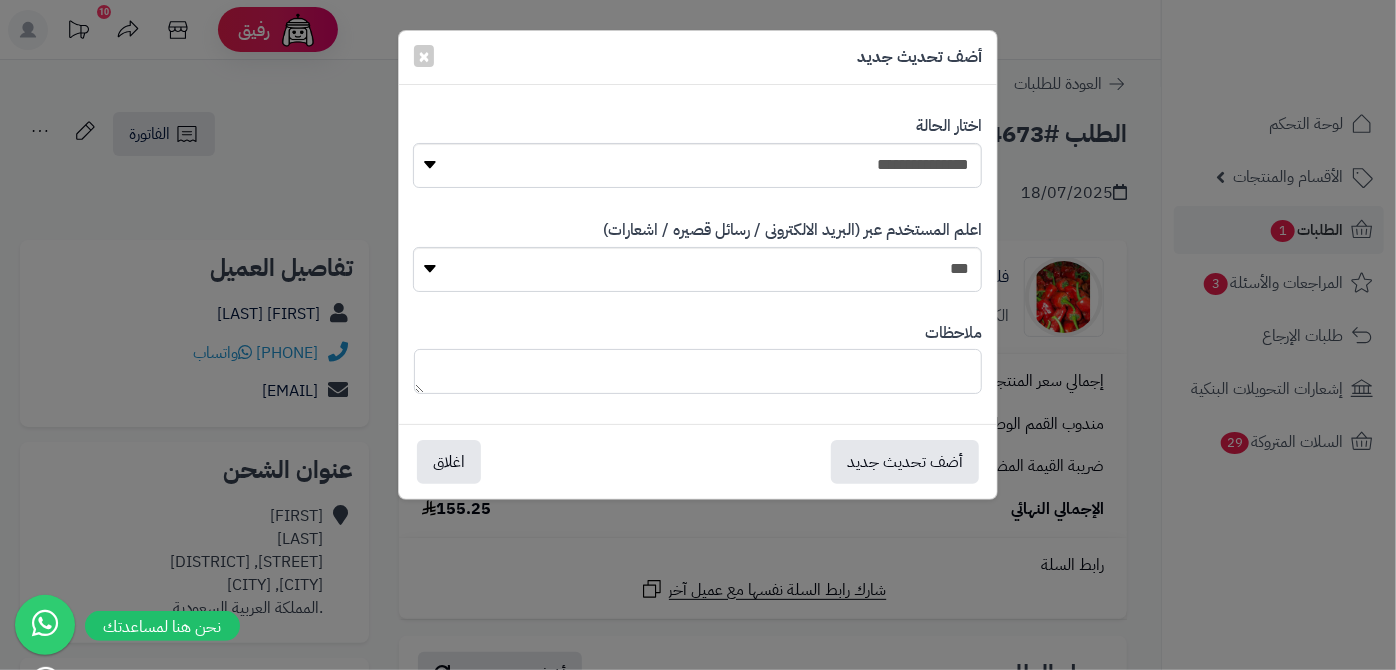paste on "*****" 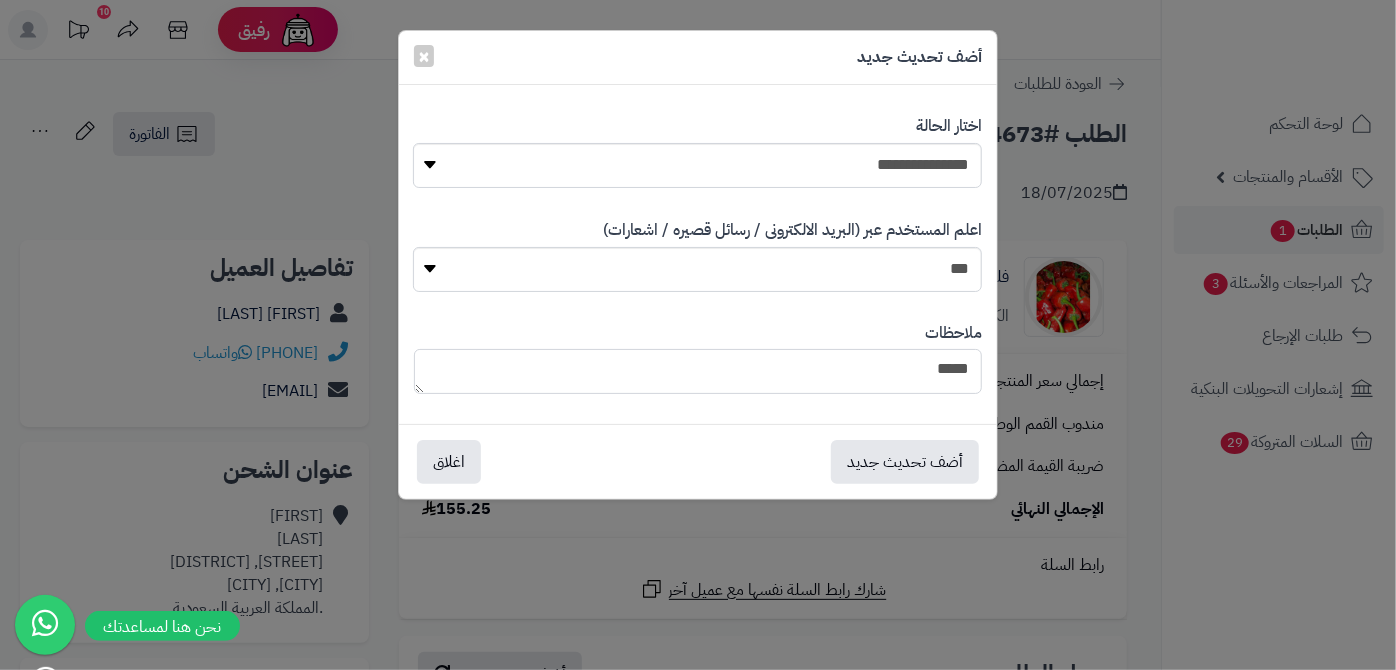 click on "*****" at bounding box center [698, 371] 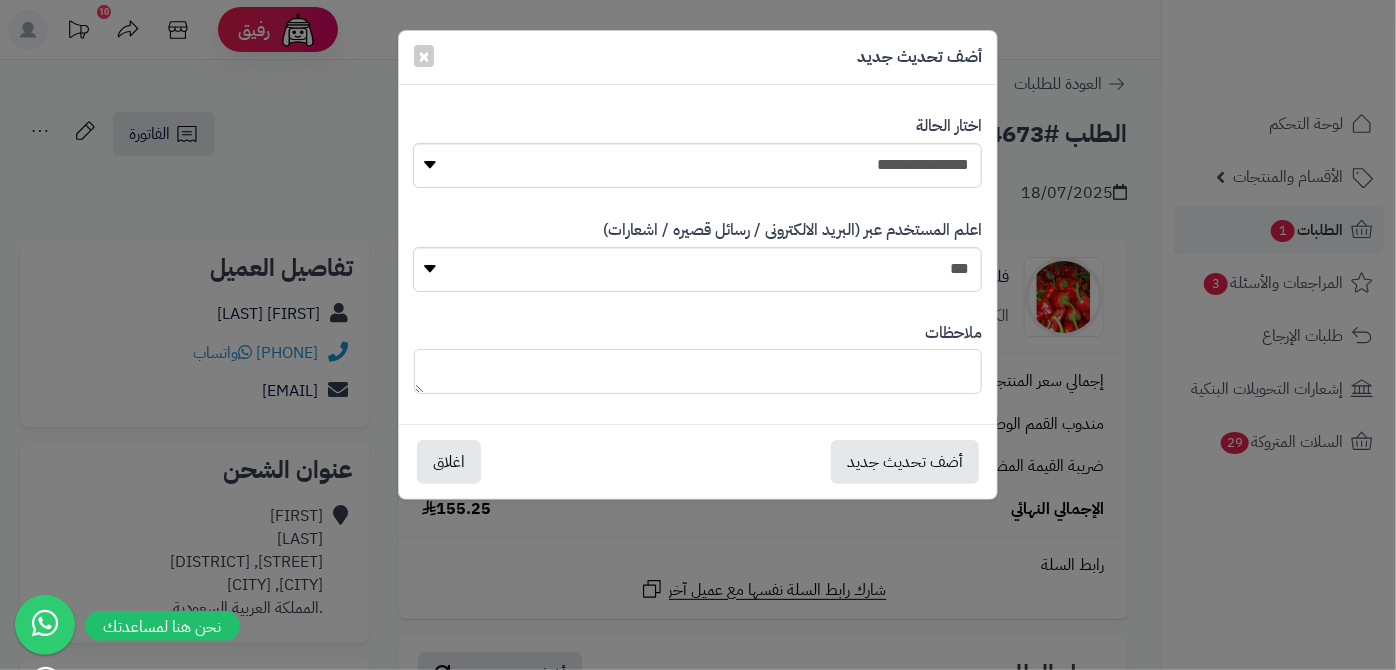 paste on "**********" 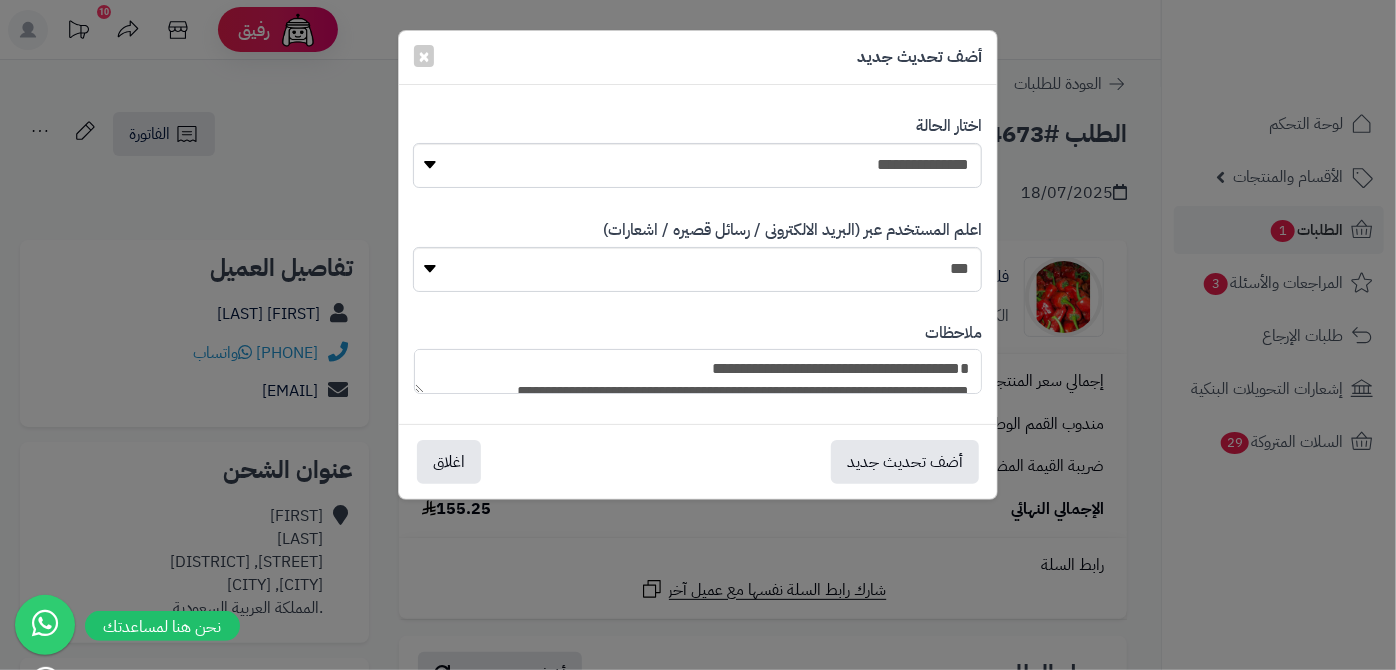scroll, scrollTop: 239, scrollLeft: 0, axis: vertical 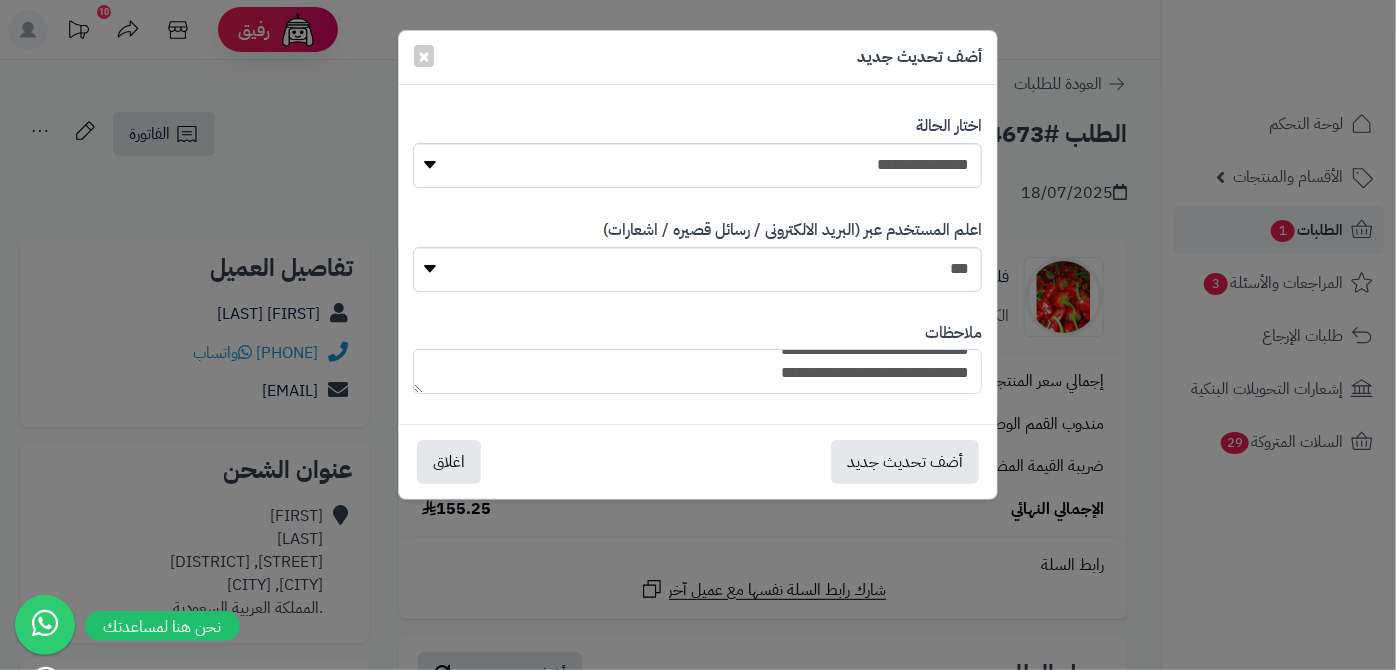 paste on "**********" 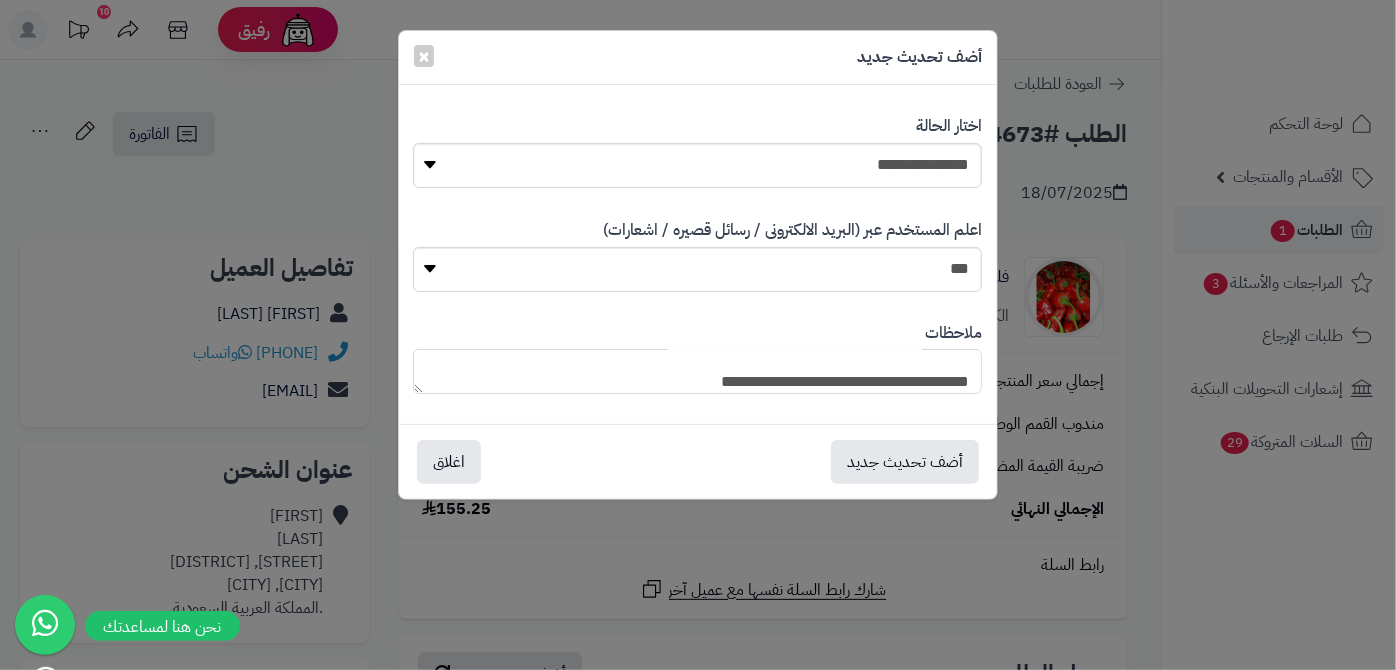scroll, scrollTop: 490, scrollLeft: 0, axis: vertical 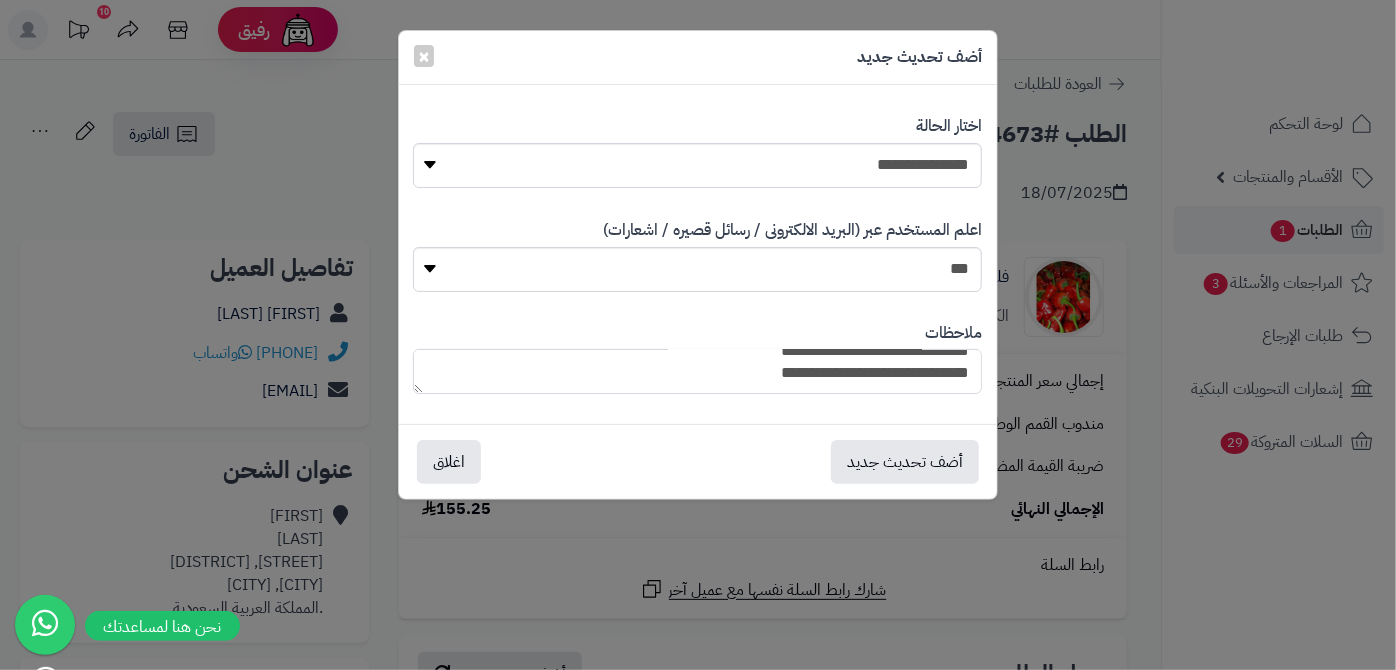 drag, startPoint x: 971, startPoint y: 368, endPoint x: 888, endPoint y: 386, distance: 84.92938 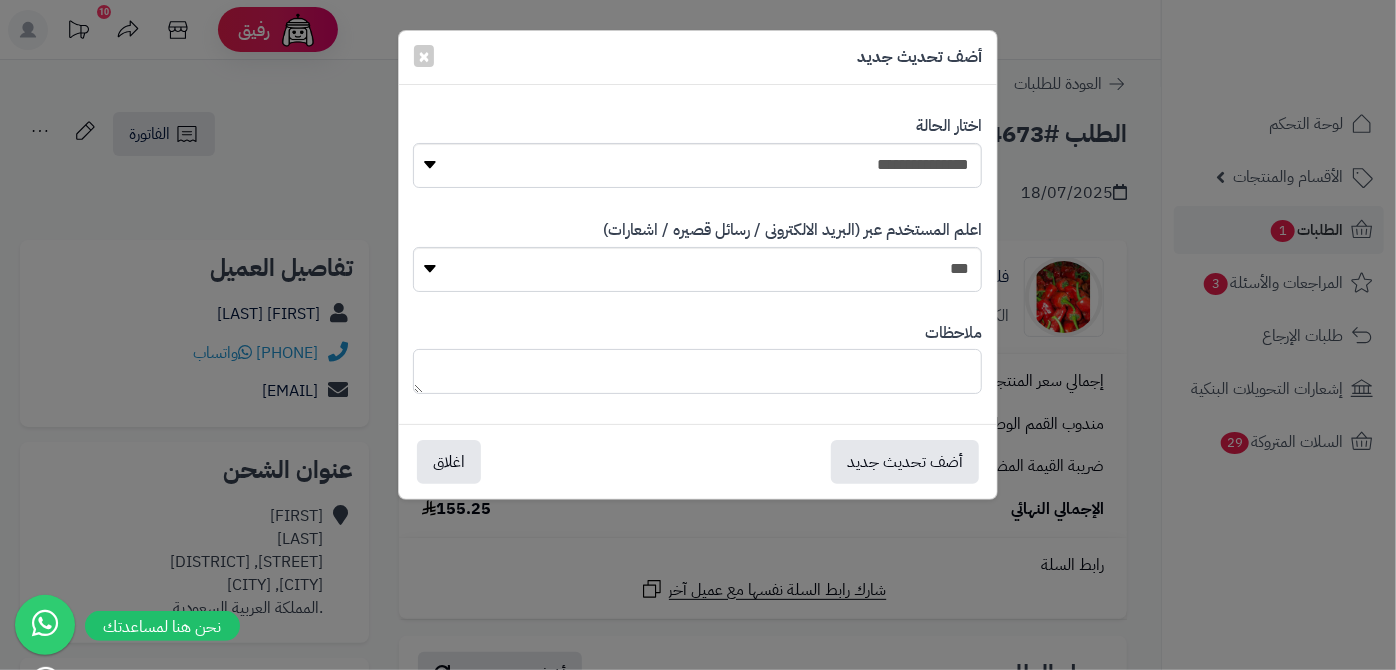 scroll, scrollTop: 0, scrollLeft: 0, axis: both 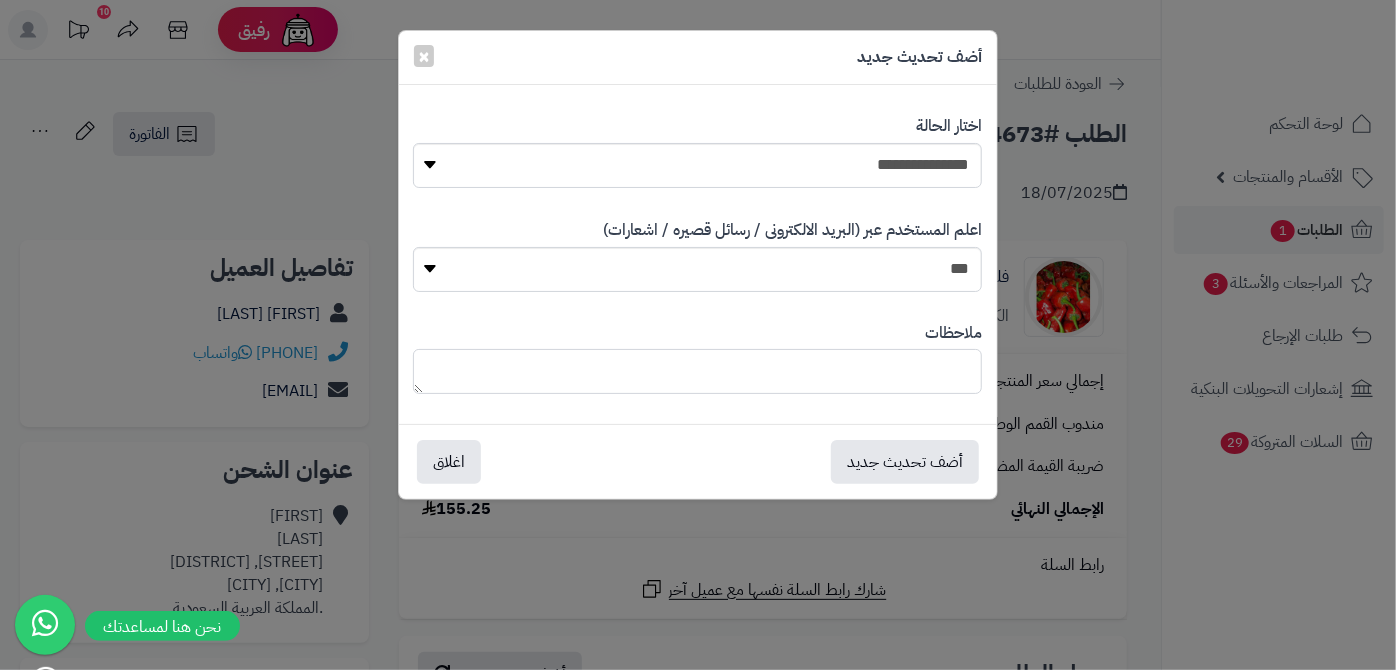 paste on "**********" 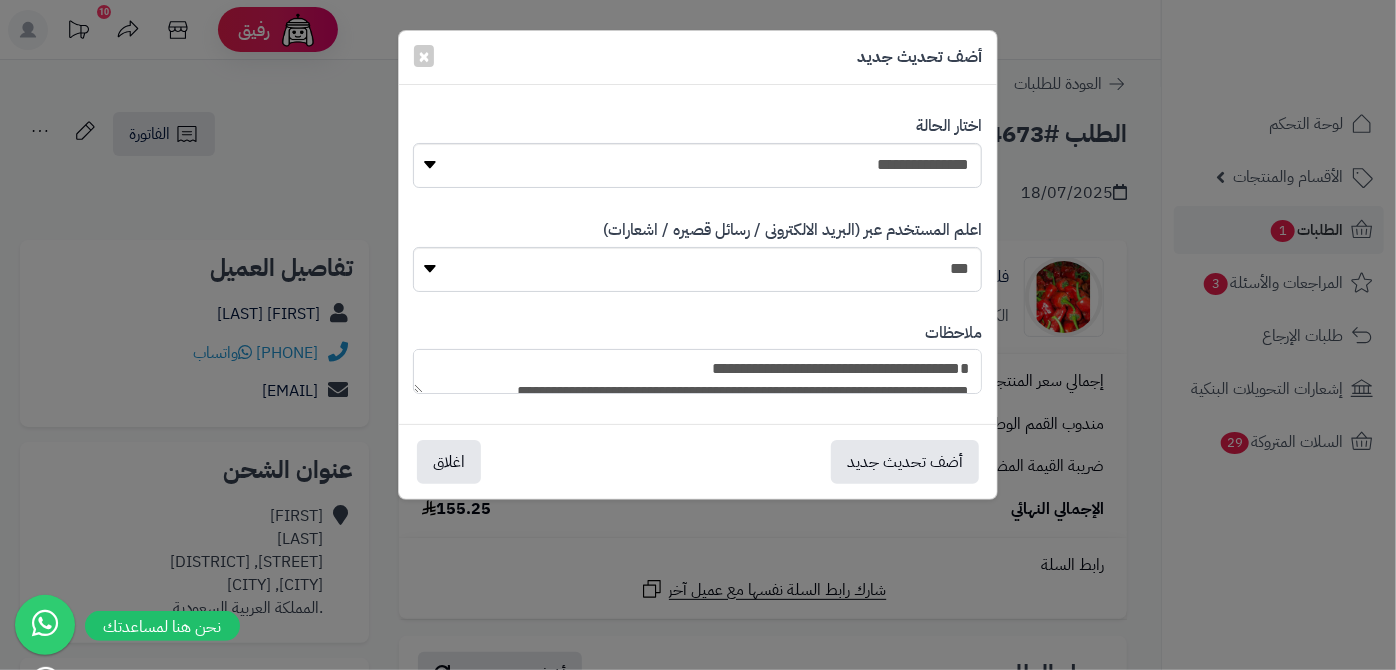 scroll, scrollTop: 239, scrollLeft: 0, axis: vertical 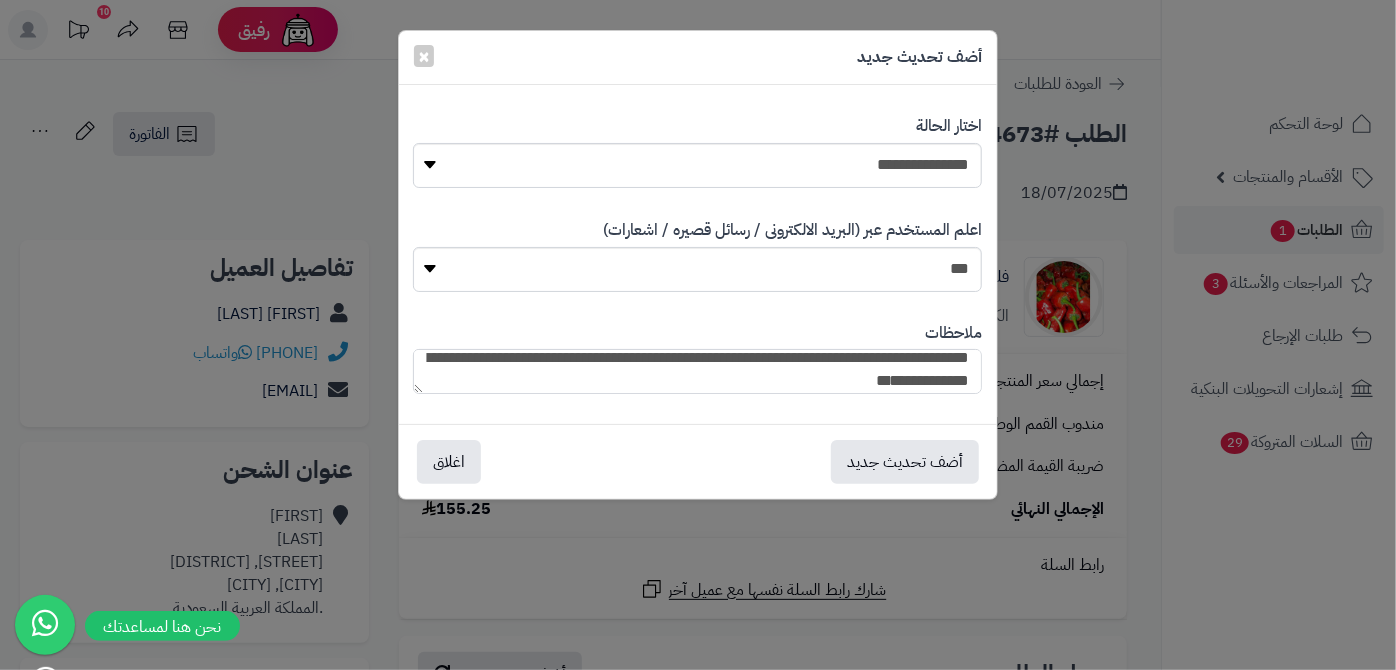 click on "**********" at bounding box center [697, 371] 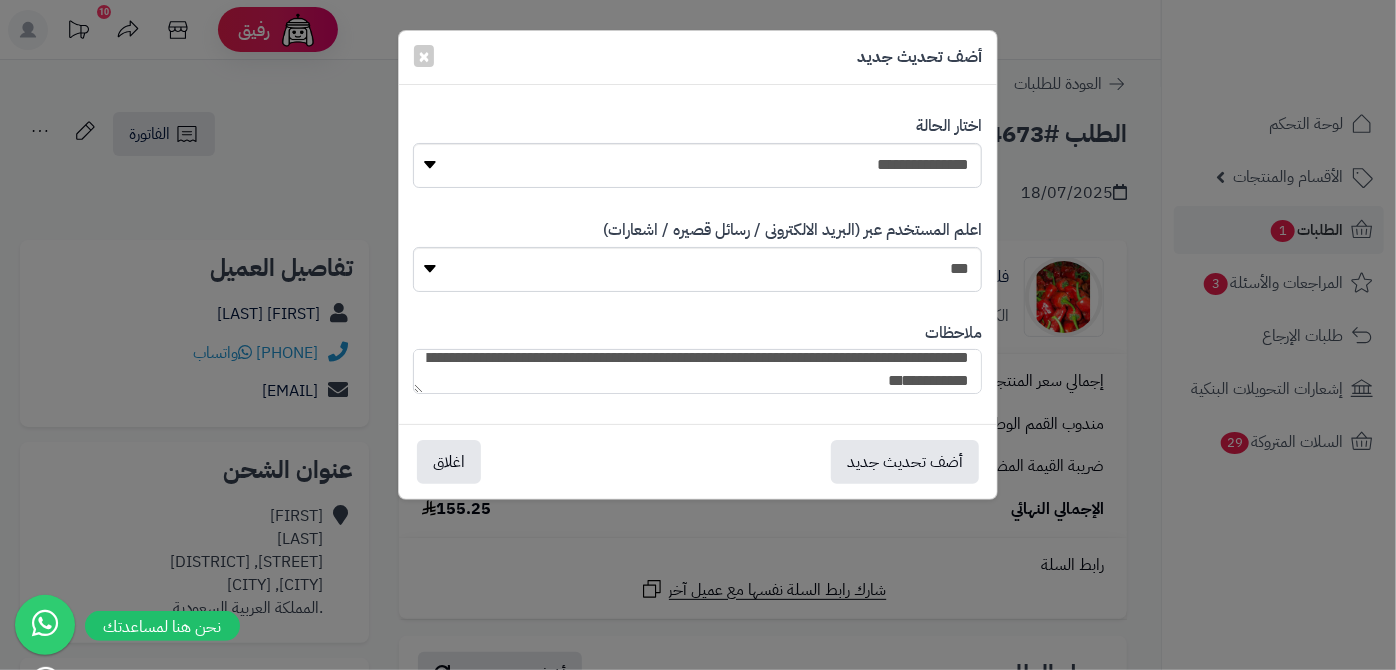 click on "**********" at bounding box center (697, 371) 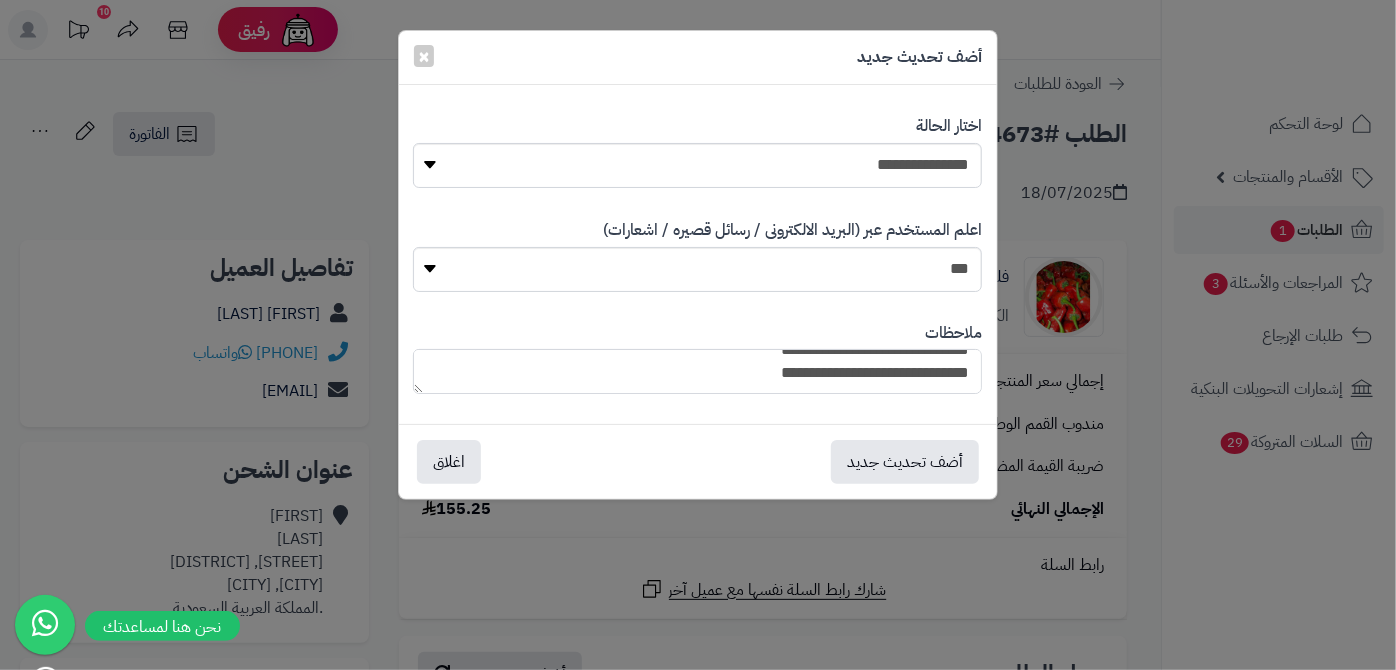 click on "**********" at bounding box center [697, 371] 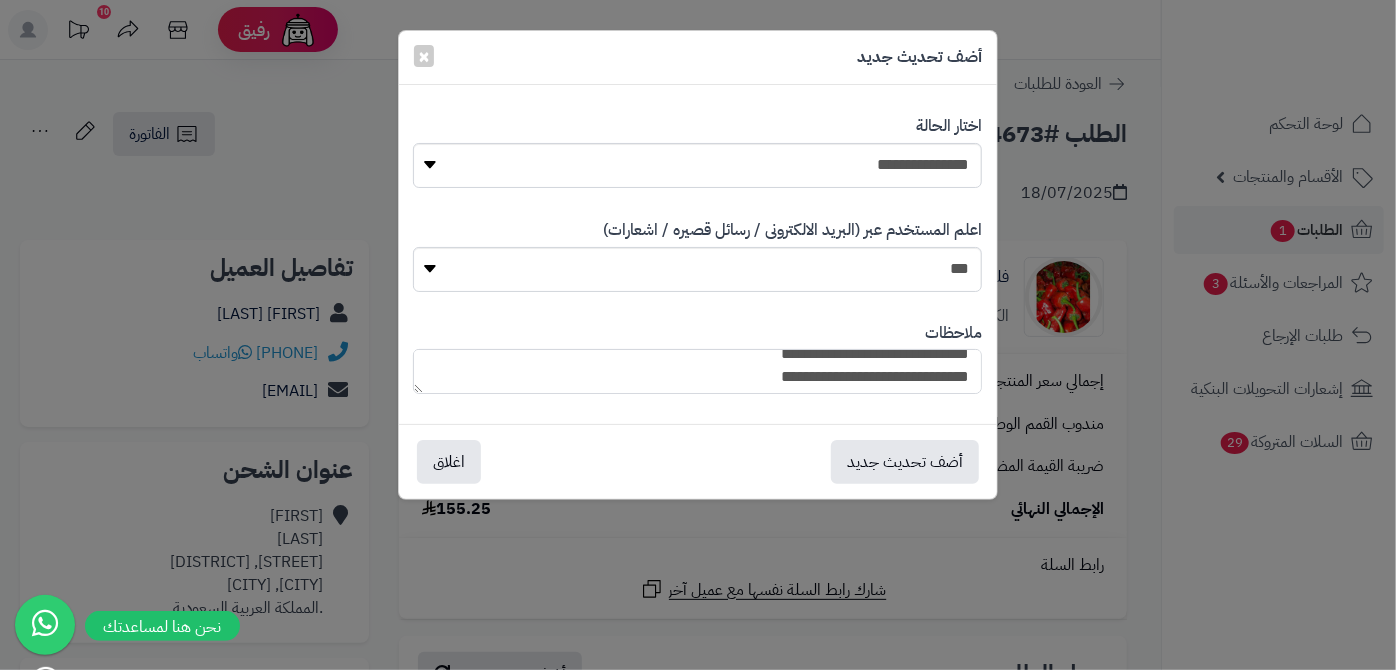scroll, scrollTop: 155, scrollLeft: 0, axis: vertical 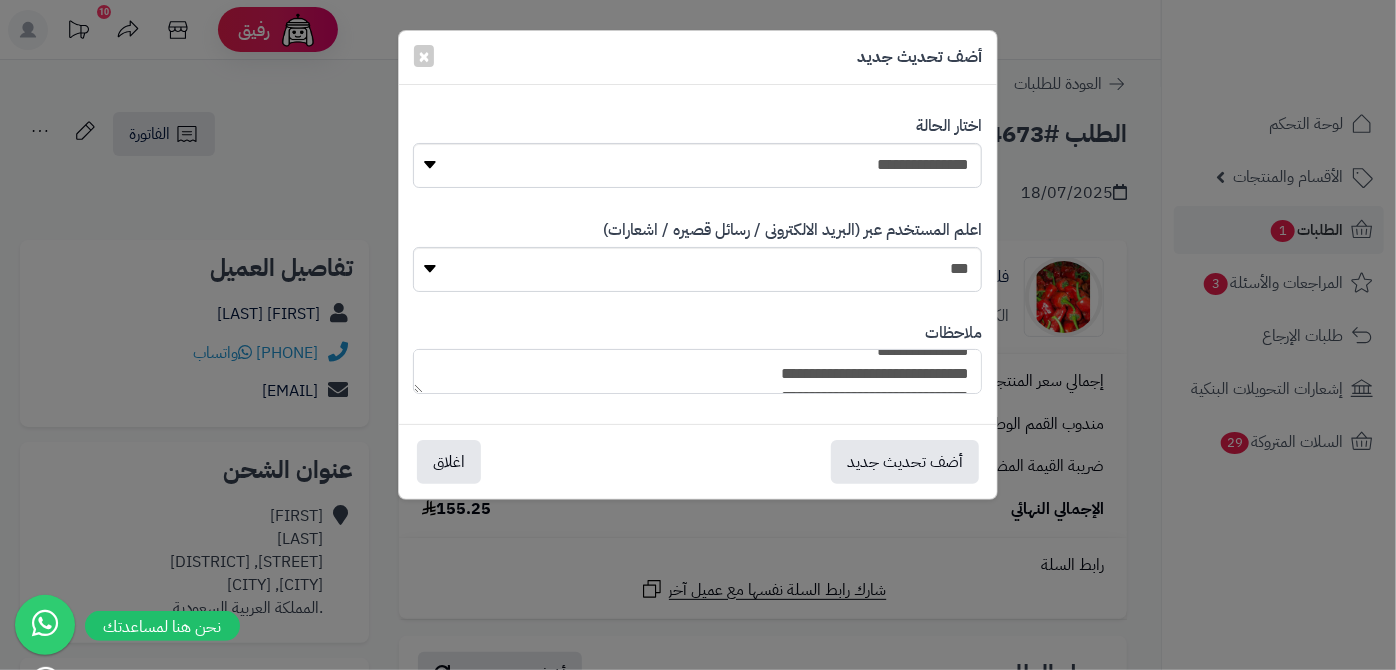 click on "**********" at bounding box center (697, 371) 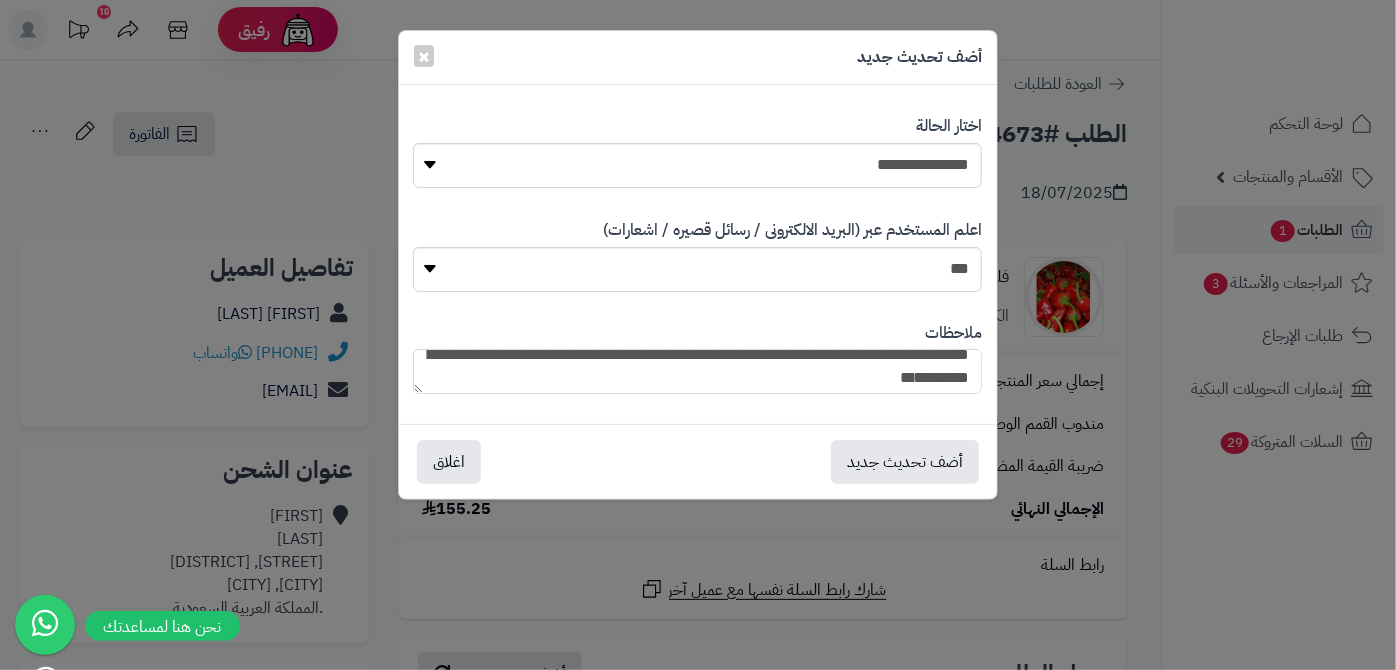 scroll, scrollTop: 90, scrollLeft: 0, axis: vertical 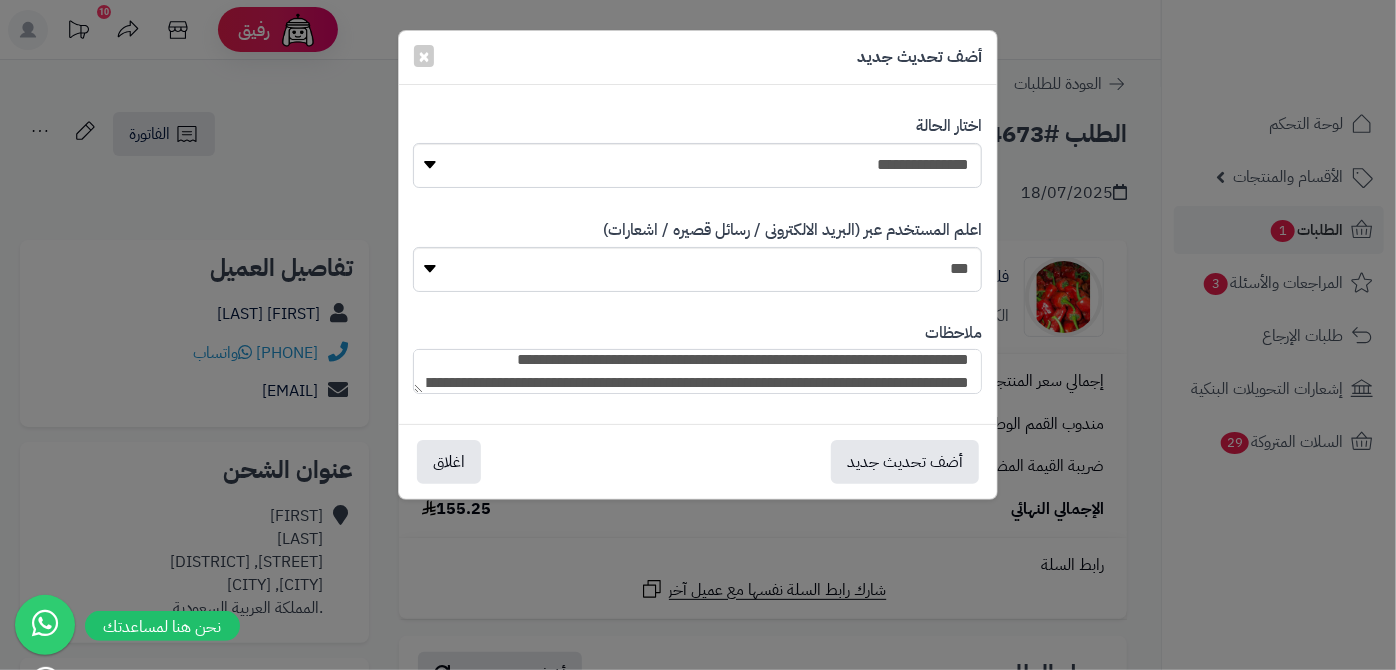 drag, startPoint x: 592, startPoint y: 387, endPoint x: 594, endPoint y: 347, distance: 40.04997 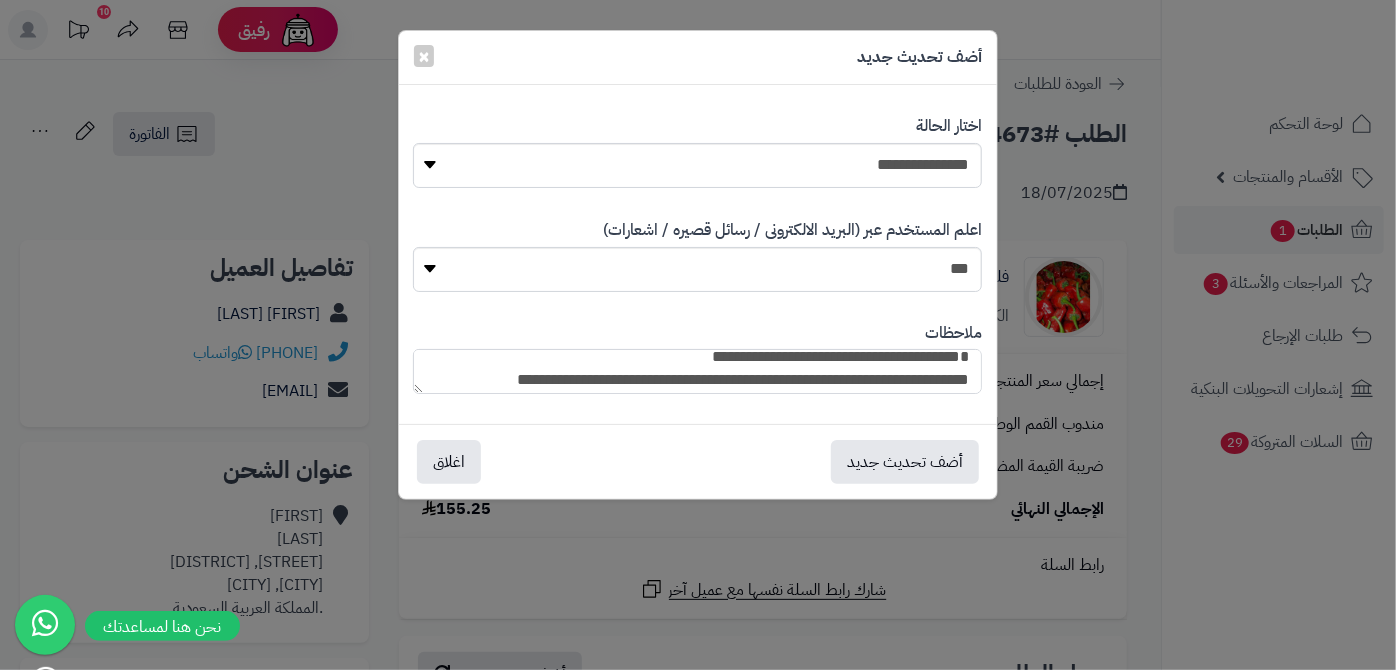 click on "**********" at bounding box center [697, 371] 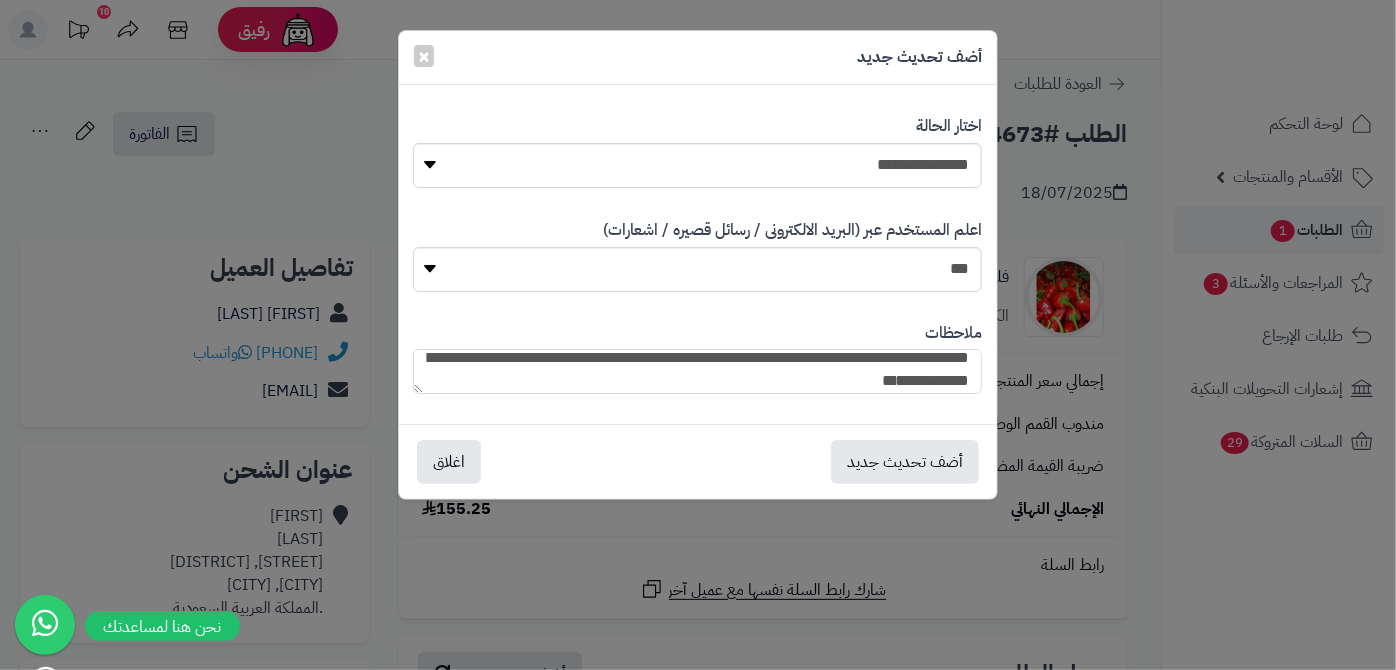 scroll, scrollTop: 12, scrollLeft: 0, axis: vertical 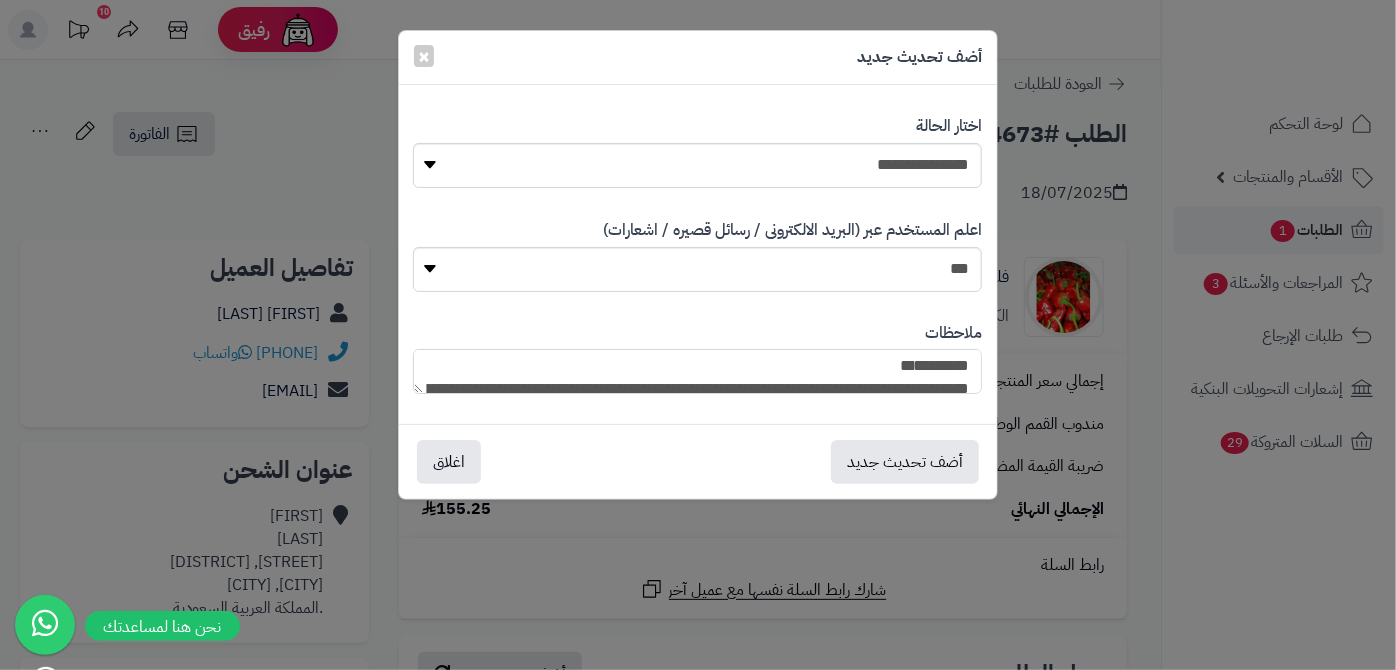 click on "**********" at bounding box center (697, 371) 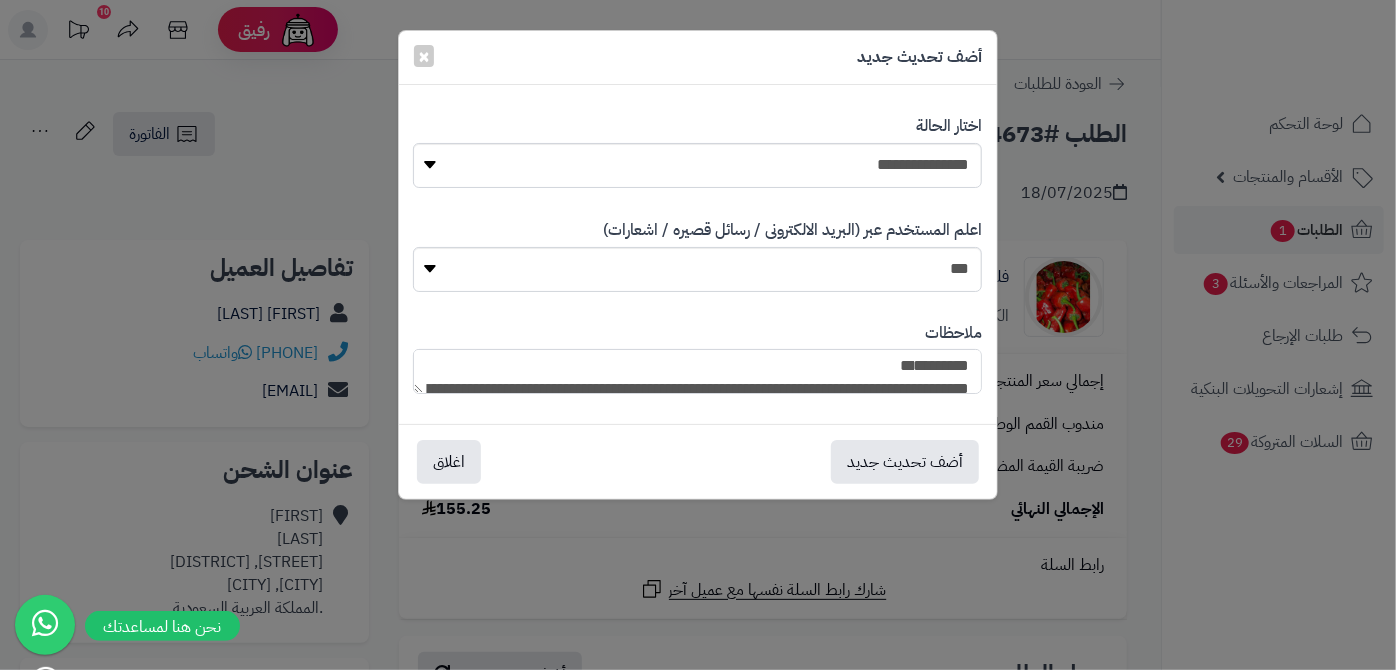 click on "**********" at bounding box center [697, 371] 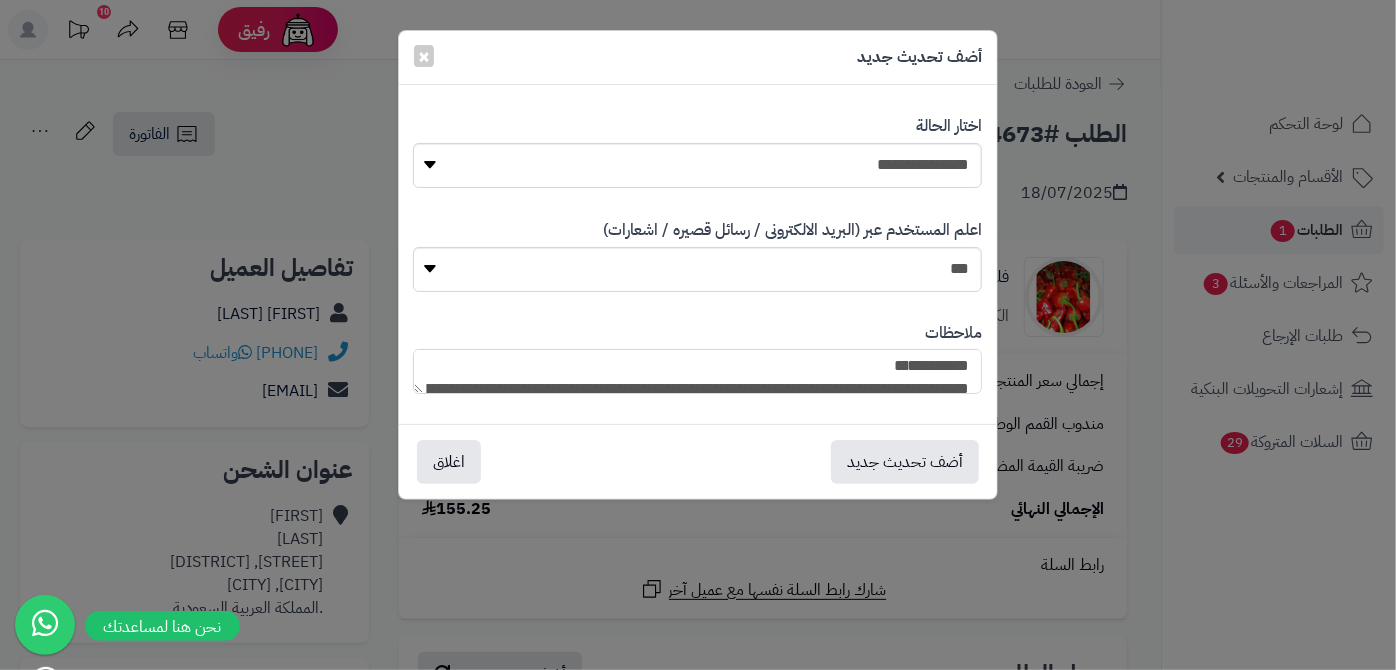 type on "**********" 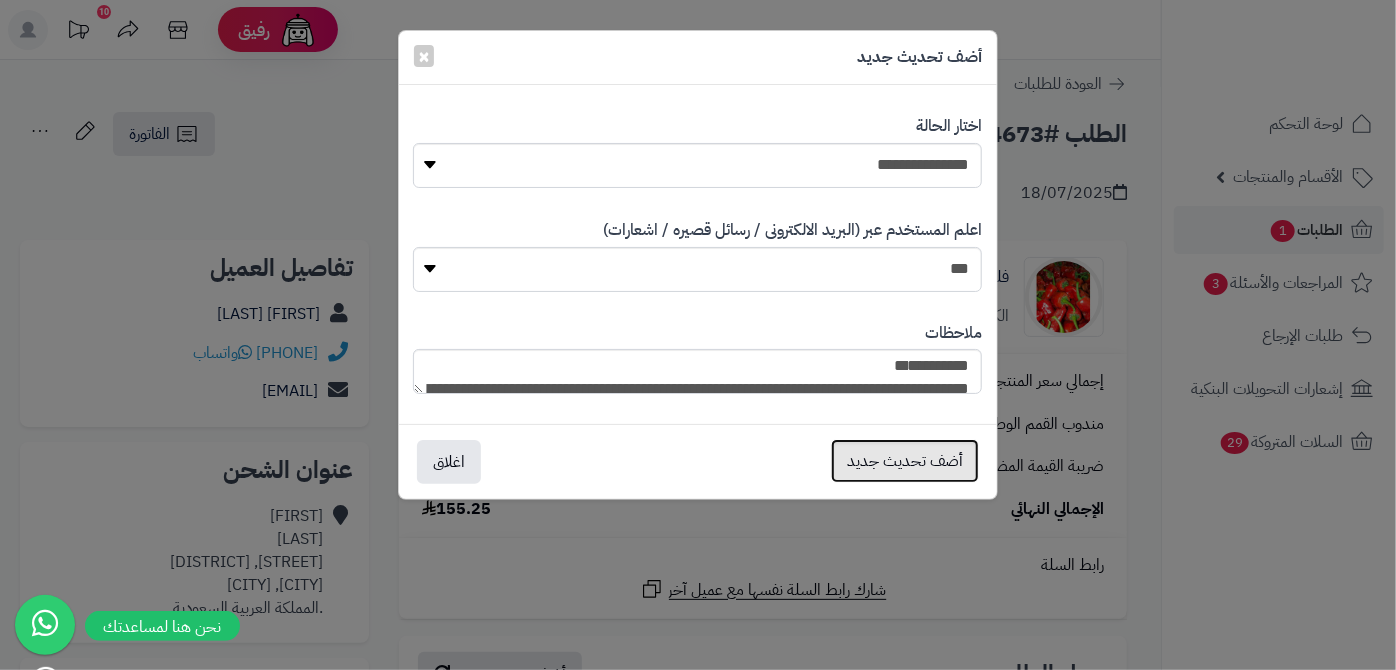 click on "أضف تحديث جديد" at bounding box center [905, 461] 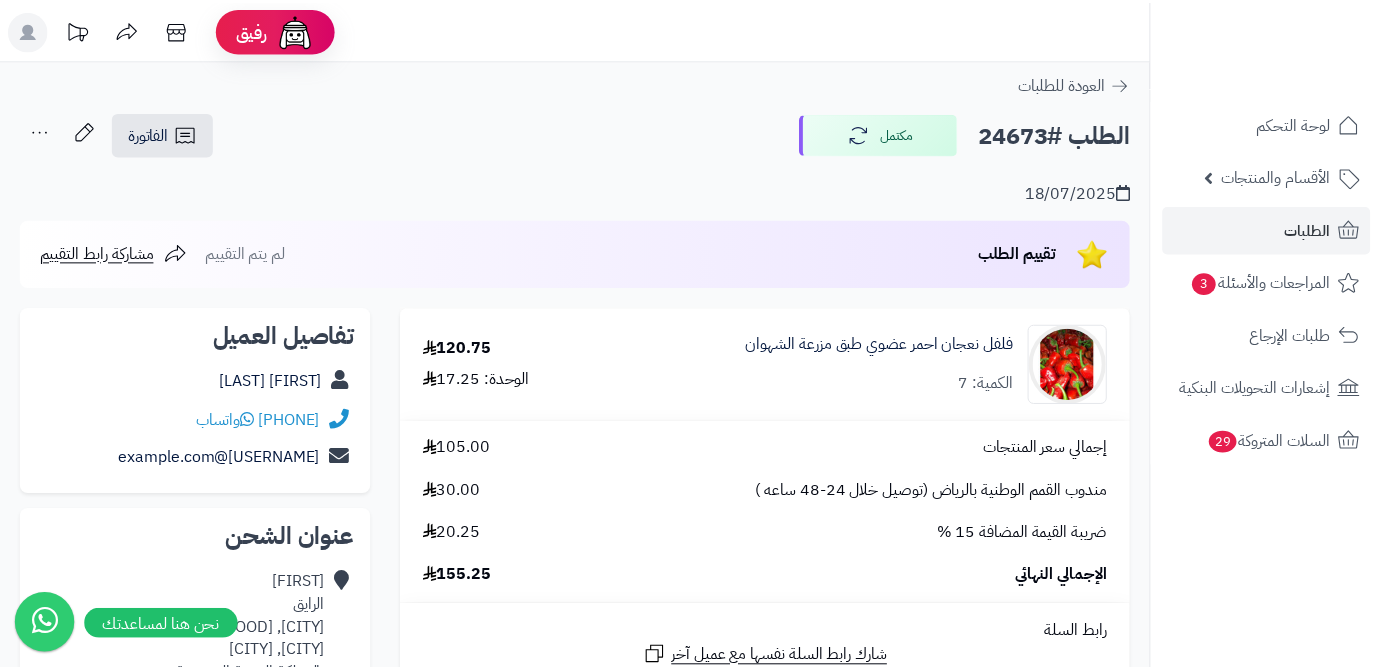 scroll, scrollTop: 0, scrollLeft: 0, axis: both 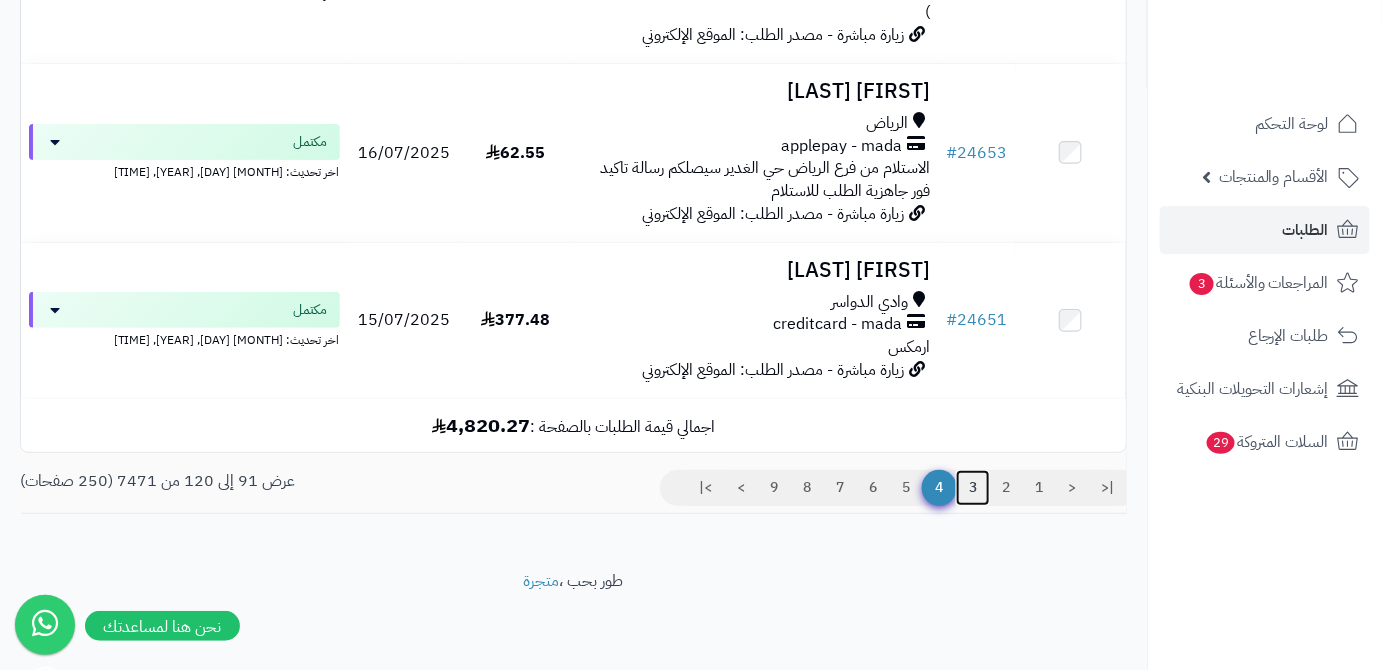 click on "3" at bounding box center [973, 488] 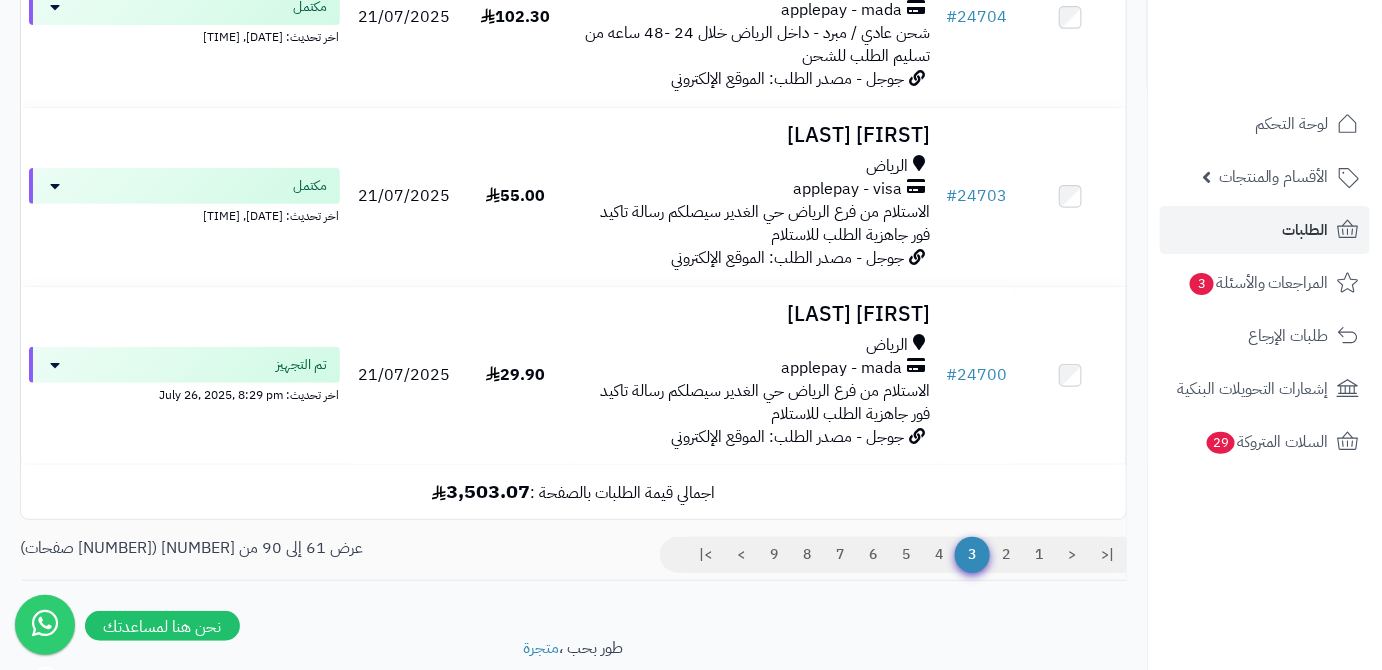 scroll, scrollTop: 5276, scrollLeft: 0, axis: vertical 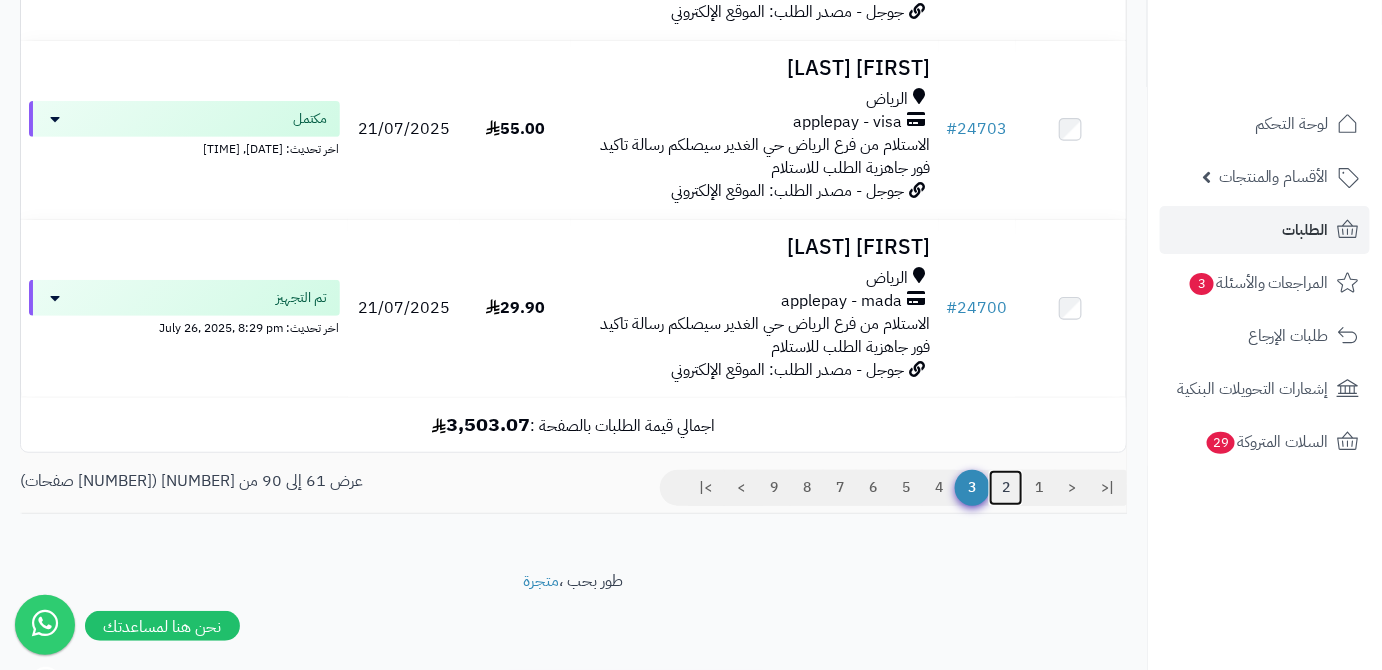 click on "2" at bounding box center (1006, 488) 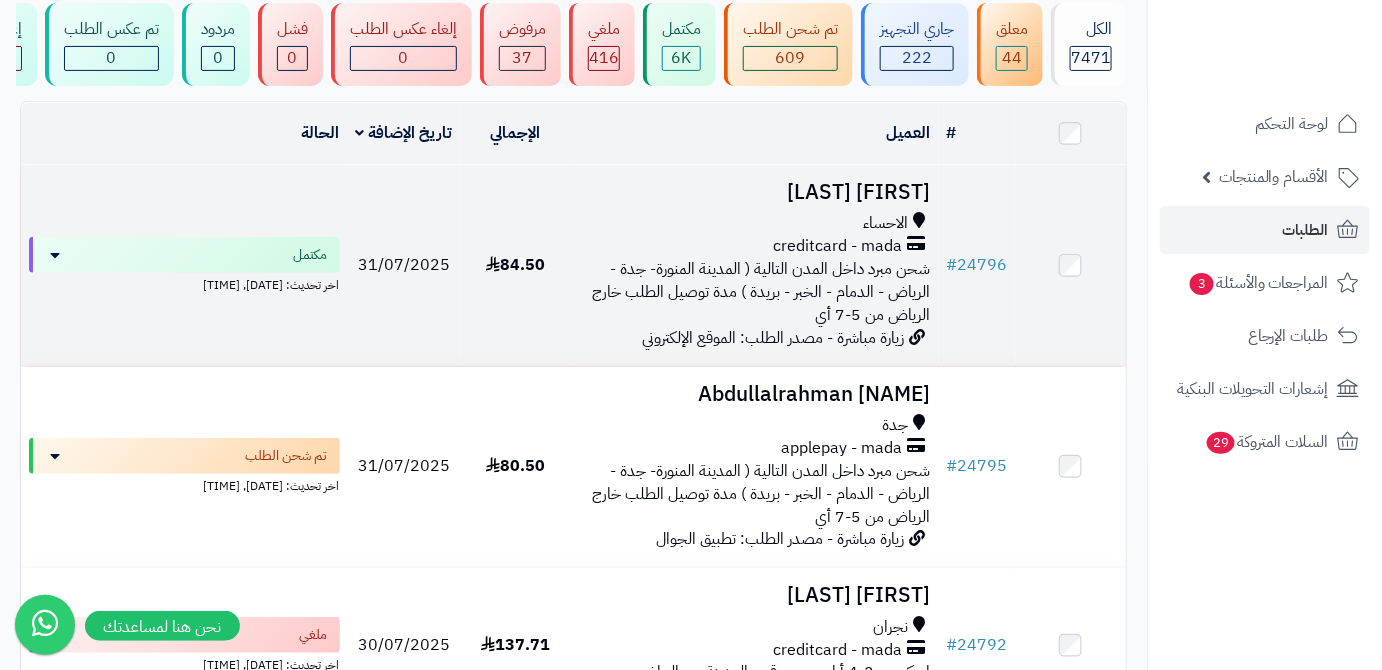 scroll, scrollTop: 272, scrollLeft: 0, axis: vertical 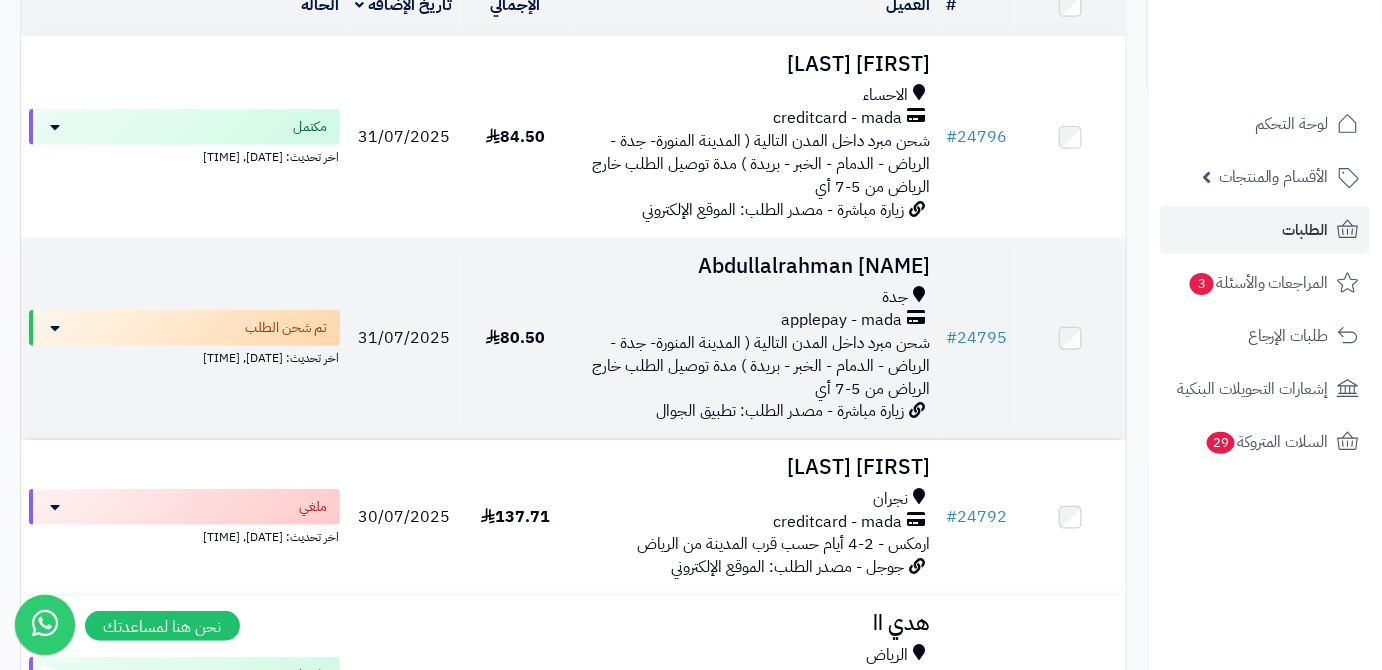 click on "Abdullalrahman [NAME]" at bounding box center (755, 266) 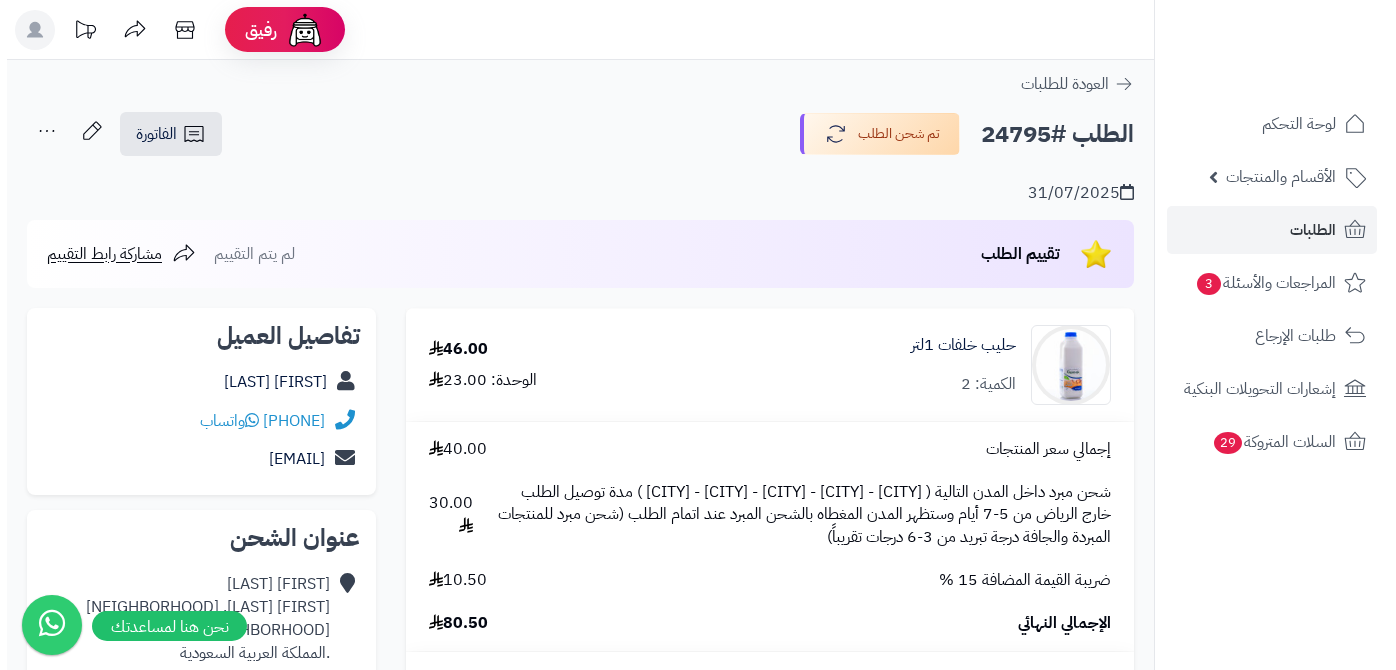 scroll, scrollTop: 0, scrollLeft: 0, axis: both 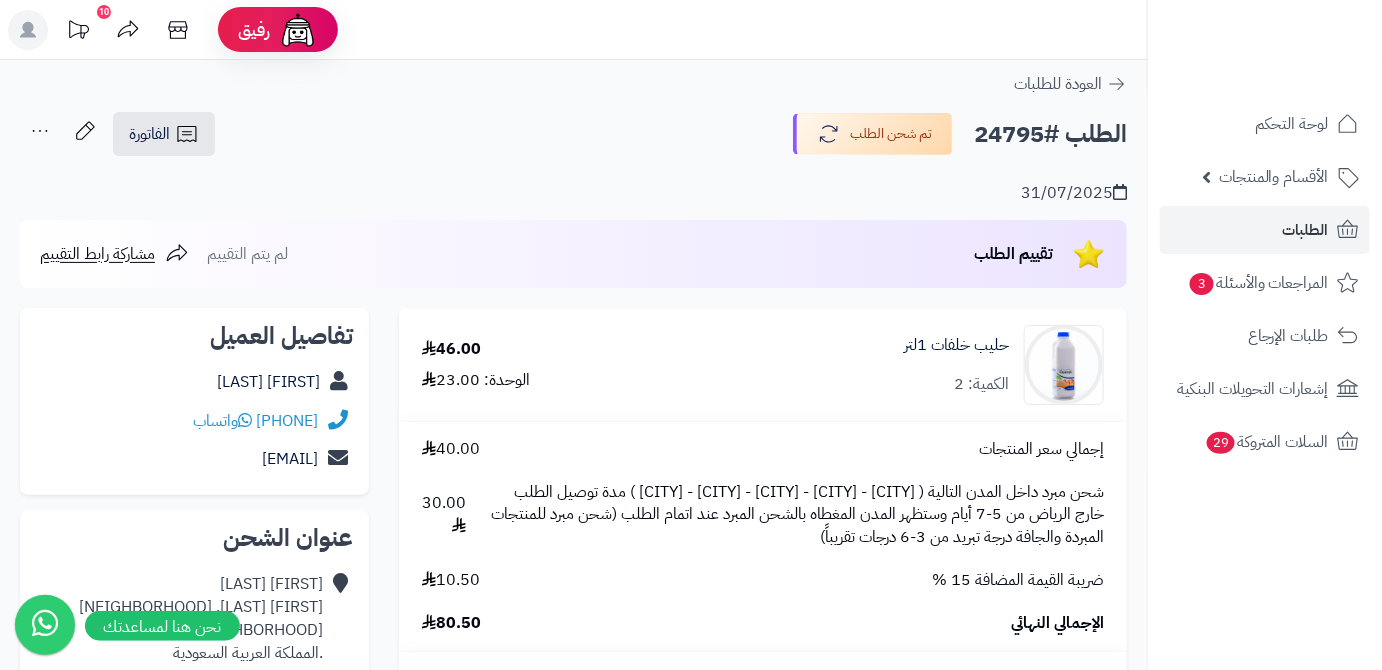 click on "الطلب #24795" at bounding box center (1050, 134) 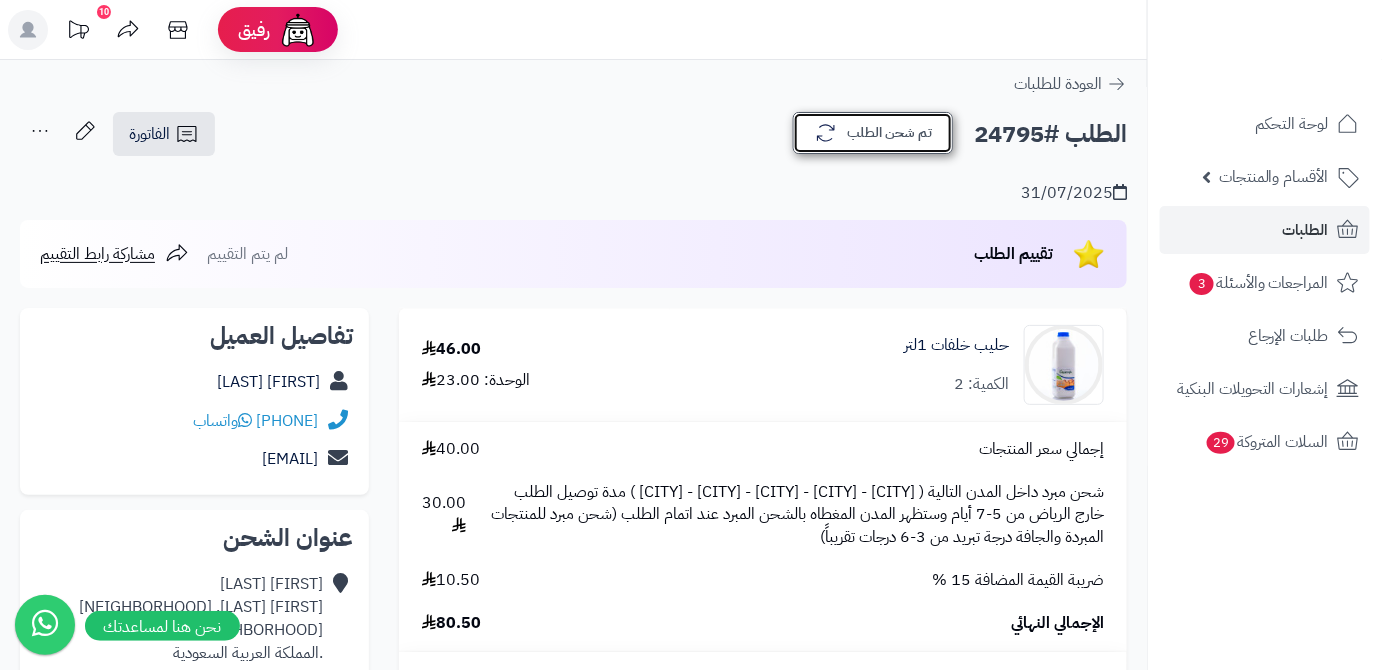 click on "تم شحن الطلب" at bounding box center [873, 133] 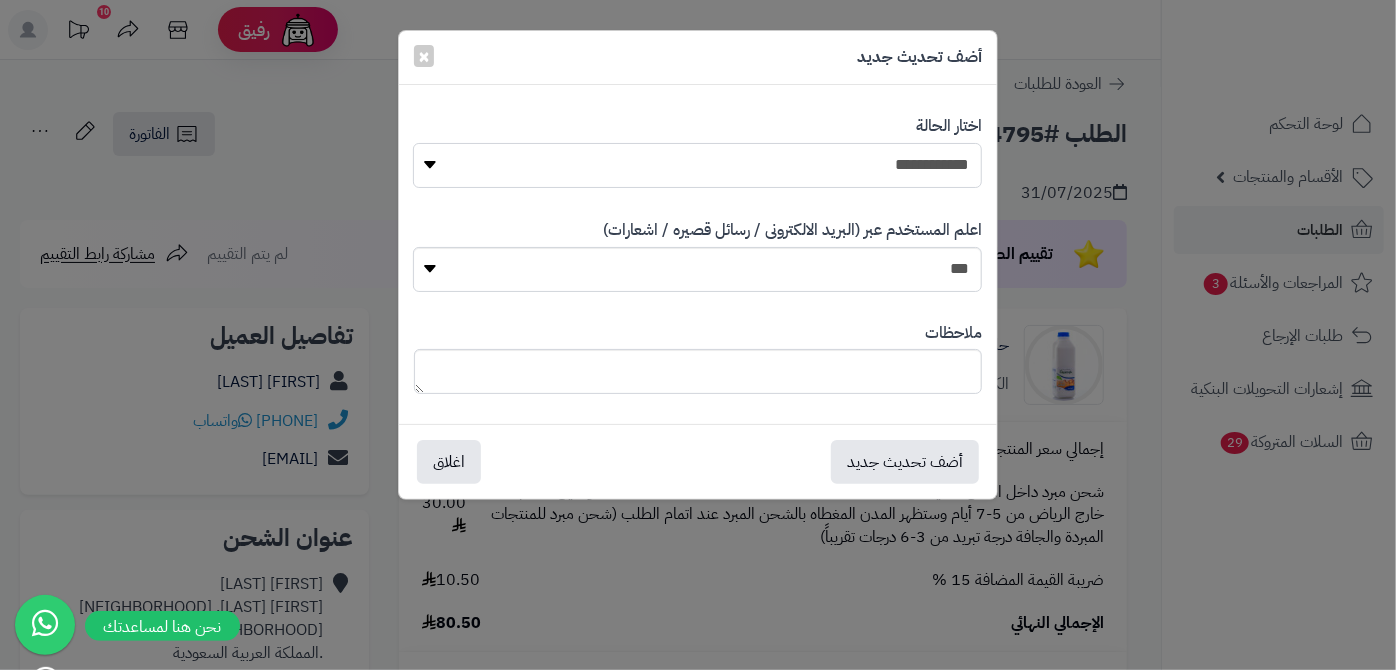 click on "**********" at bounding box center (697, 165) 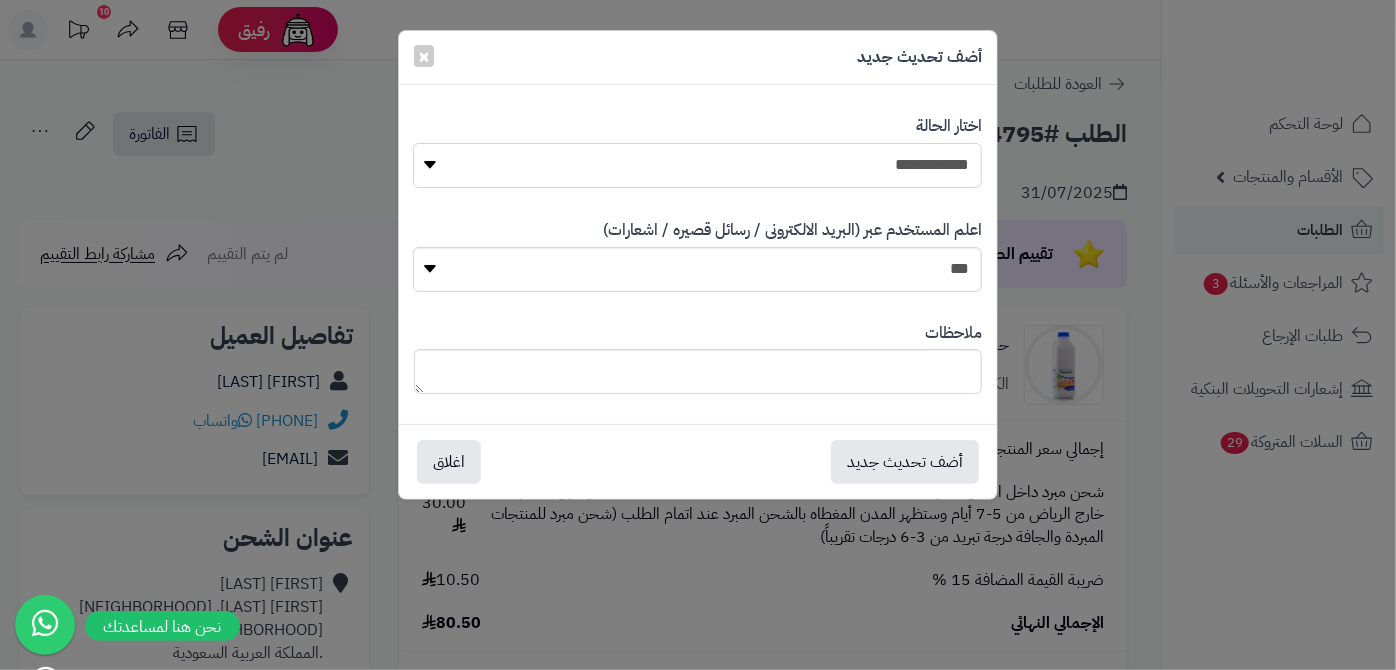 select on "*" 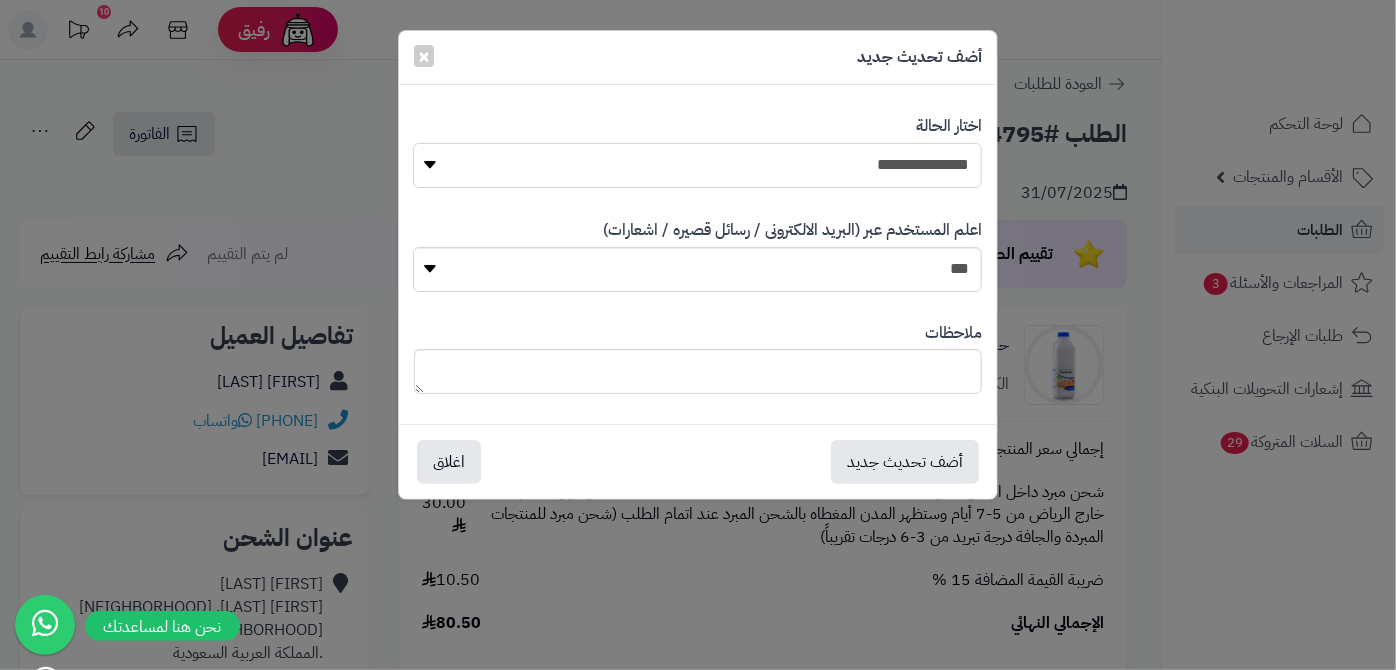 click on "**********" at bounding box center [697, 165] 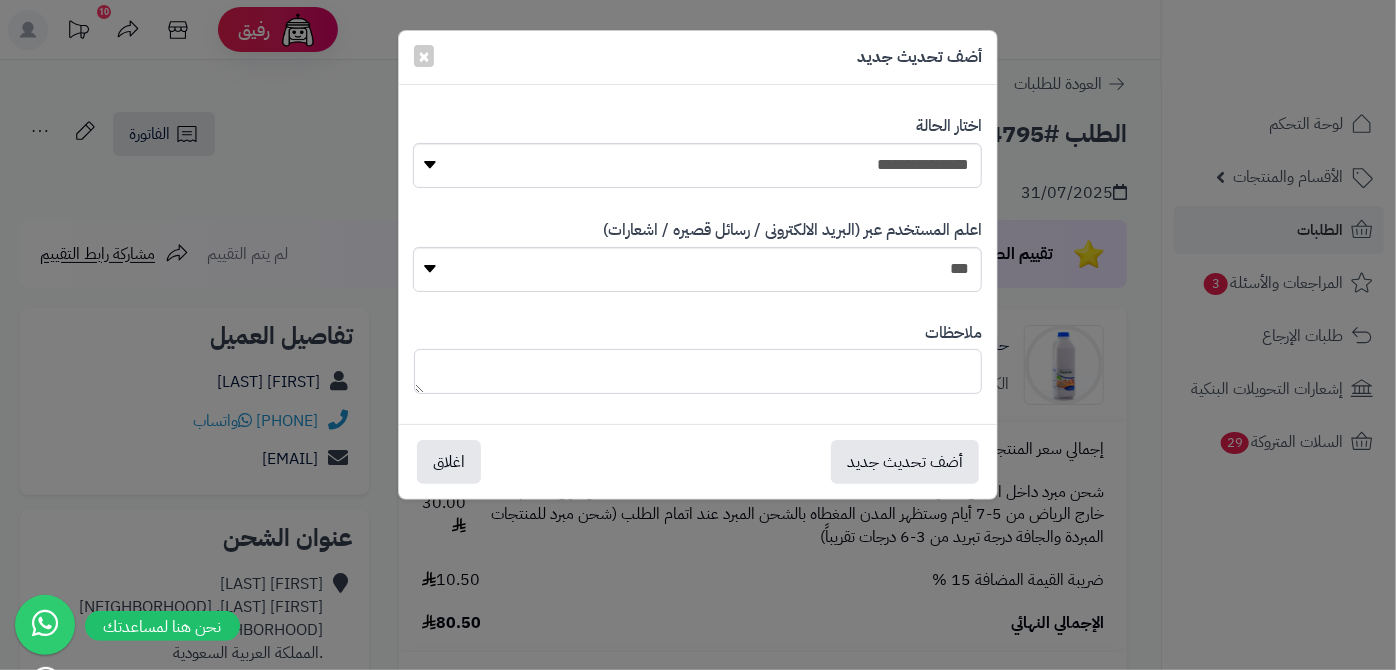paste on "*****" 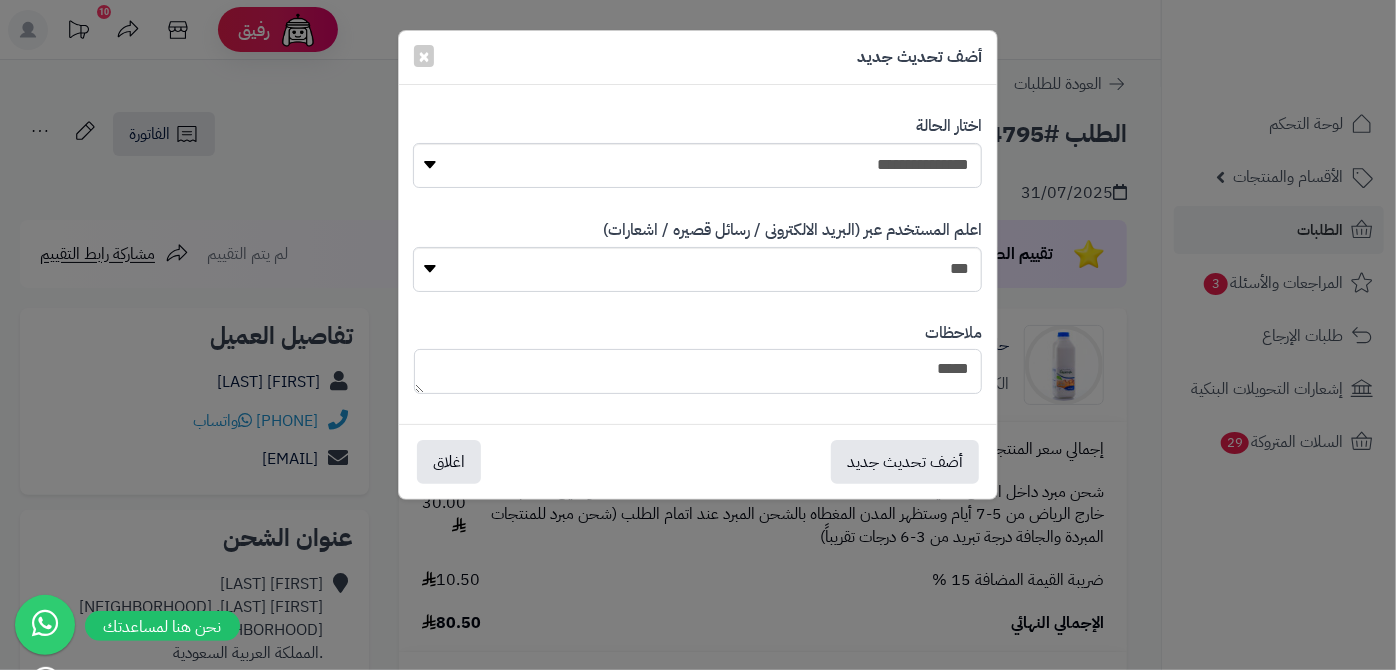 click on "*****" at bounding box center (698, 371) 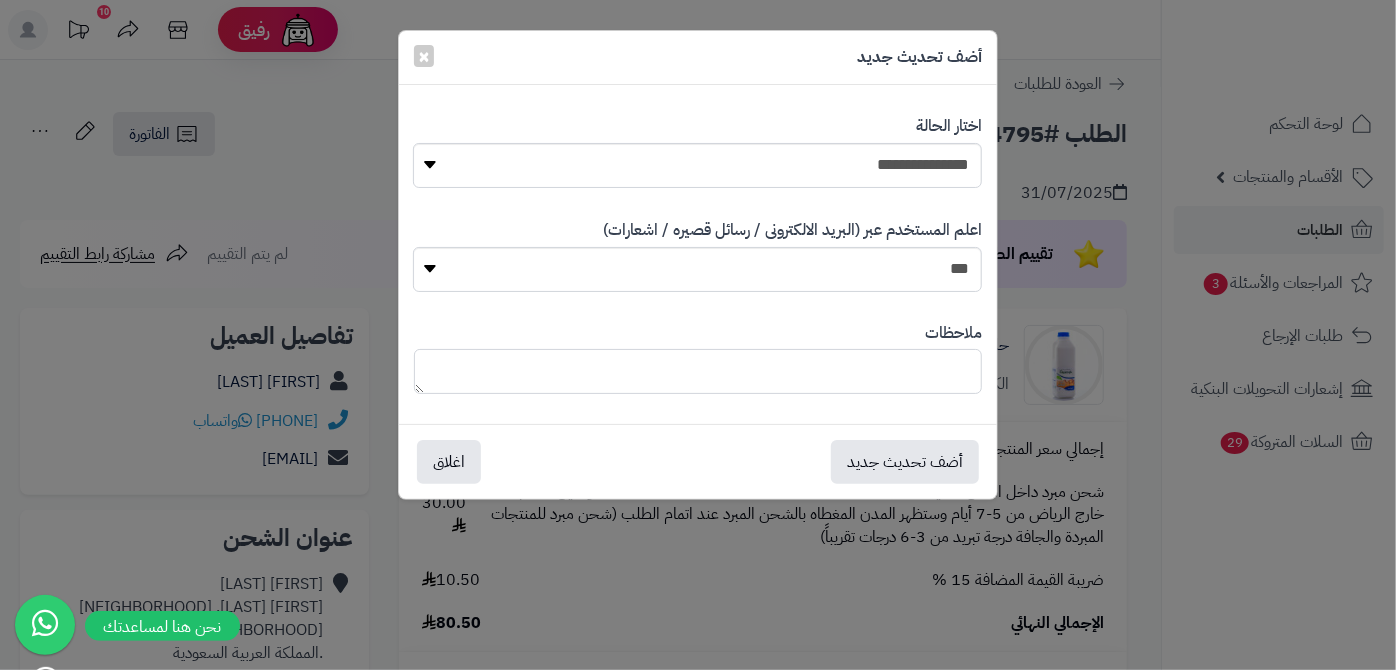 paste on "**********" 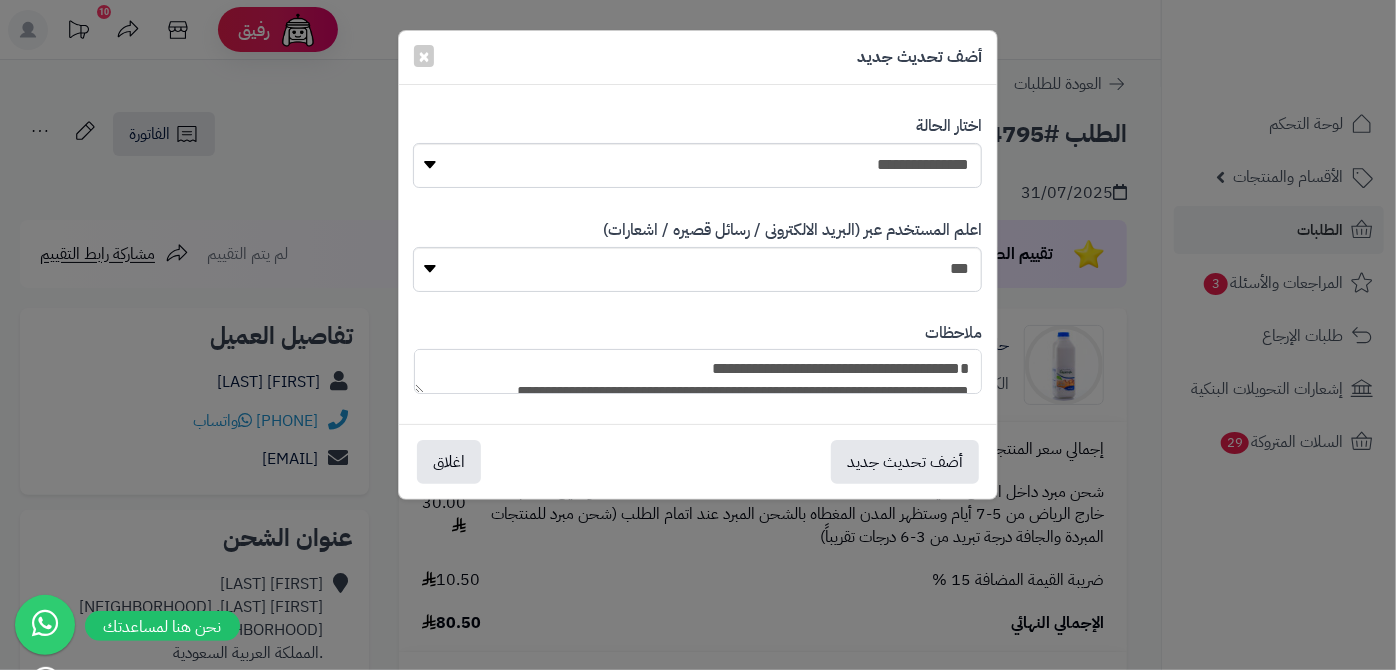 scroll, scrollTop: 239, scrollLeft: 0, axis: vertical 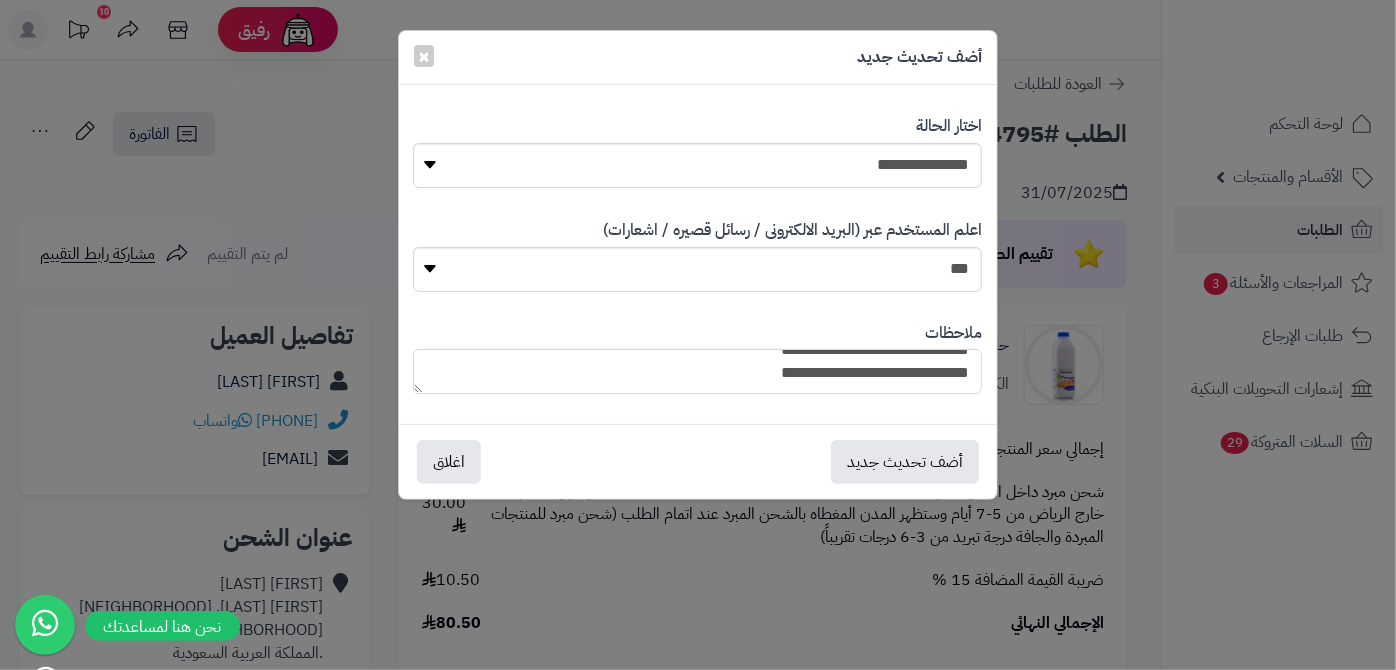 click on "**********" at bounding box center [697, 371] 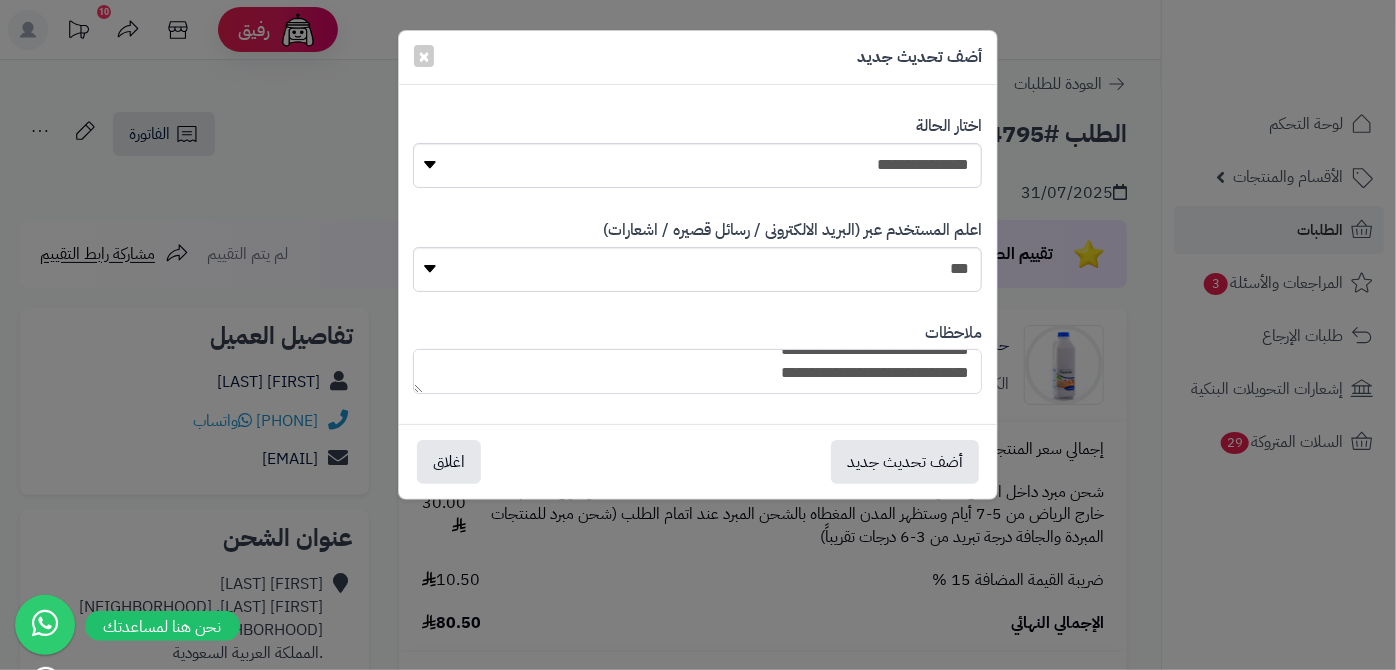 click on "**********" at bounding box center [697, 371] 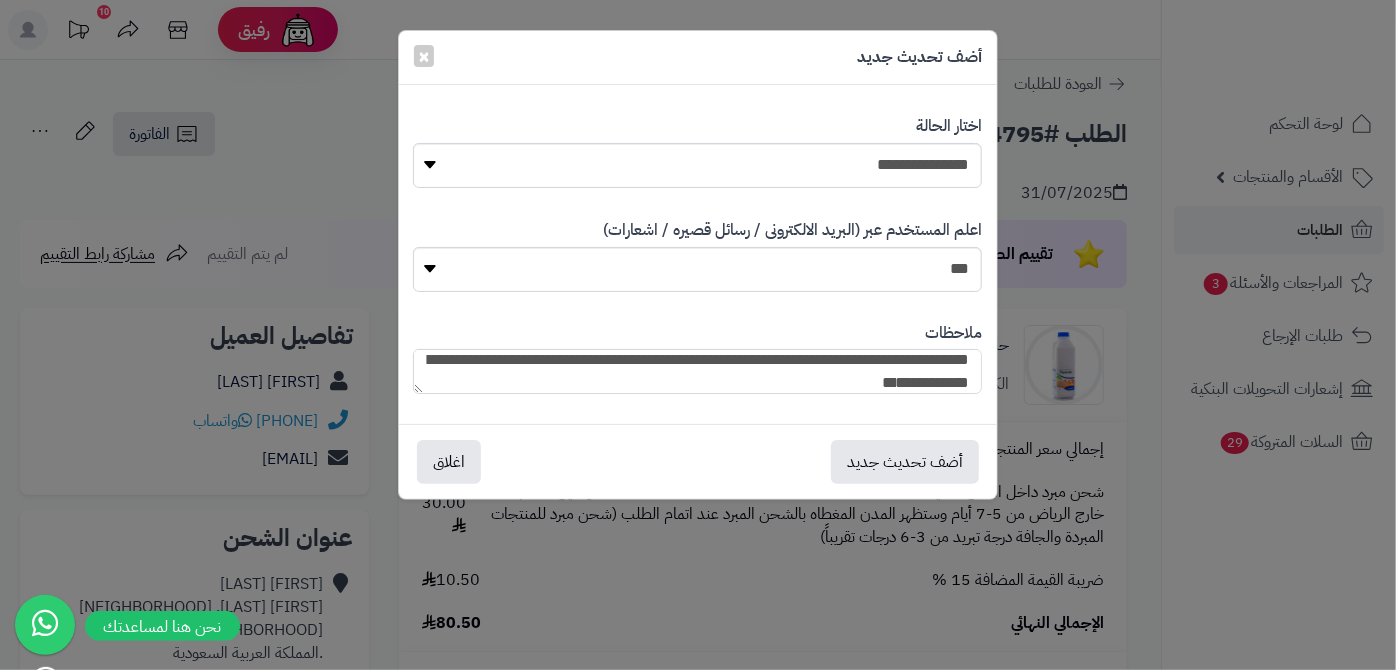 scroll, scrollTop: 64, scrollLeft: 0, axis: vertical 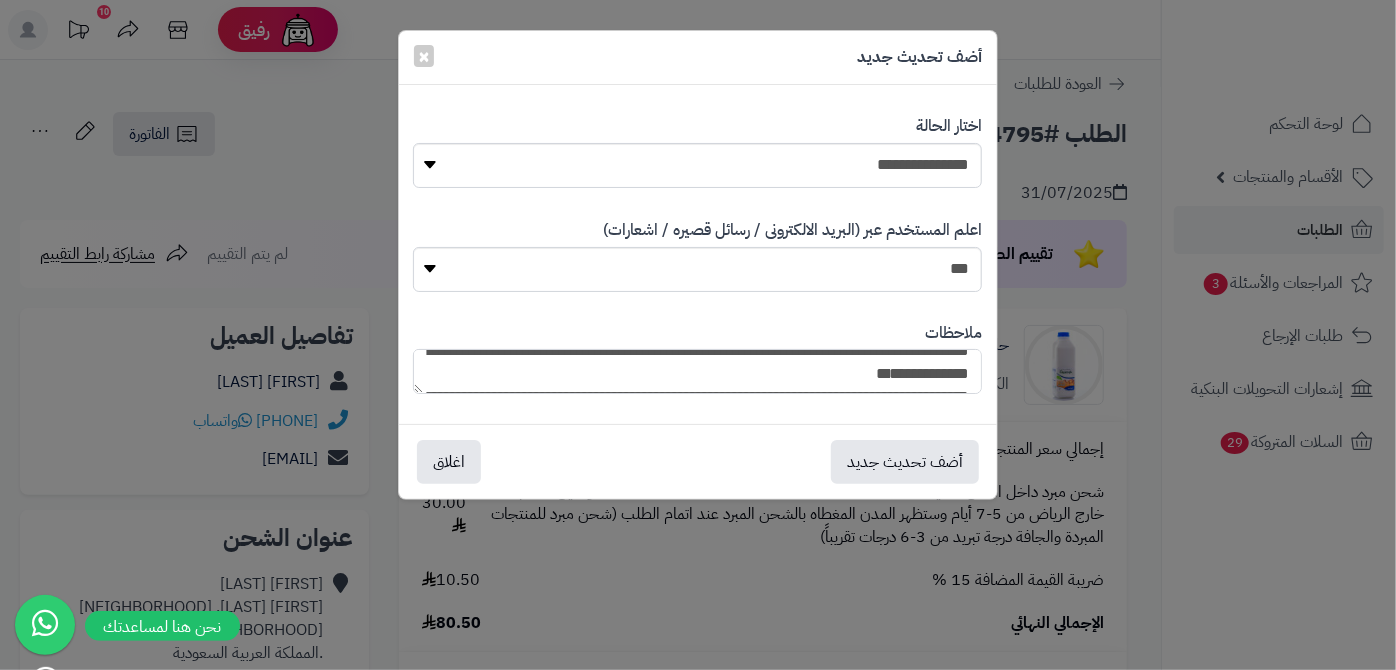 click on "**********" at bounding box center [697, 371] 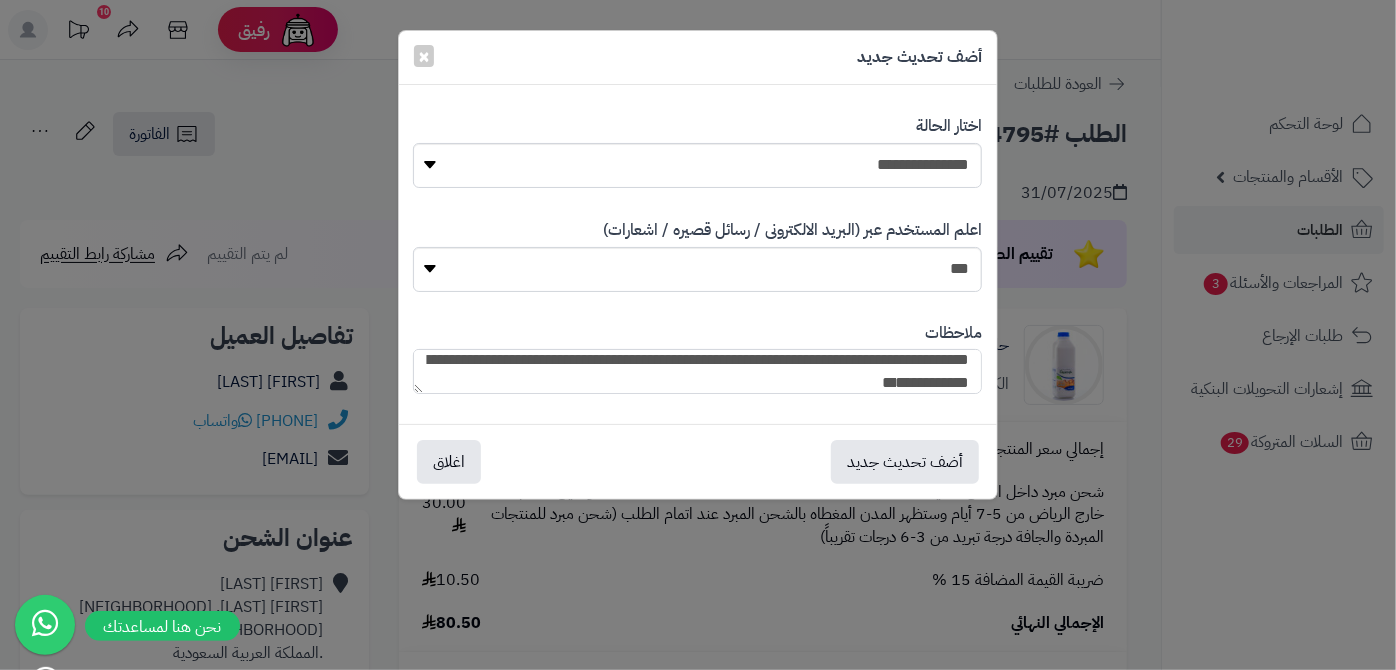 click on "**********" at bounding box center [697, 371] 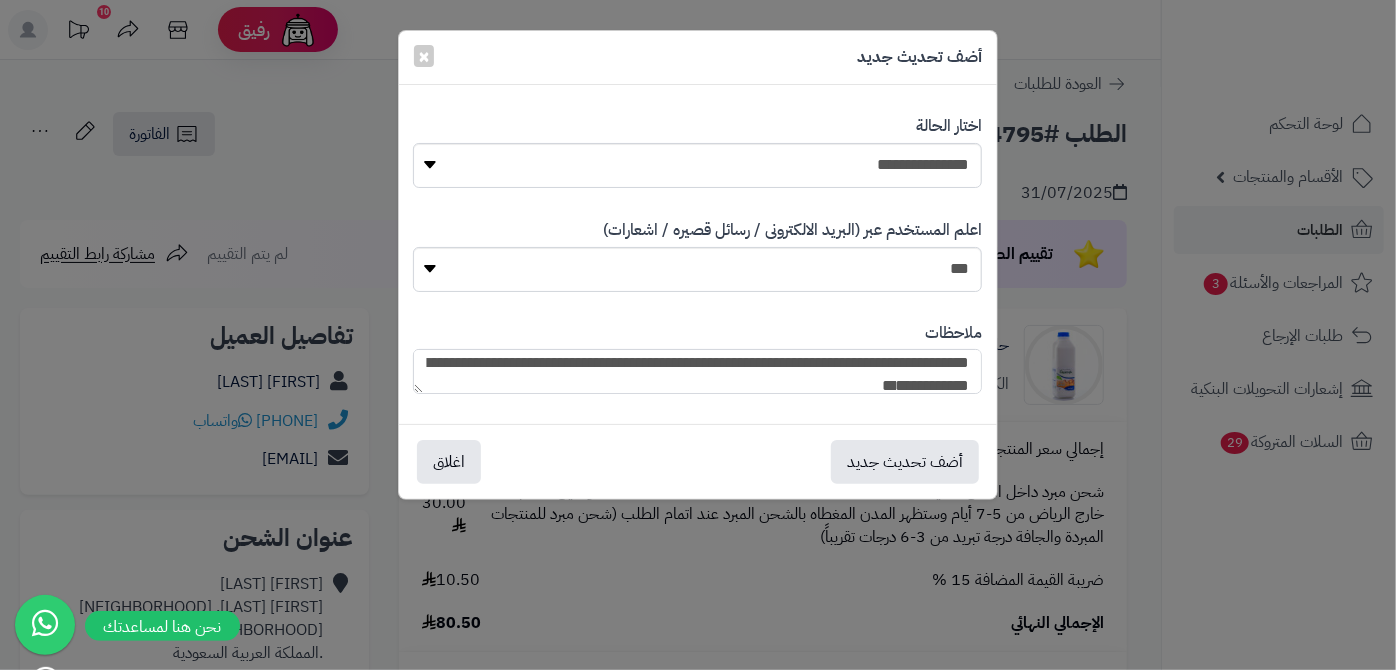 click on "**********" at bounding box center [697, 371] 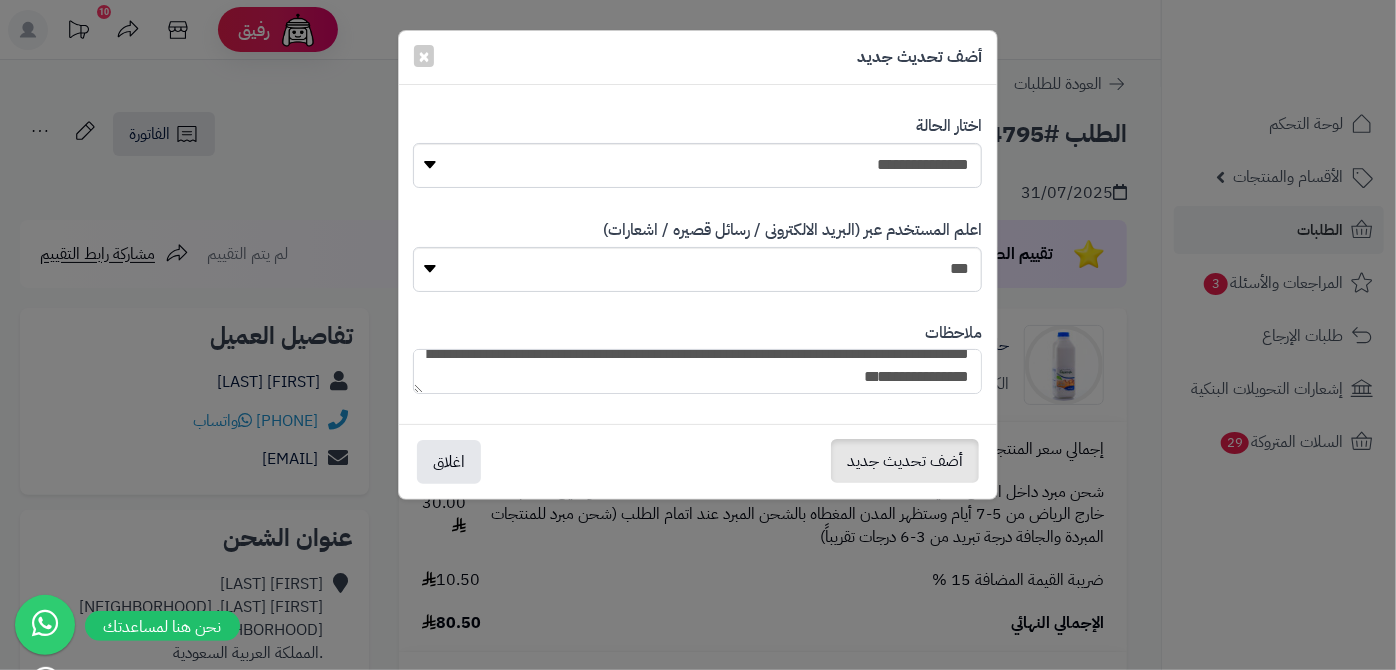 type on "**********" 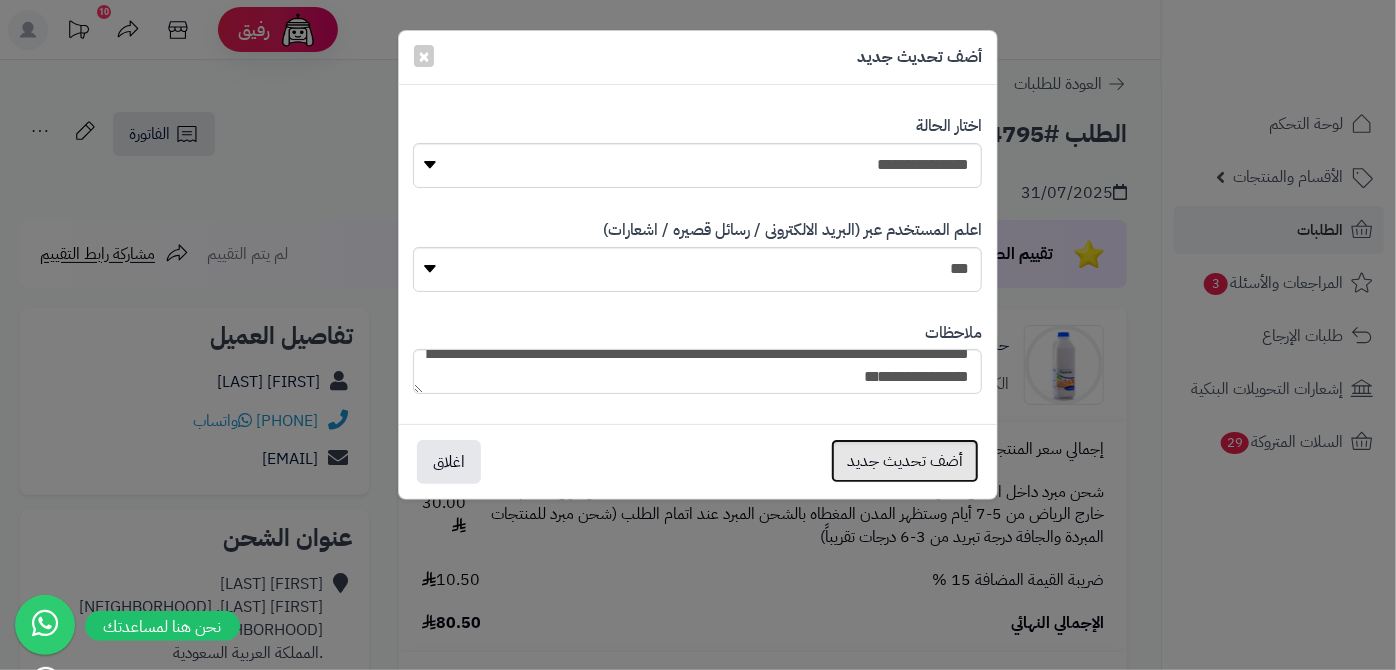 click on "أضف تحديث جديد" at bounding box center (905, 461) 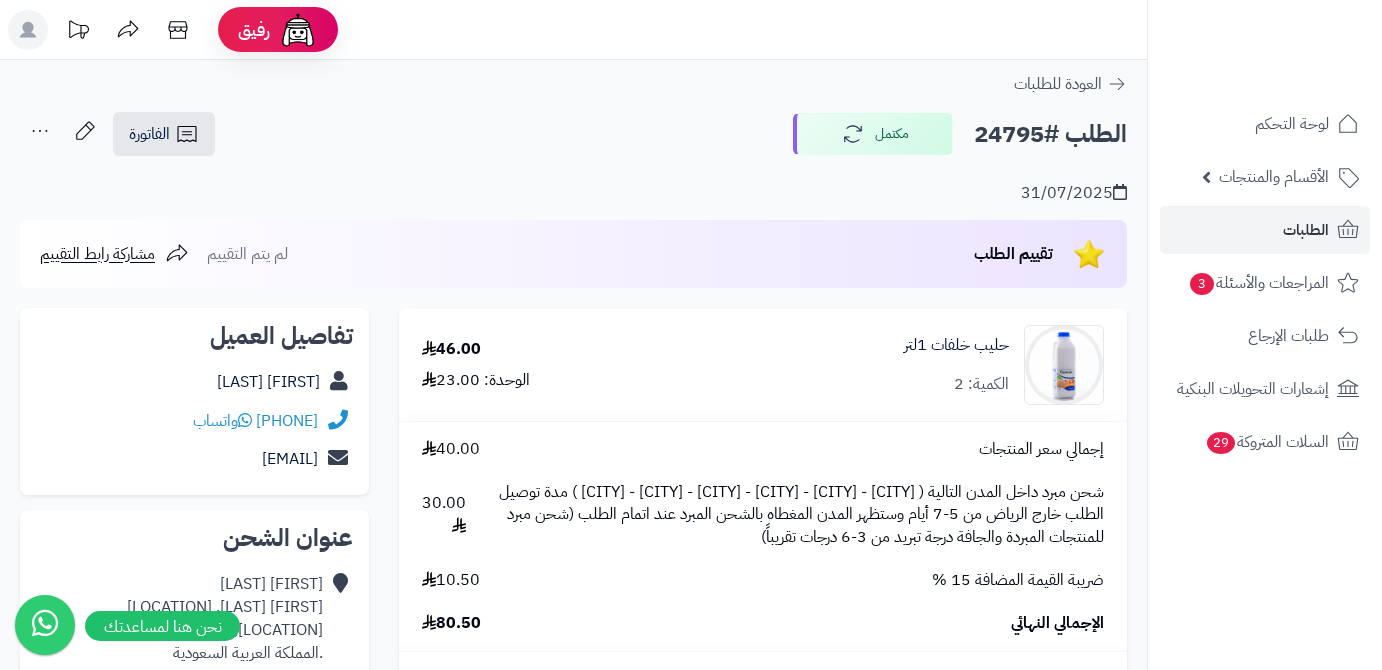 scroll, scrollTop: 0, scrollLeft: 0, axis: both 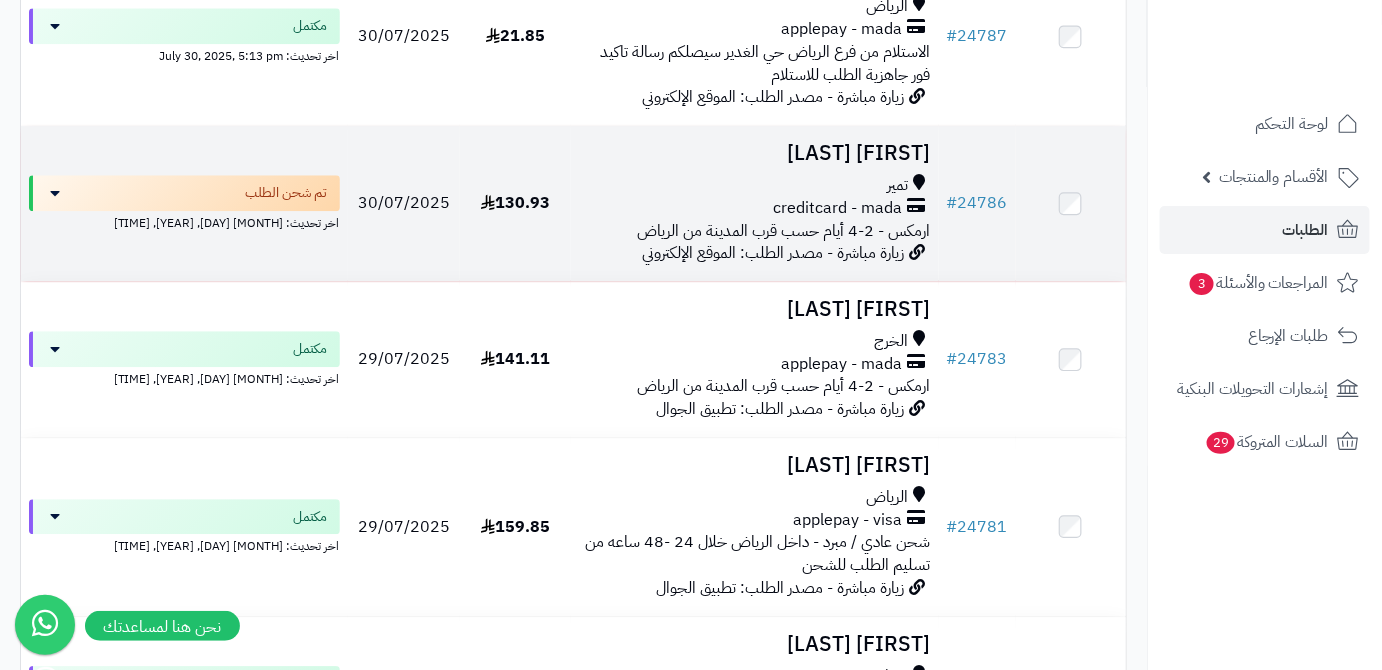 click on "Dulayel Nasser" at bounding box center (755, 153) 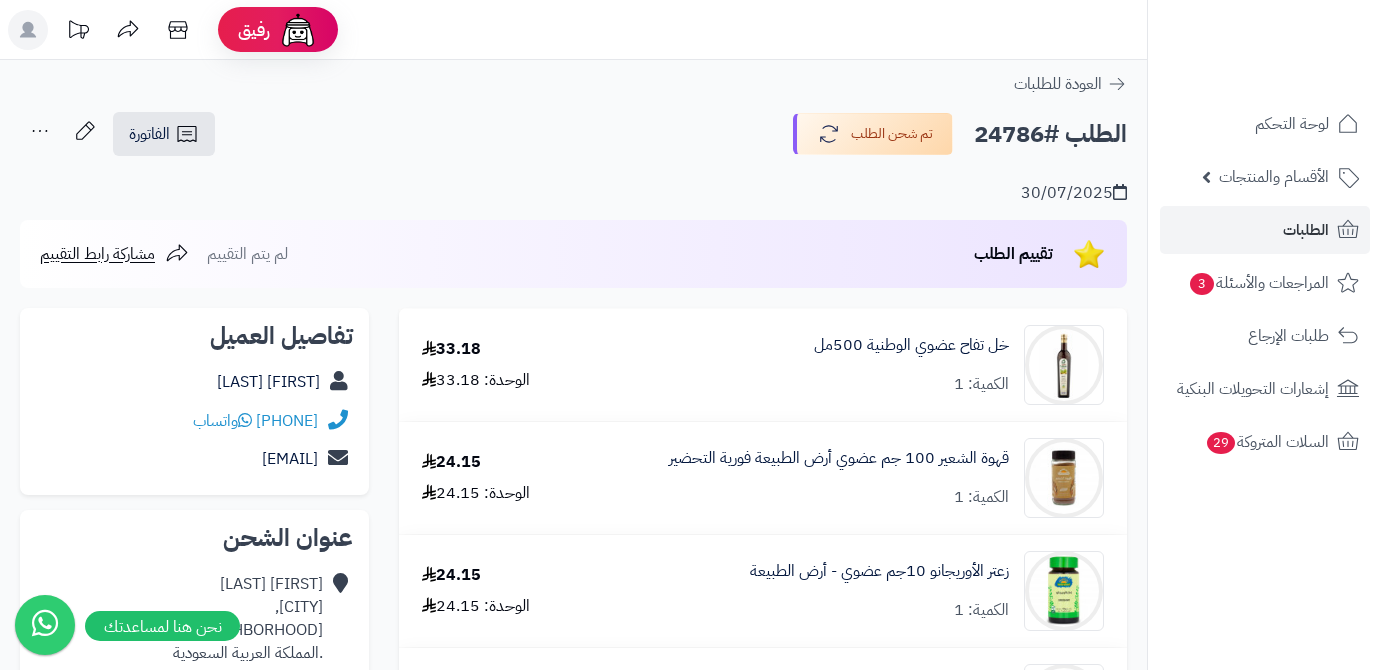 scroll, scrollTop: 0, scrollLeft: 0, axis: both 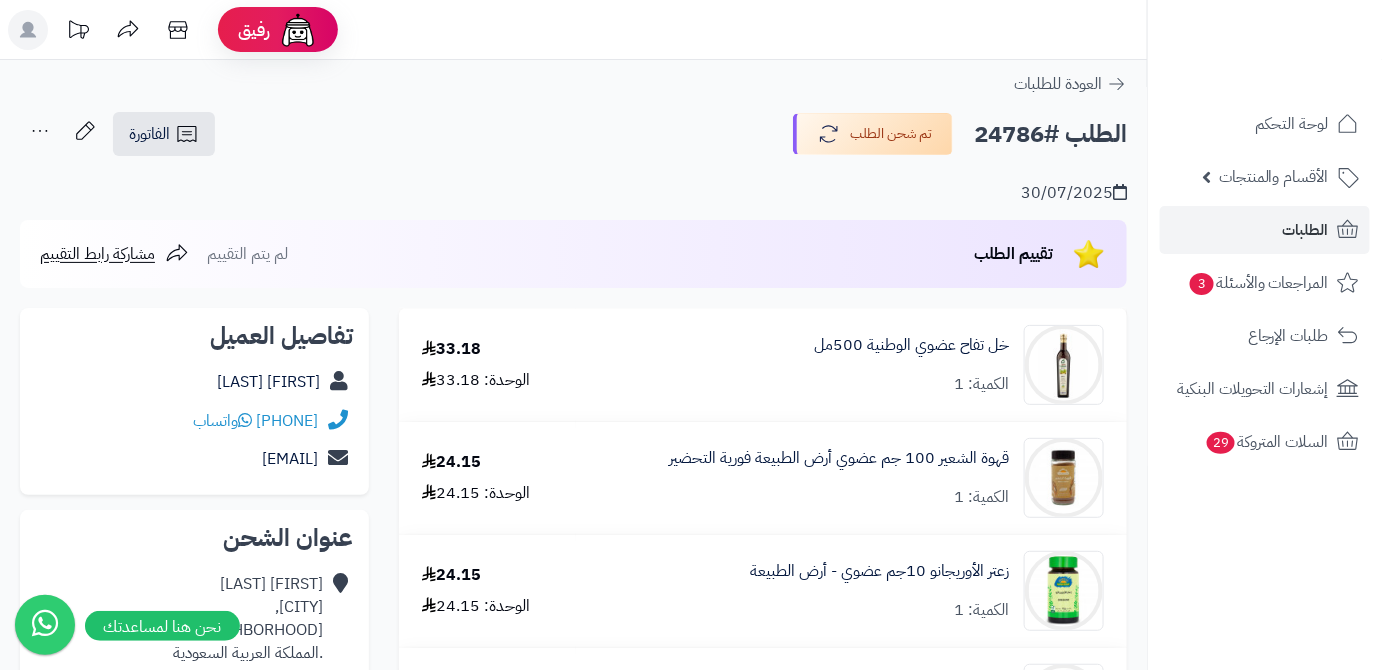 click on "الطلب #24786" at bounding box center (1050, 134) 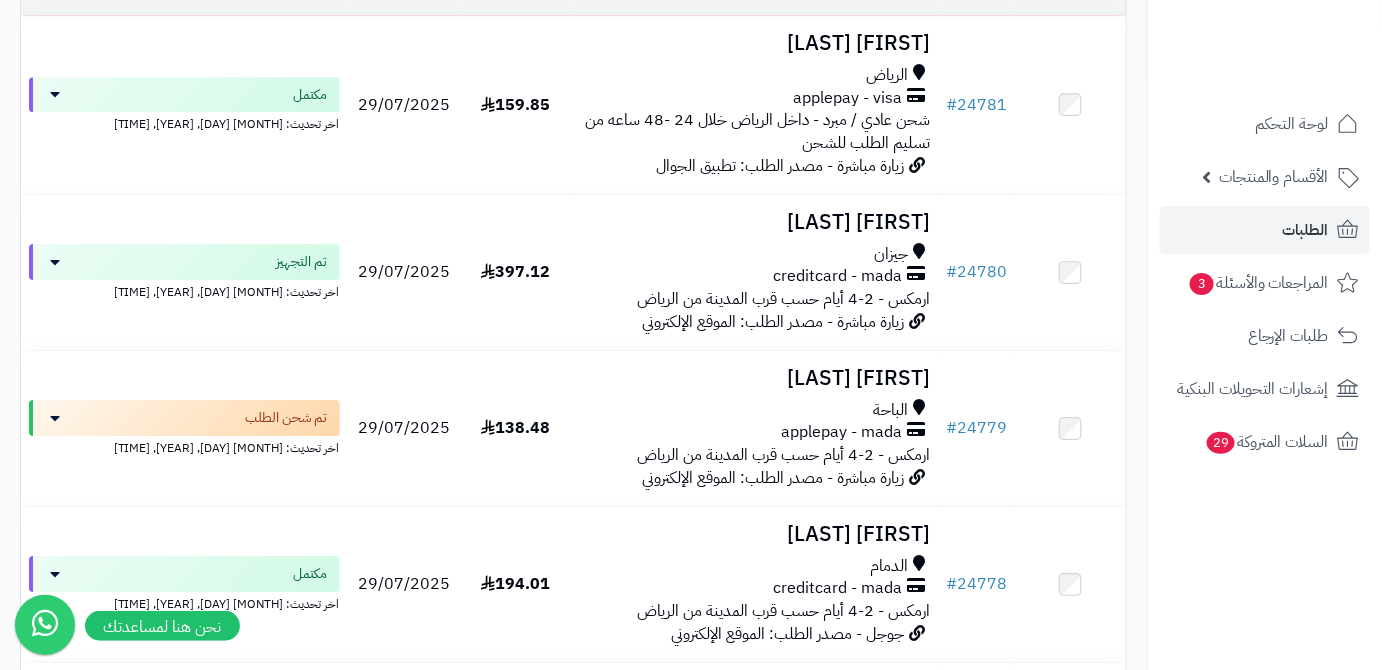 scroll, scrollTop: 2090, scrollLeft: 0, axis: vertical 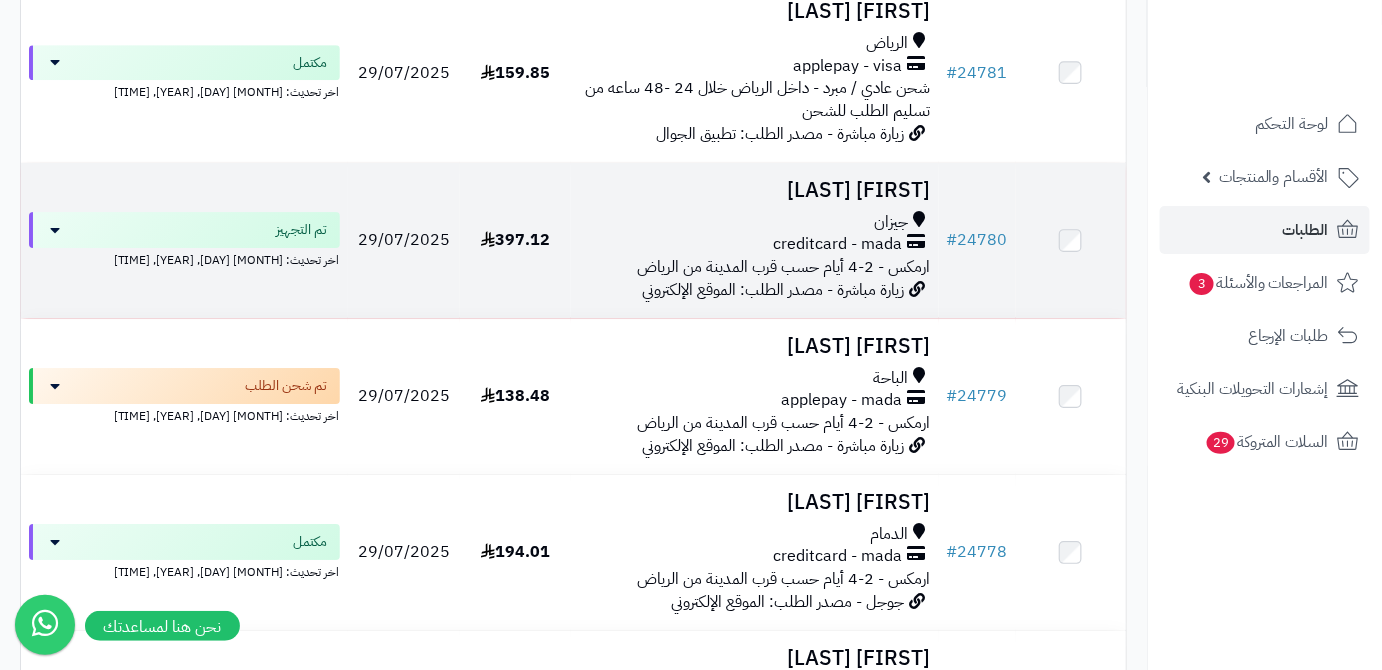 click on "[FIRST] [LAST]" at bounding box center (755, 190) 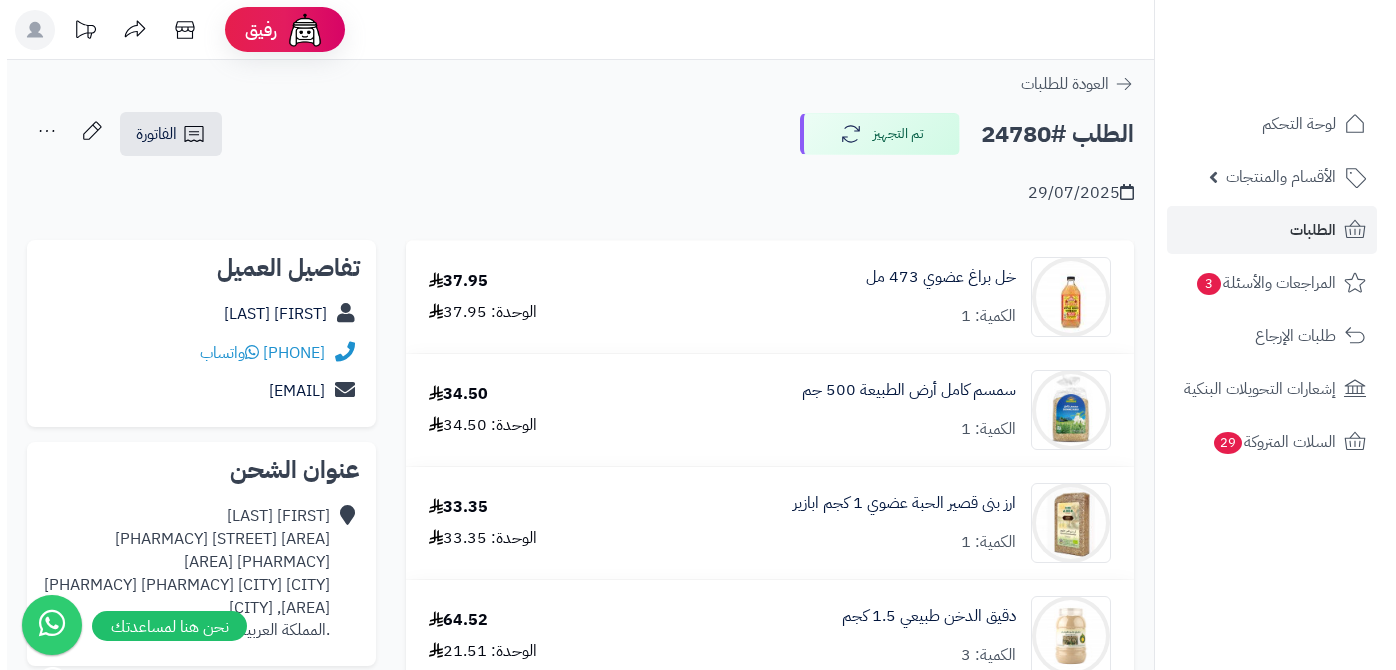 scroll, scrollTop: 0, scrollLeft: 0, axis: both 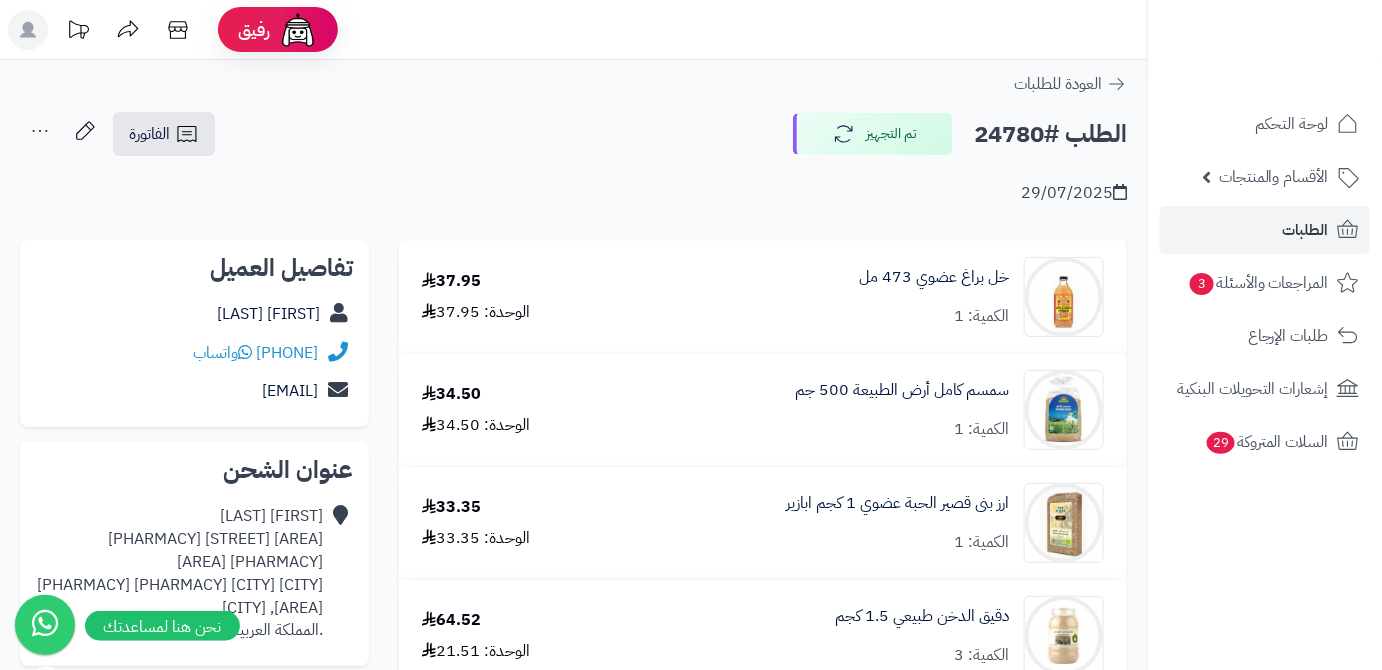 click on "الطلب #24780" at bounding box center (1050, 134) 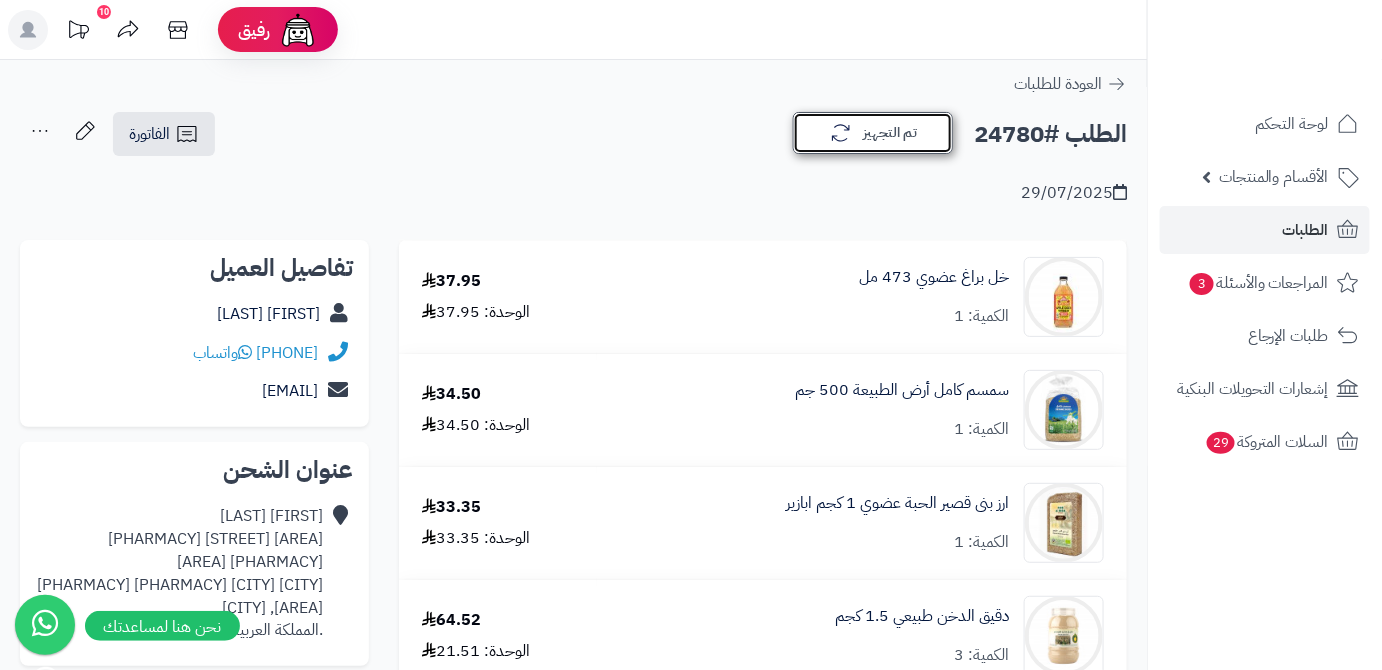 click on "تم التجهيز" at bounding box center [873, 133] 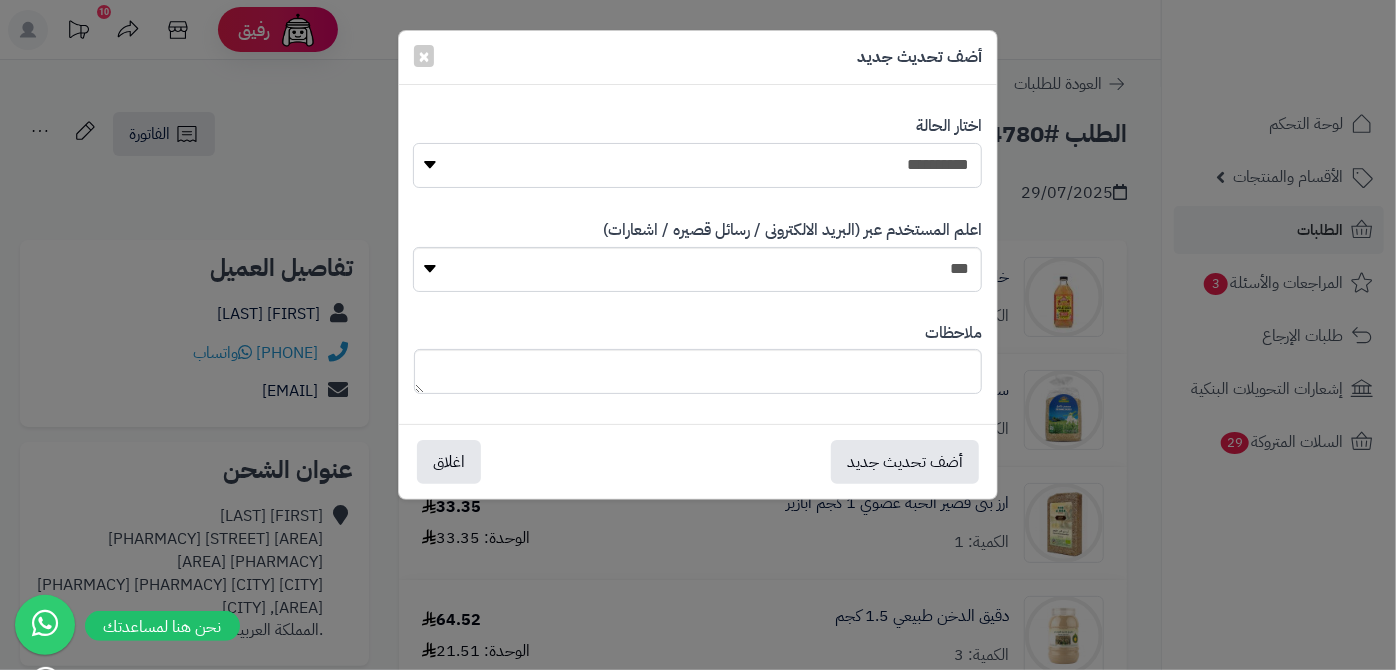 click on "**********" at bounding box center [697, 165] 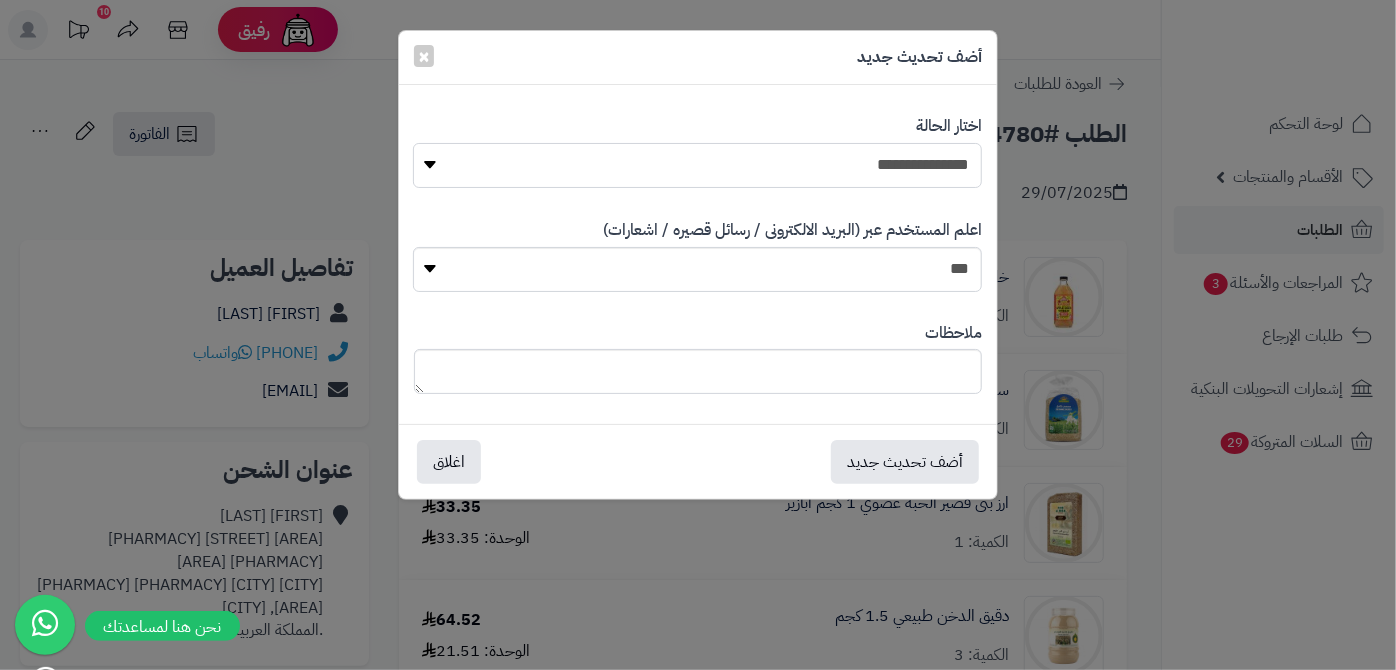 click on "**********" at bounding box center [697, 165] 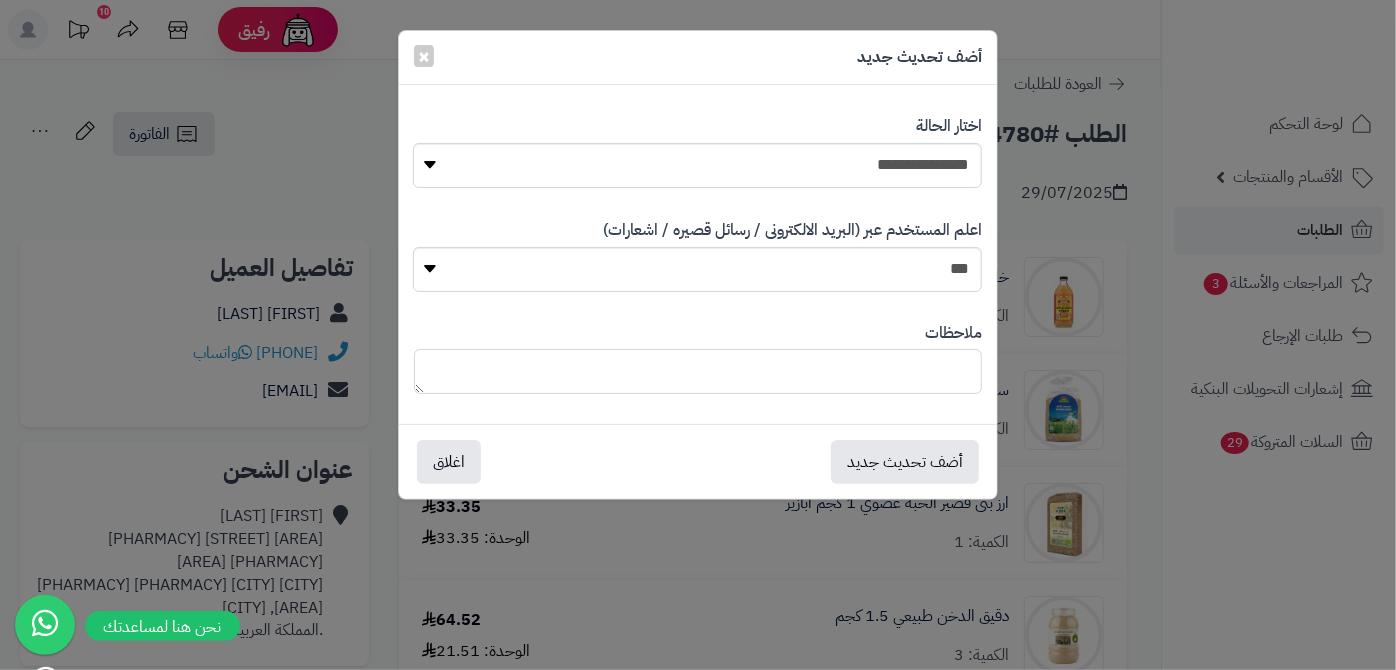 paste on "*****" 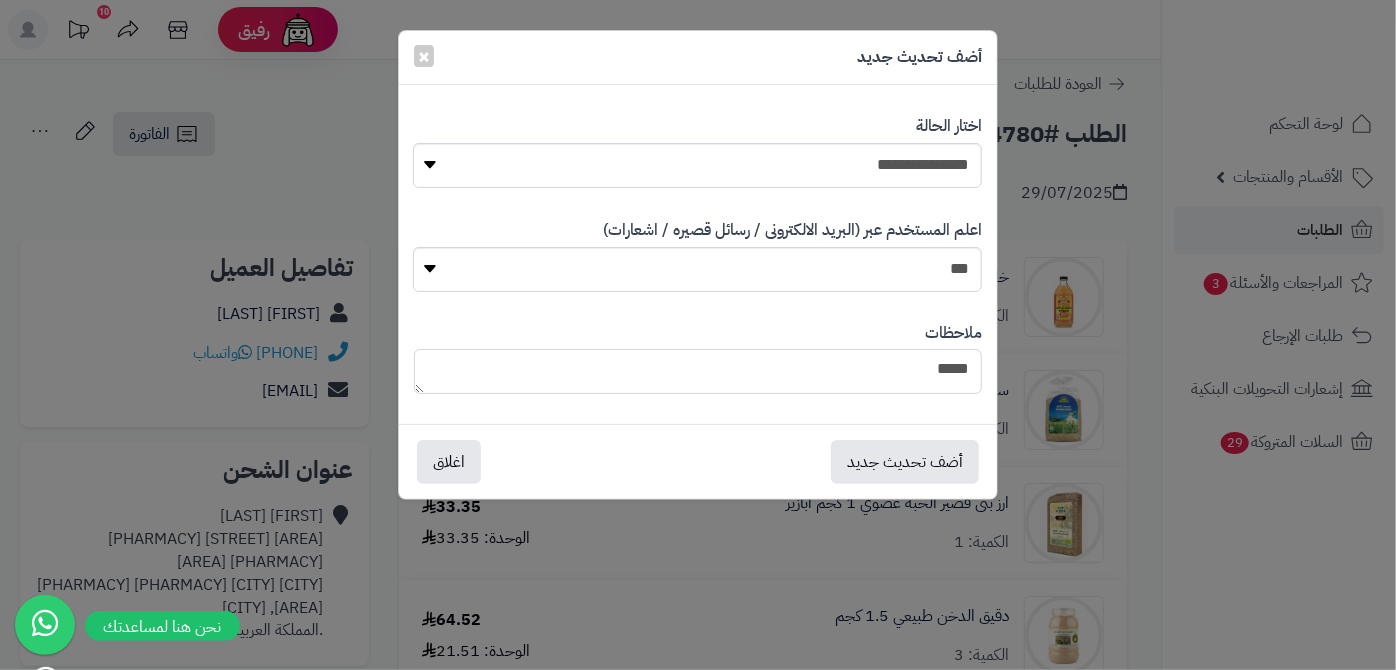 click on "*****" at bounding box center (698, 371) 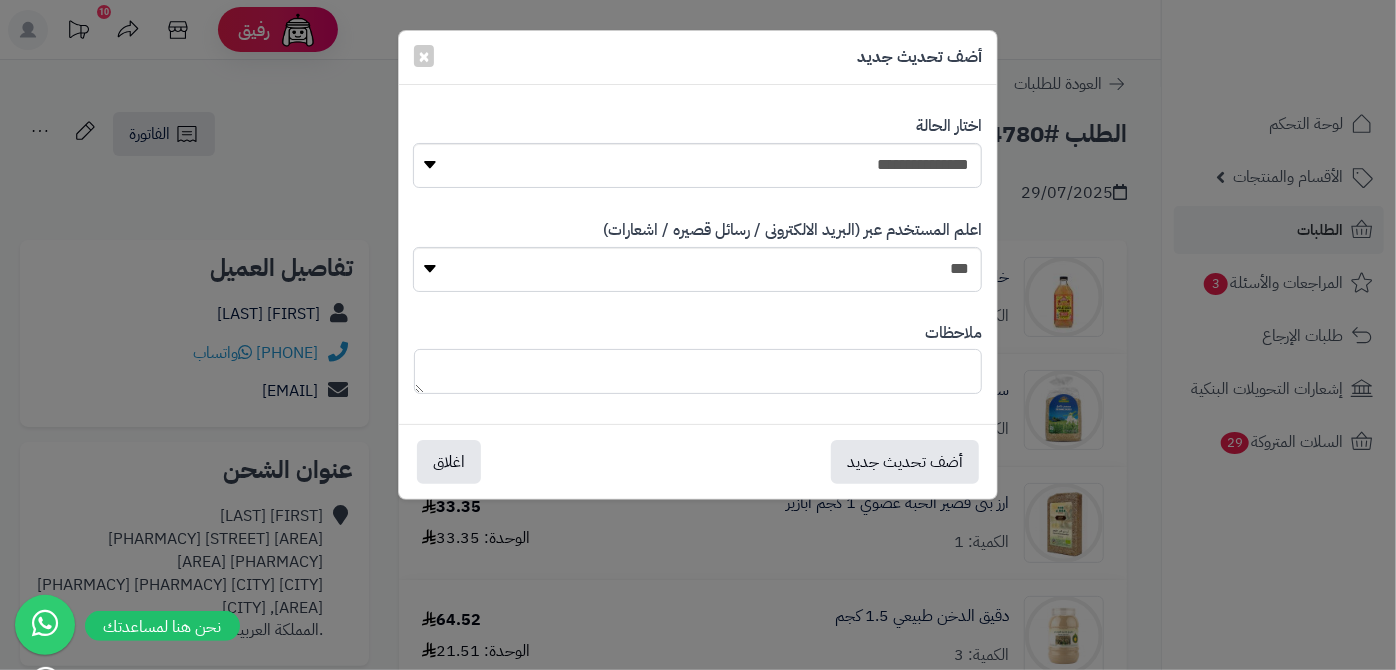 paste on "**********" 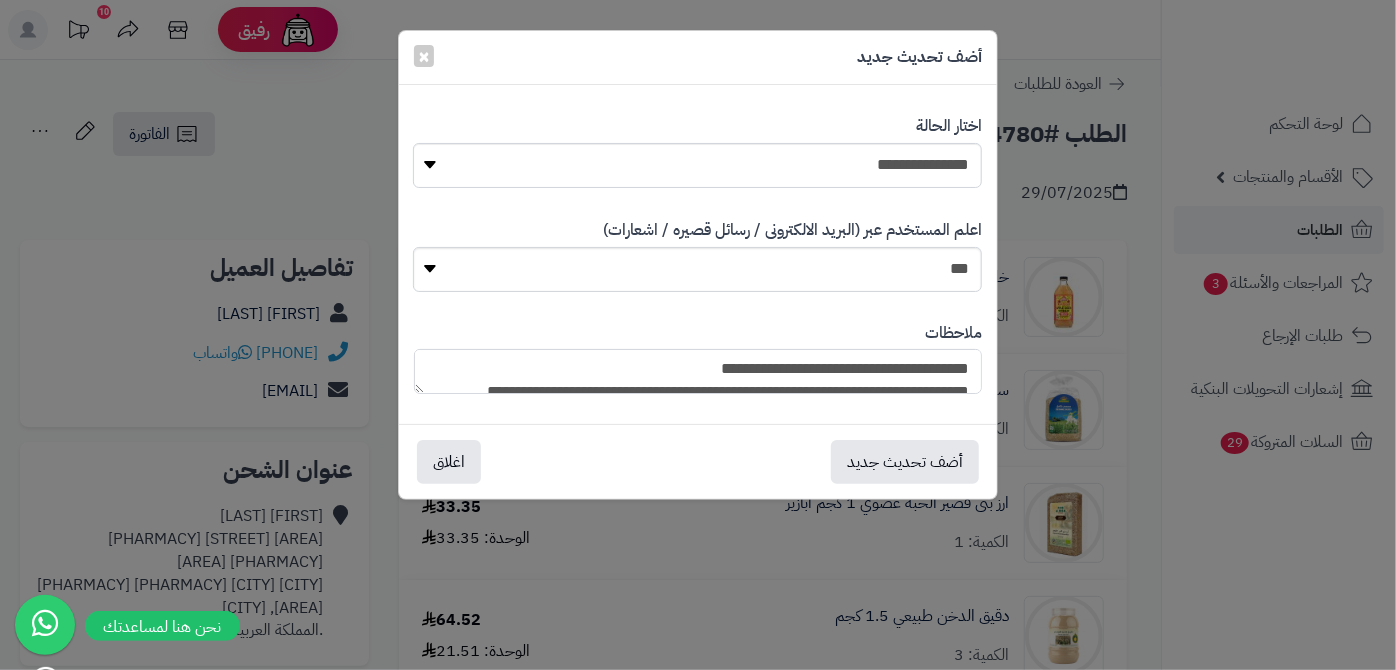 scroll, scrollTop: 193, scrollLeft: 0, axis: vertical 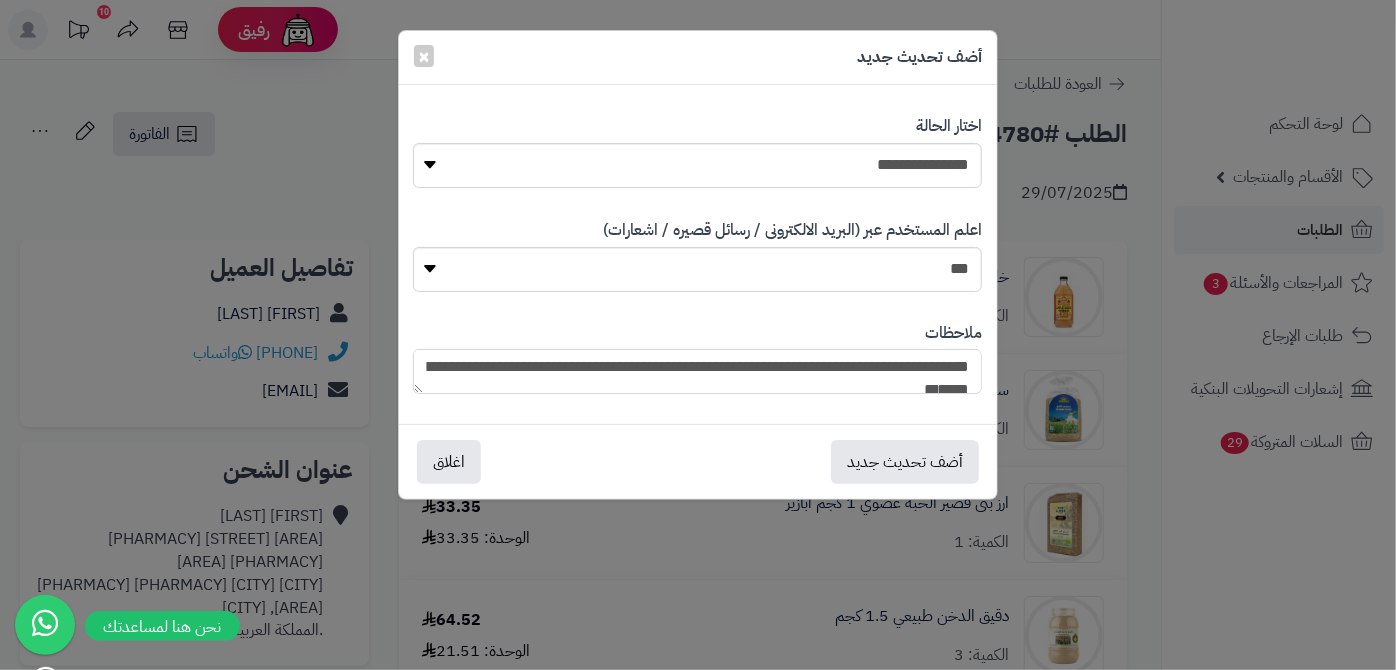 click on "**********" at bounding box center [697, 371] 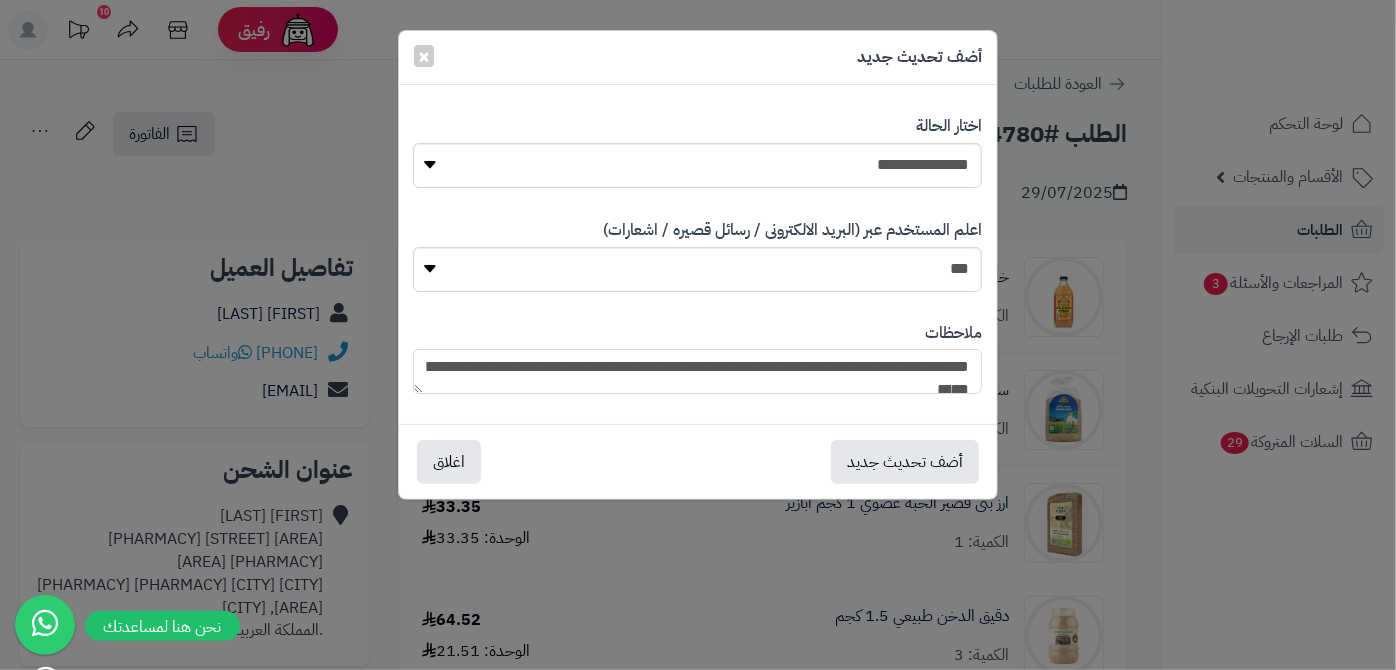 click on "**********" at bounding box center (697, 371) 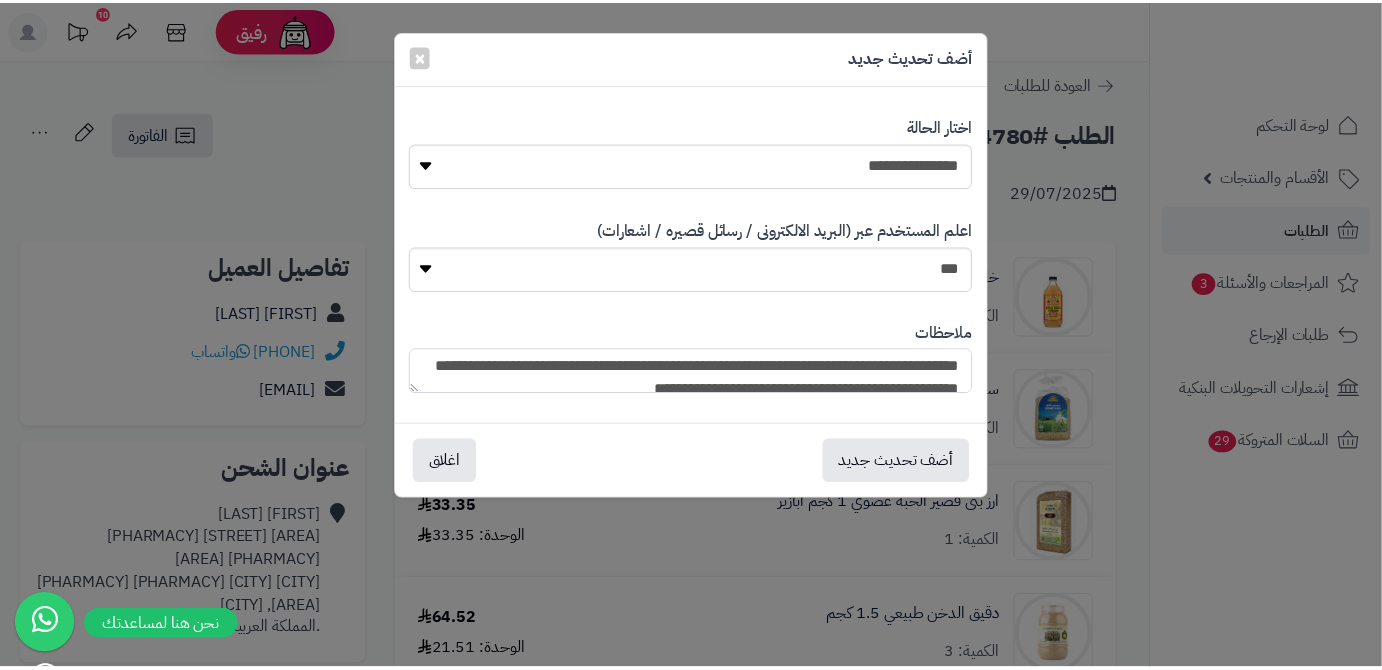 scroll, scrollTop: 56, scrollLeft: 0, axis: vertical 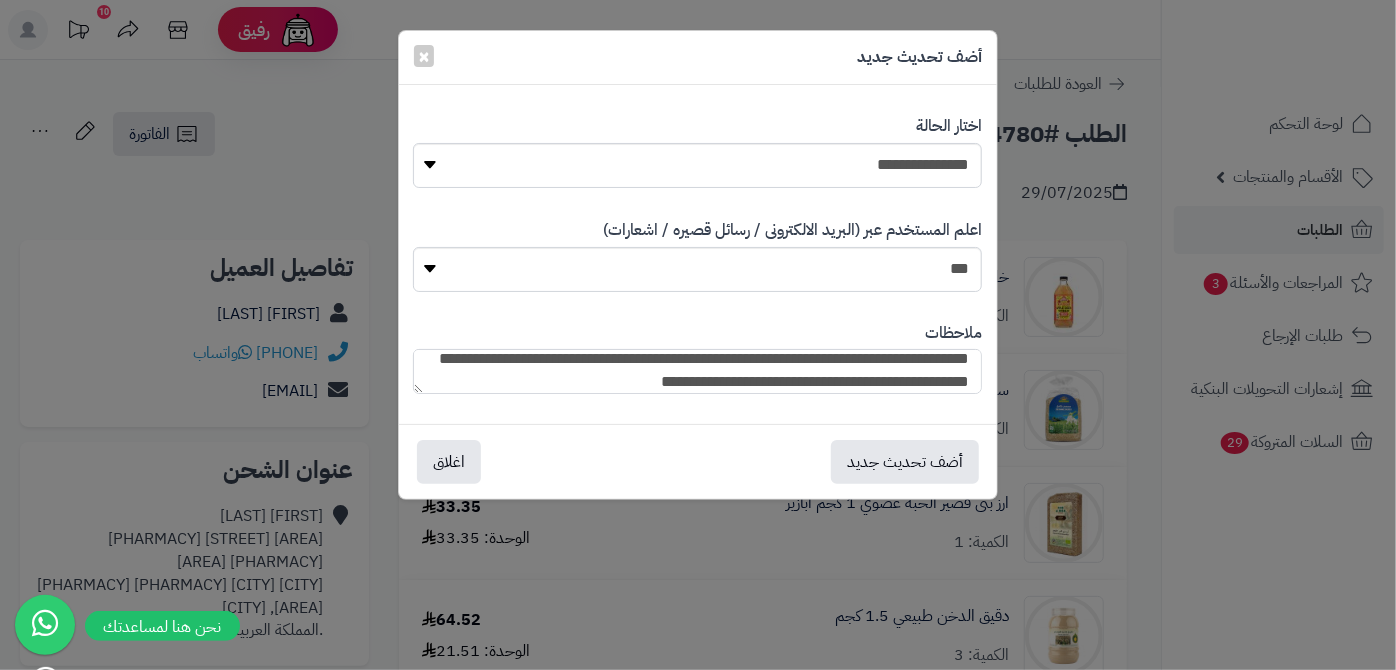 type on "**********" 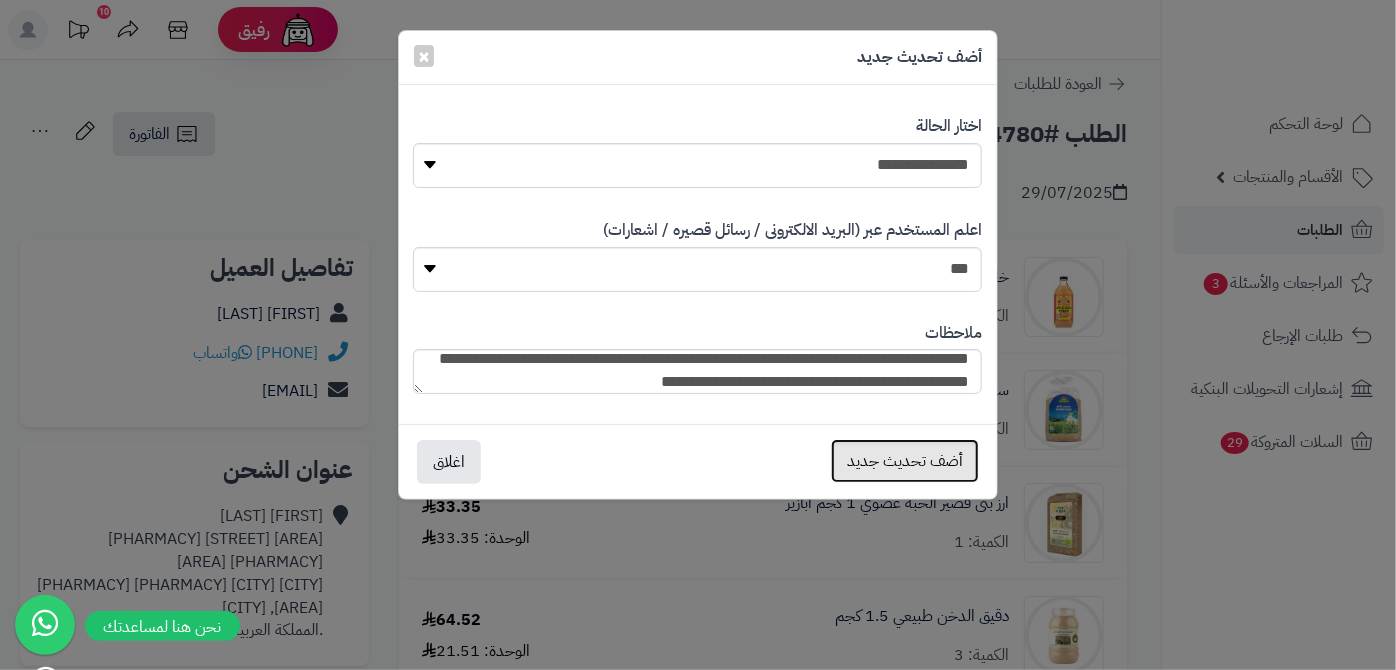 click on "أضف تحديث جديد" at bounding box center [905, 461] 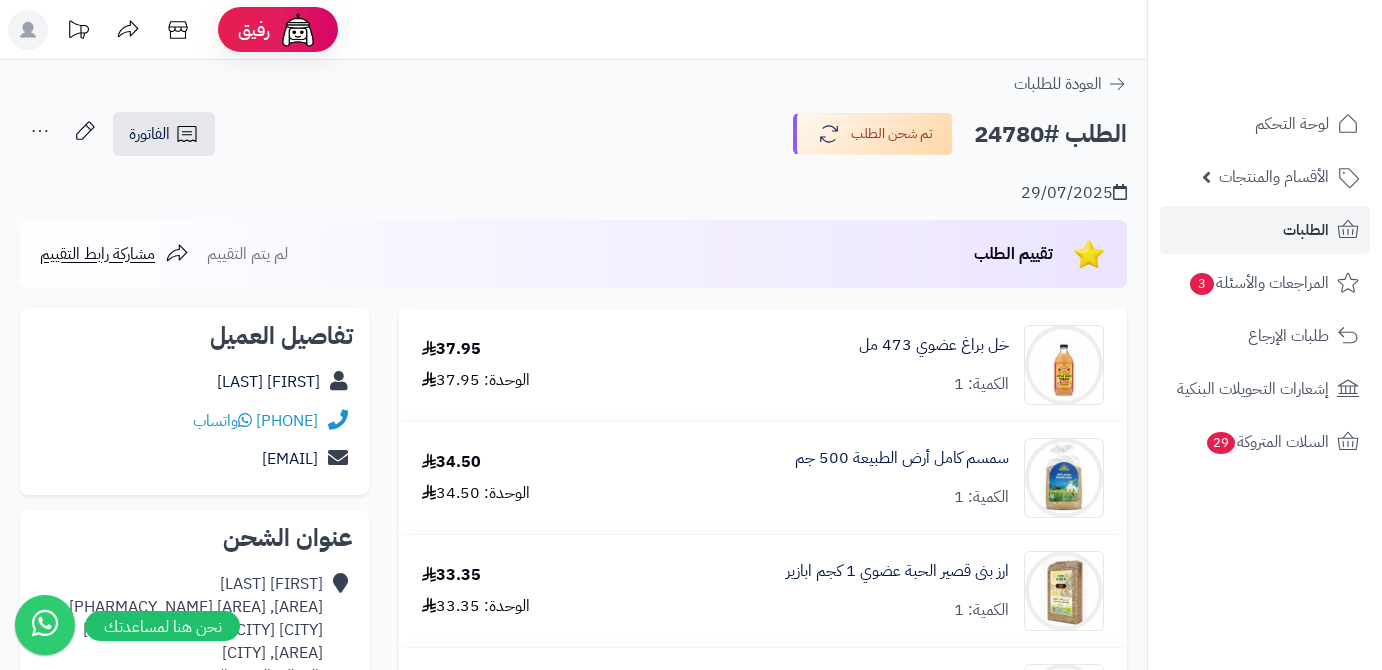 scroll, scrollTop: 0, scrollLeft: 0, axis: both 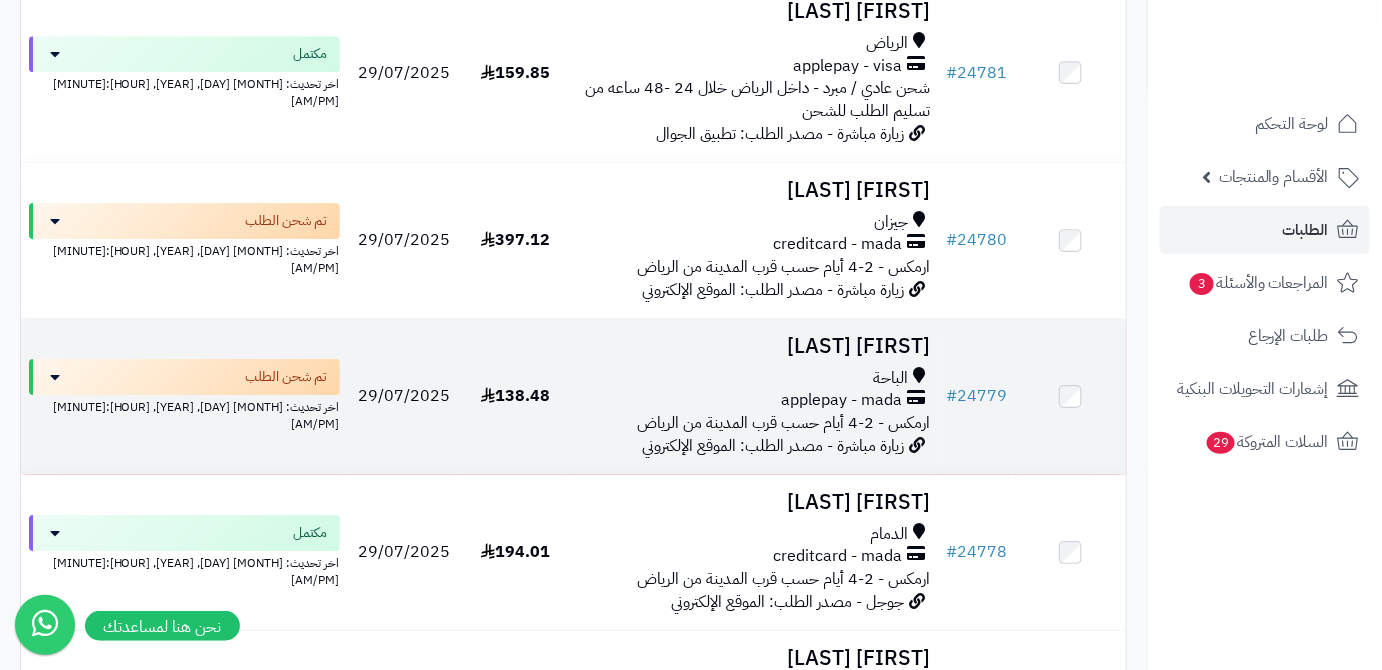 click on "[FIRST] [LAST]" at bounding box center (755, 346) 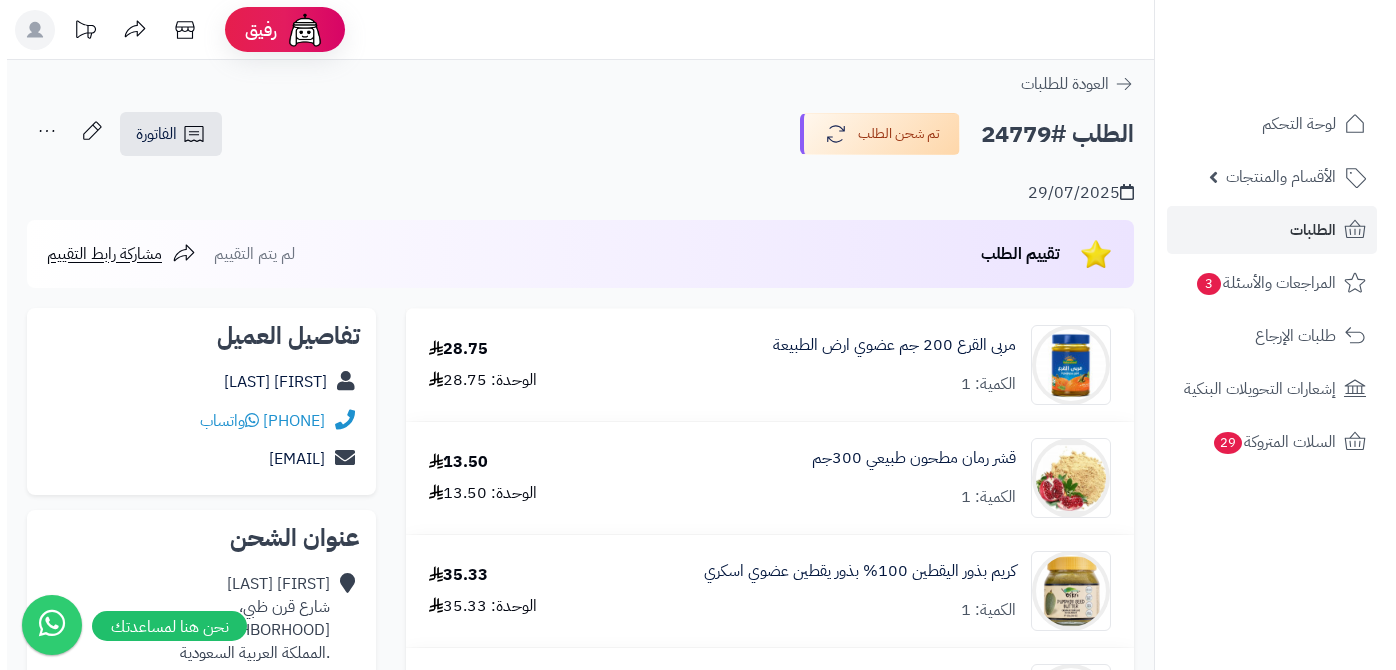 scroll, scrollTop: 0, scrollLeft: 0, axis: both 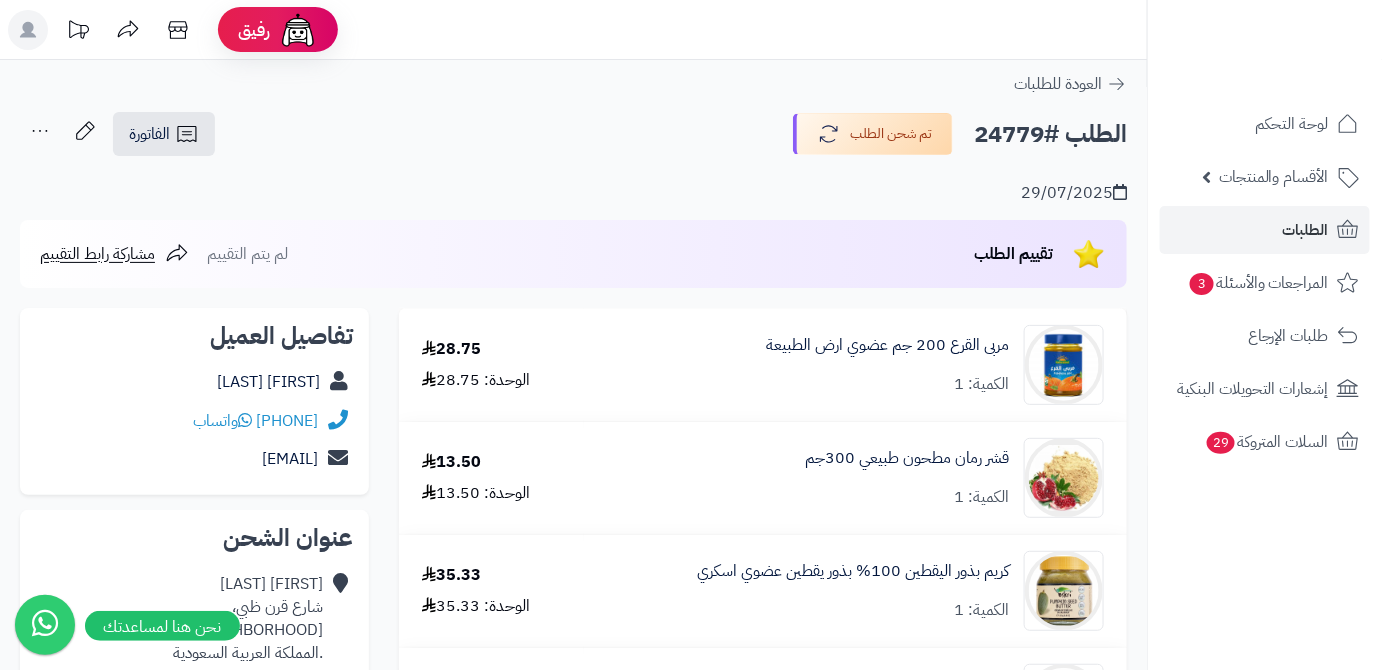 click on "الطلب #24779" at bounding box center [1050, 134] 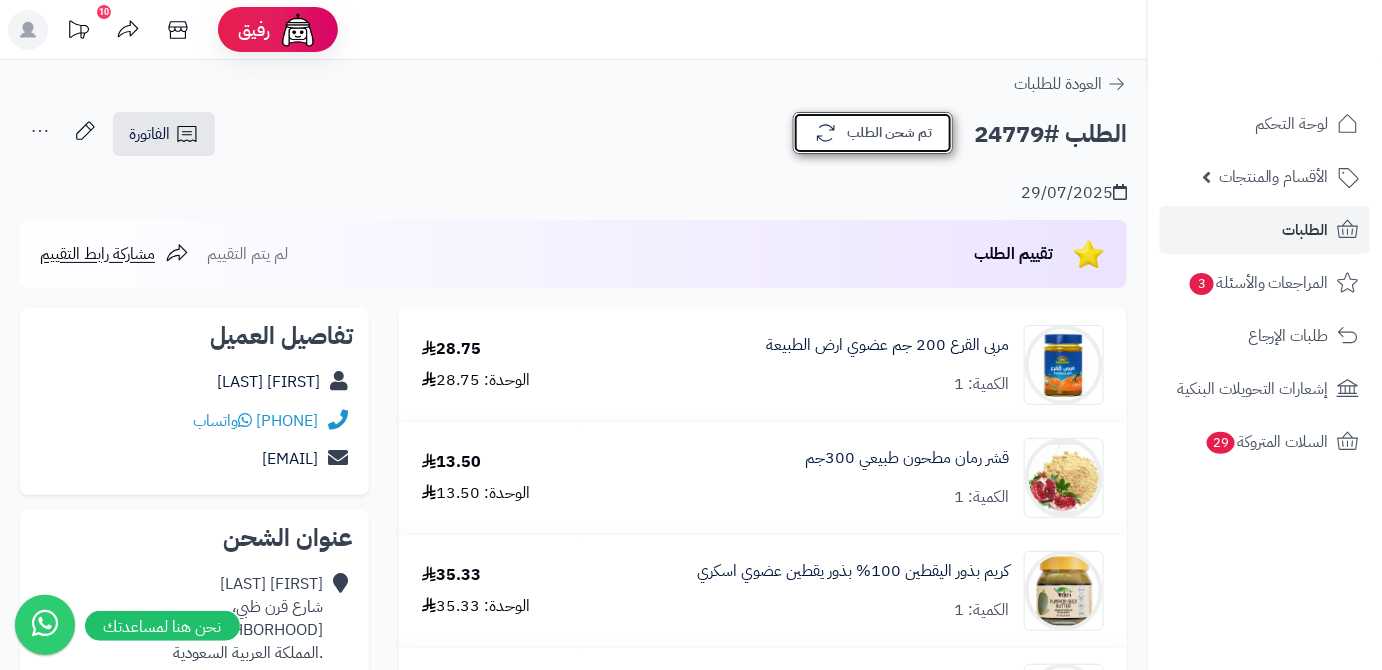 click on "تم شحن الطلب" at bounding box center (873, 133) 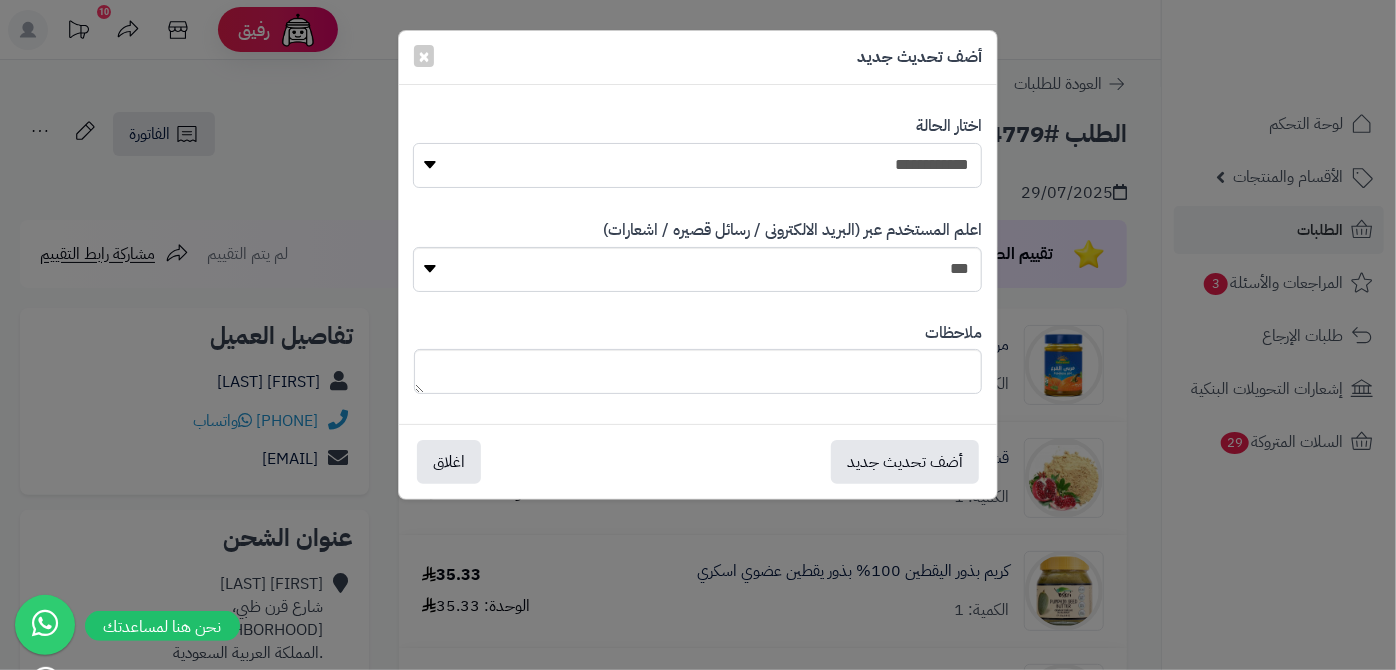 drag, startPoint x: 892, startPoint y: 156, endPoint x: 904, endPoint y: 183, distance: 29.546574 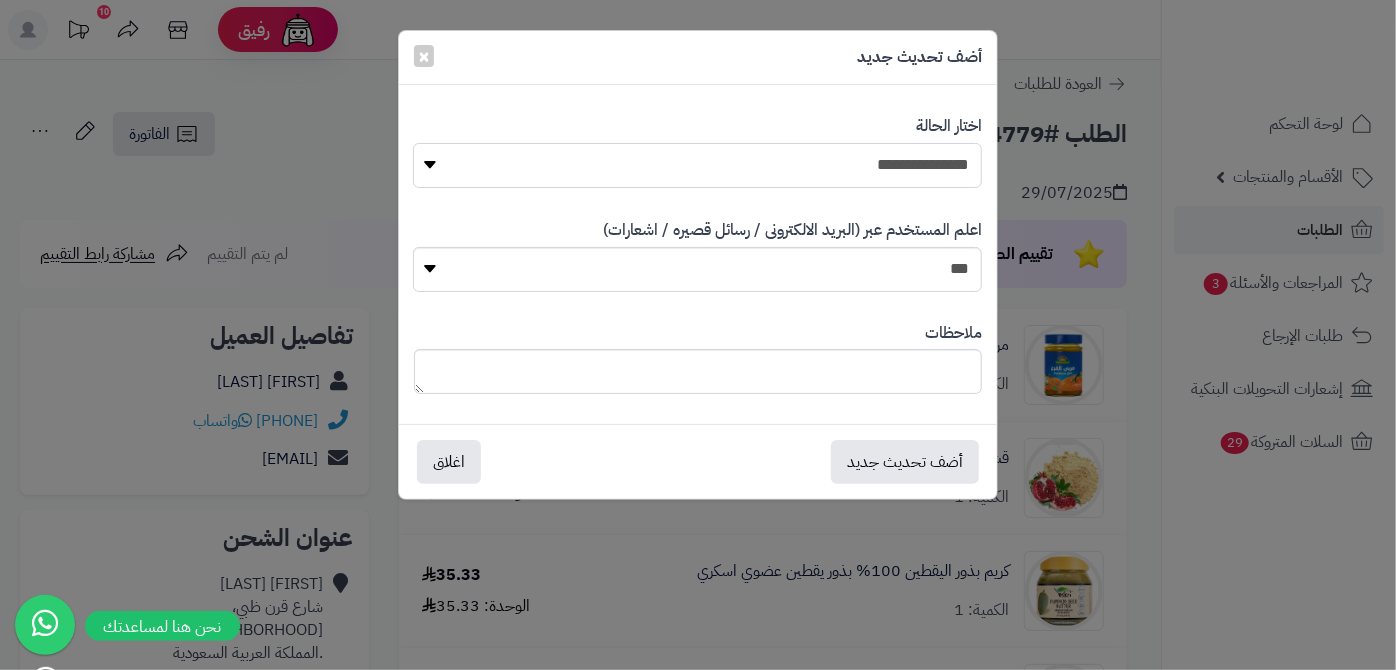 click on "**********" at bounding box center (697, 165) 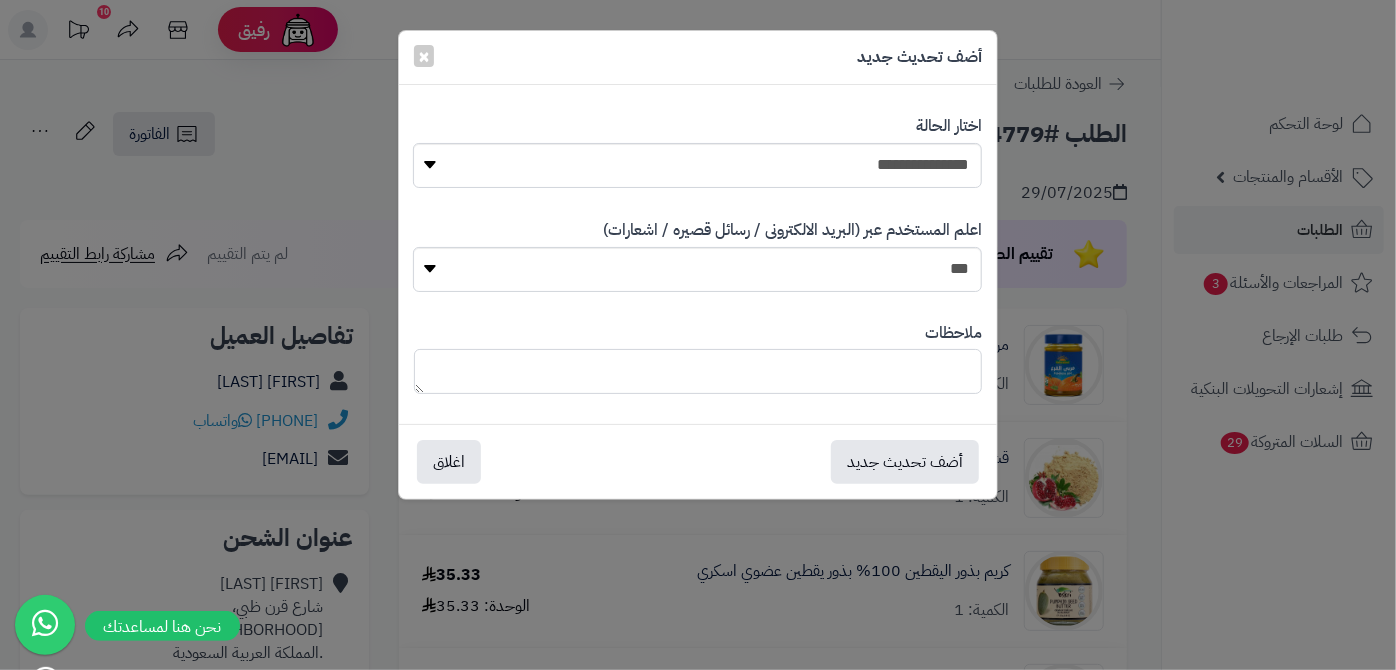 paste on "**********" 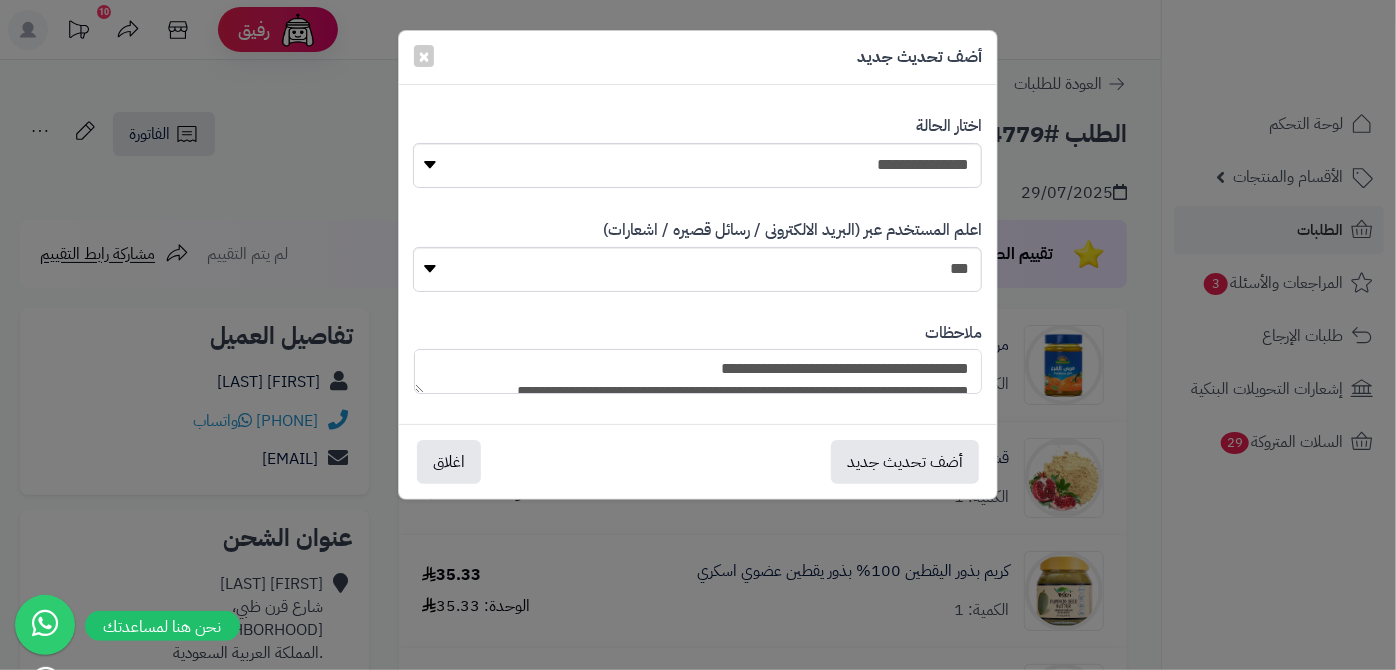 scroll, scrollTop: 193, scrollLeft: 0, axis: vertical 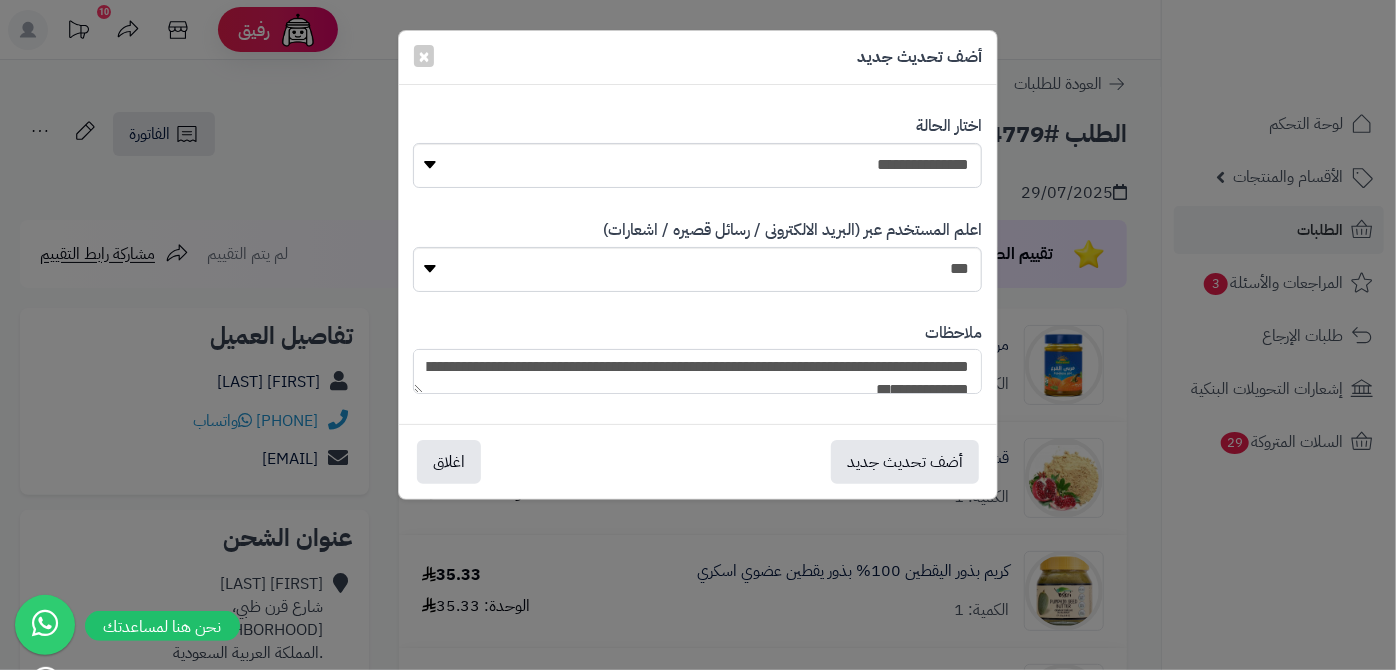 click on "**********" at bounding box center (697, 371) 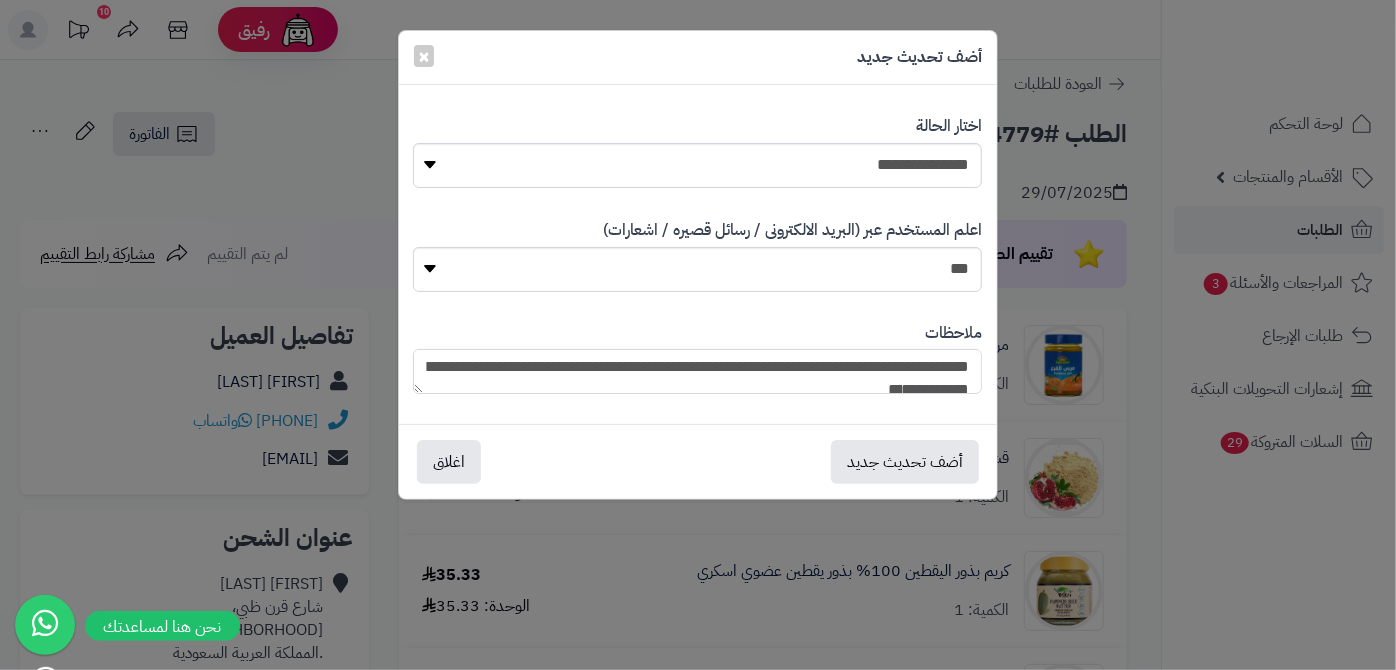 click on "**********" at bounding box center (697, 371) 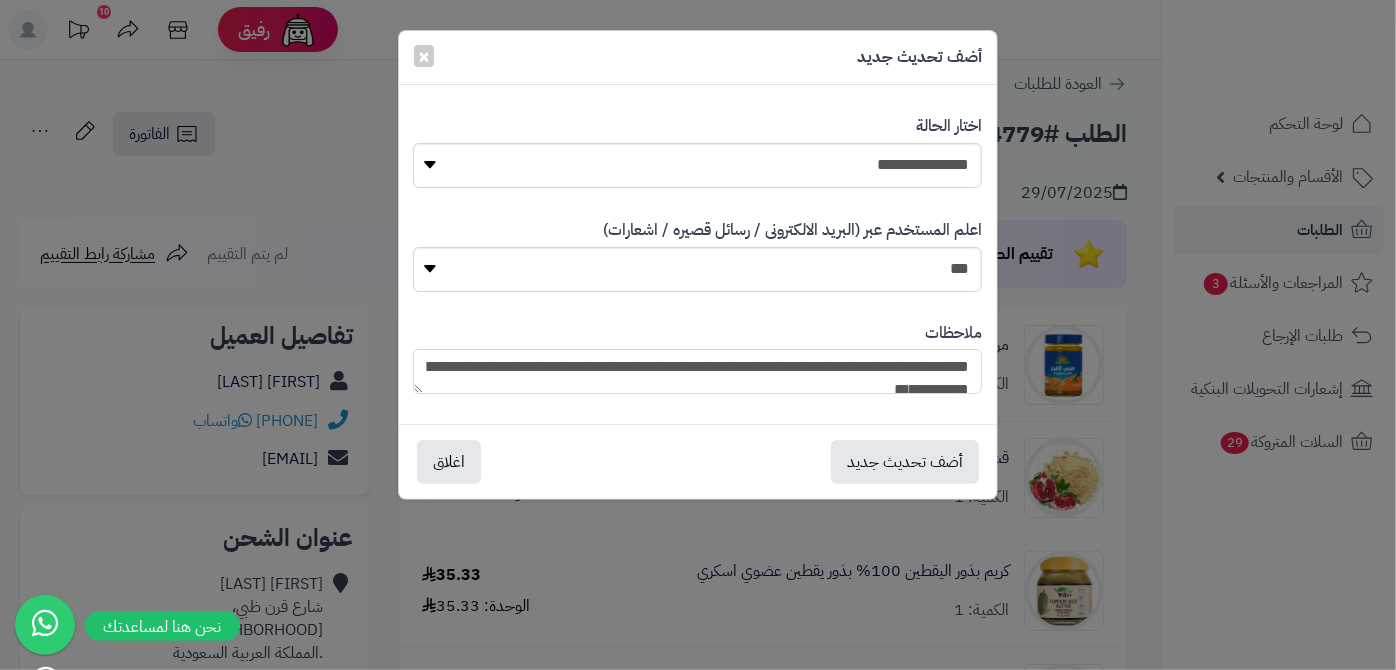 click on "**********" at bounding box center [697, 371] 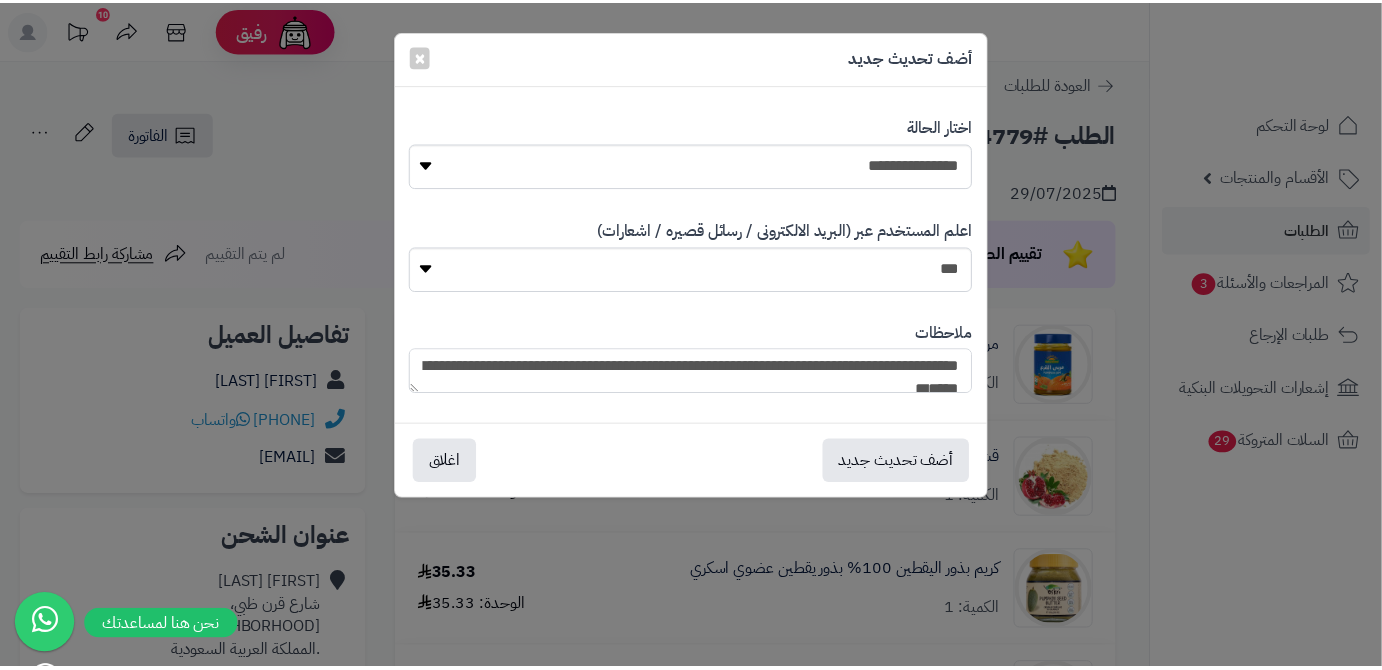 scroll, scrollTop: 56, scrollLeft: 0, axis: vertical 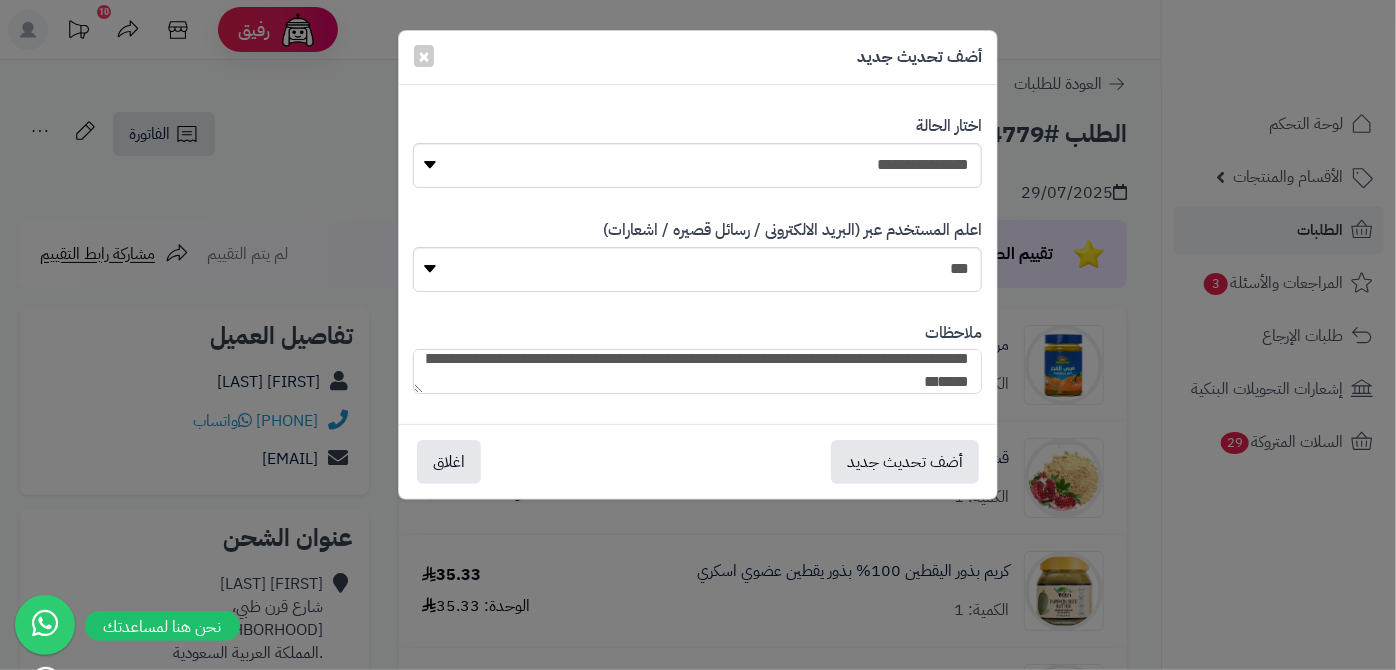 click on "**********" at bounding box center [697, 371] 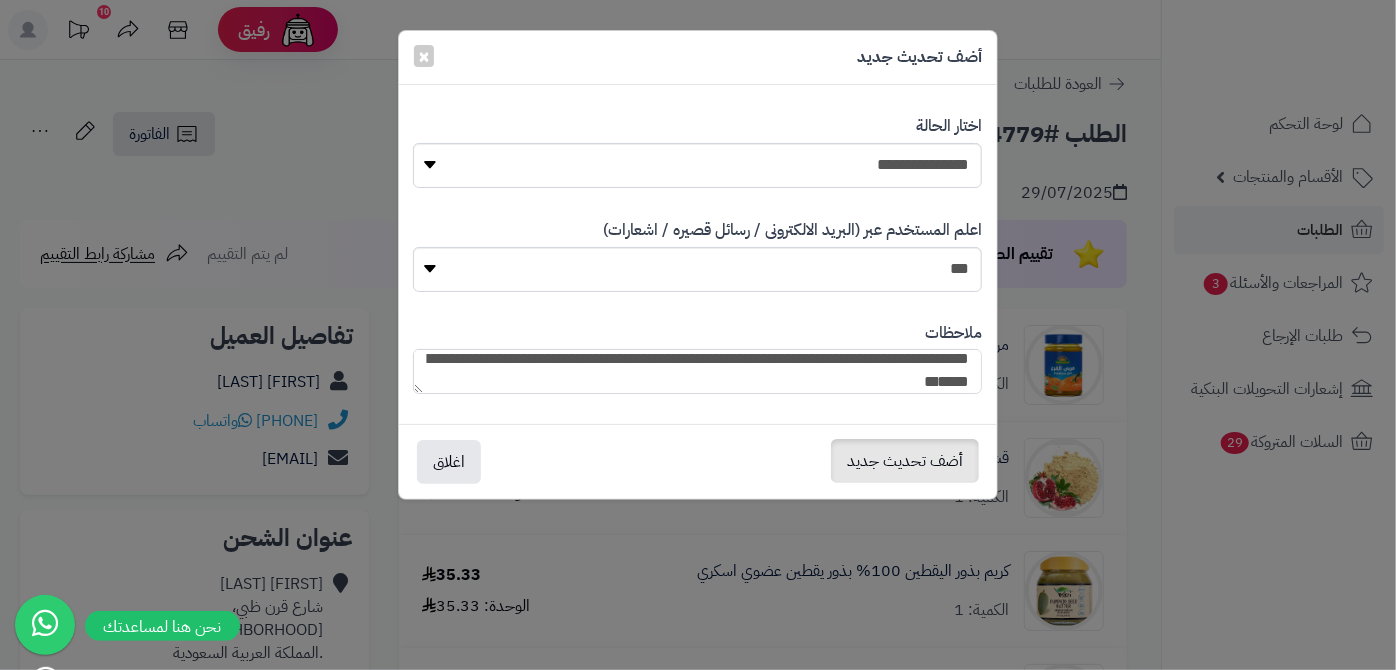 type on "**********" 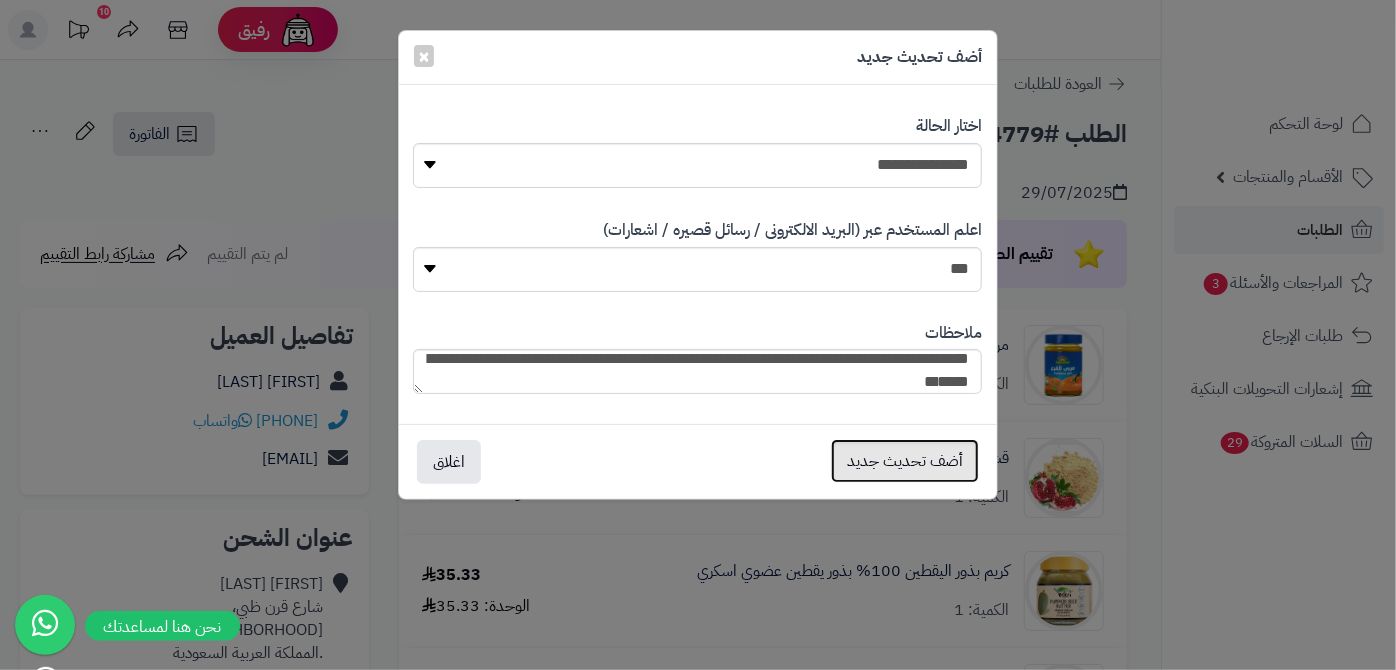 click on "أضف تحديث جديد" at bounding box center (905, 461) 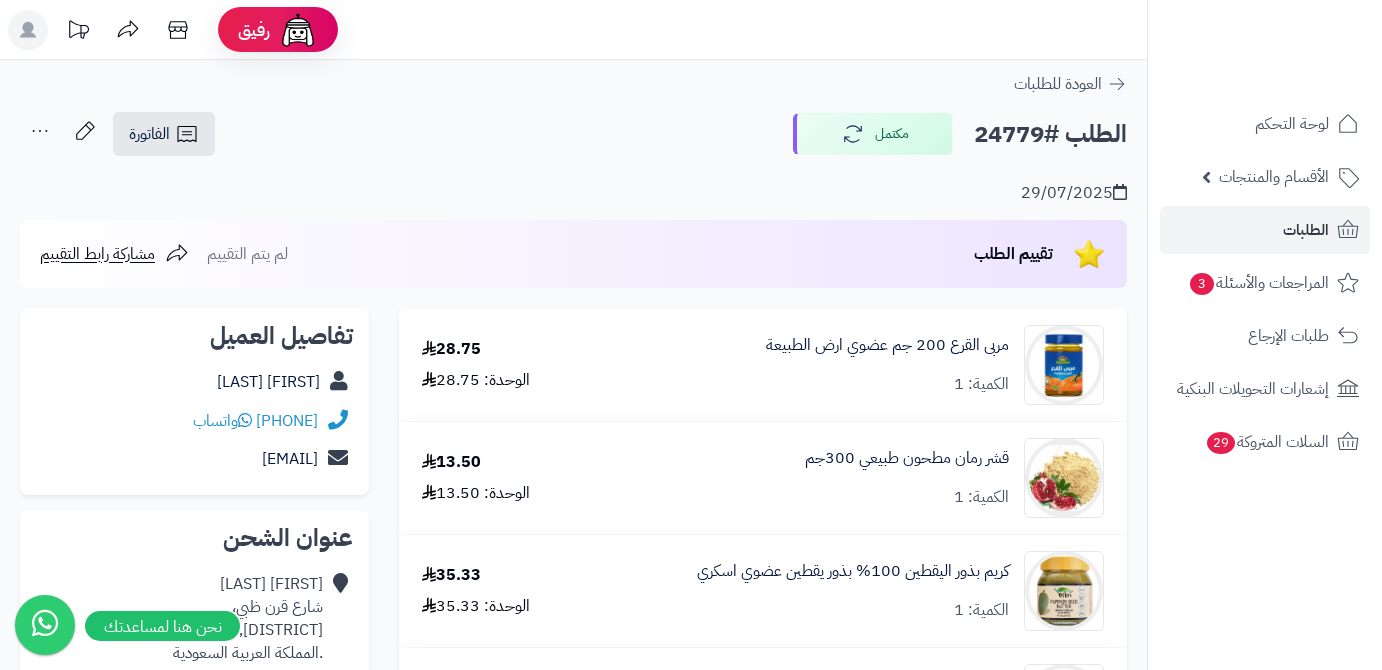 scroll, scrollTop: 0, scrollLeft: 0, axis: both 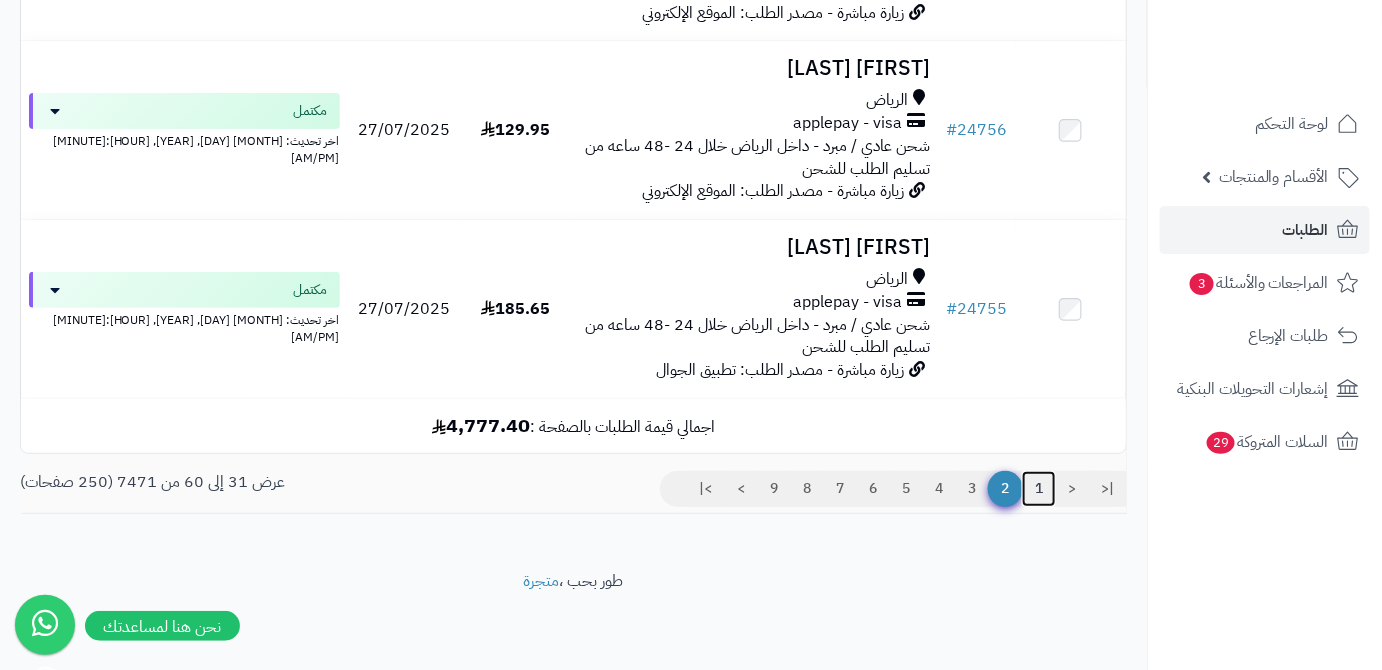 click on "1" at bounding box center (1039, 489) 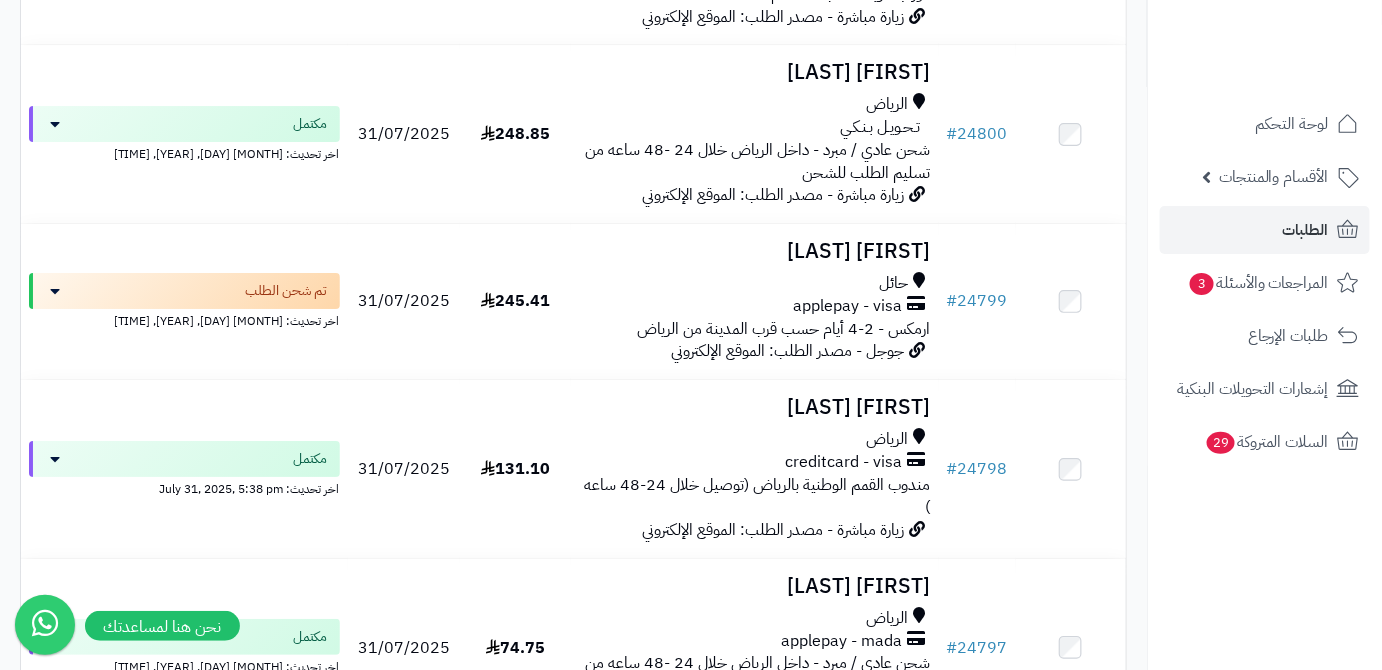 scroll, scrollTop: 4753, scrollLeft: 0, axis: vertical 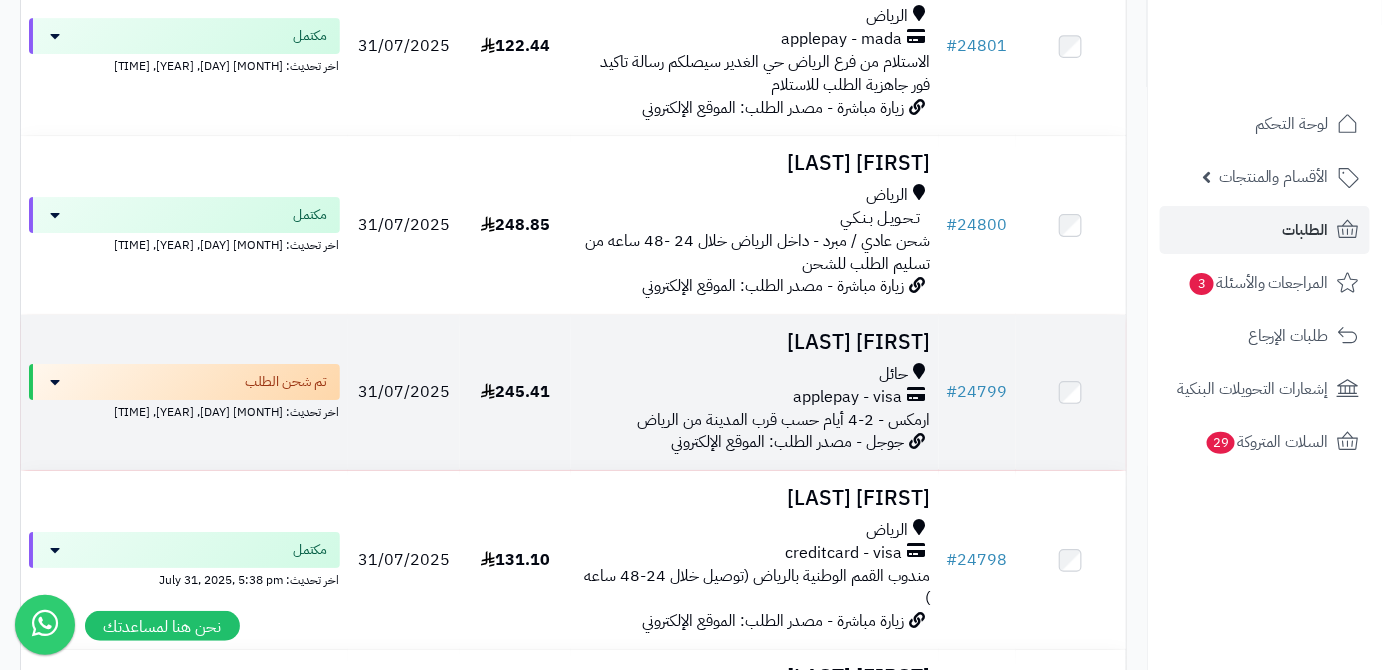 click on "[FIRST] [LAST]" at bounding box center [755, 342] 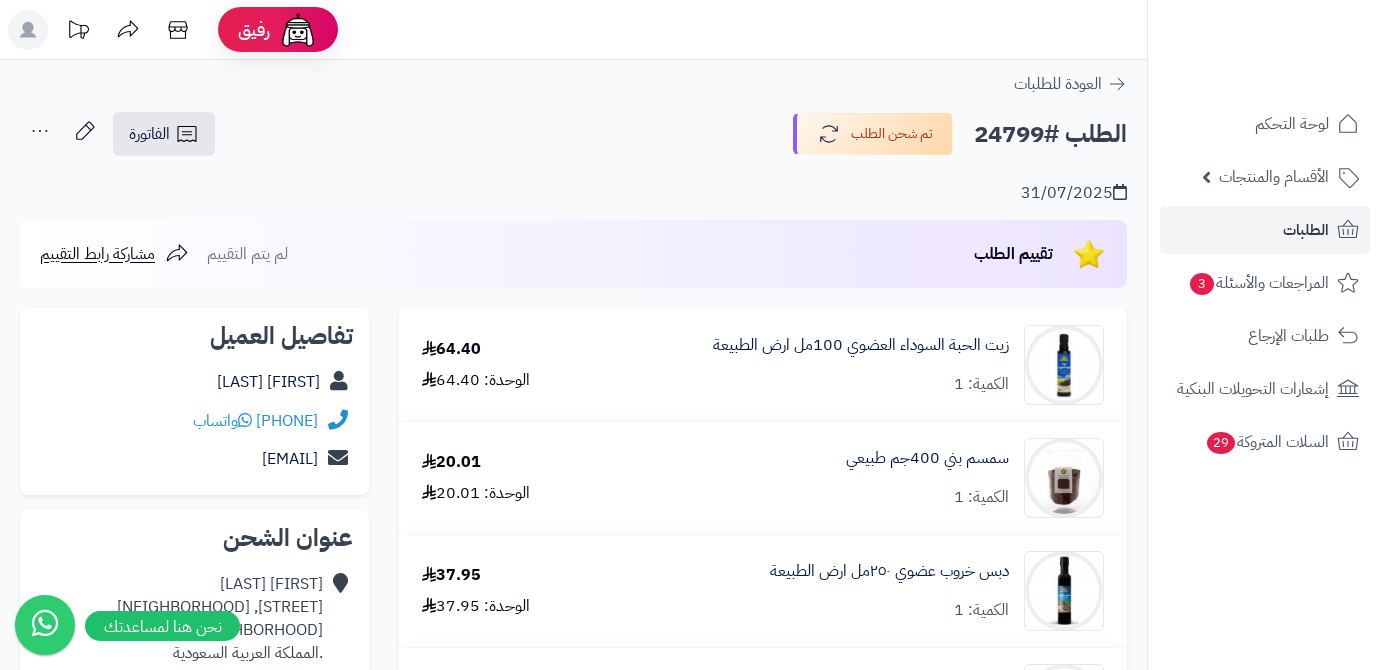 scroll, scrollTop: 0, scrollLeft: 0, axis: both 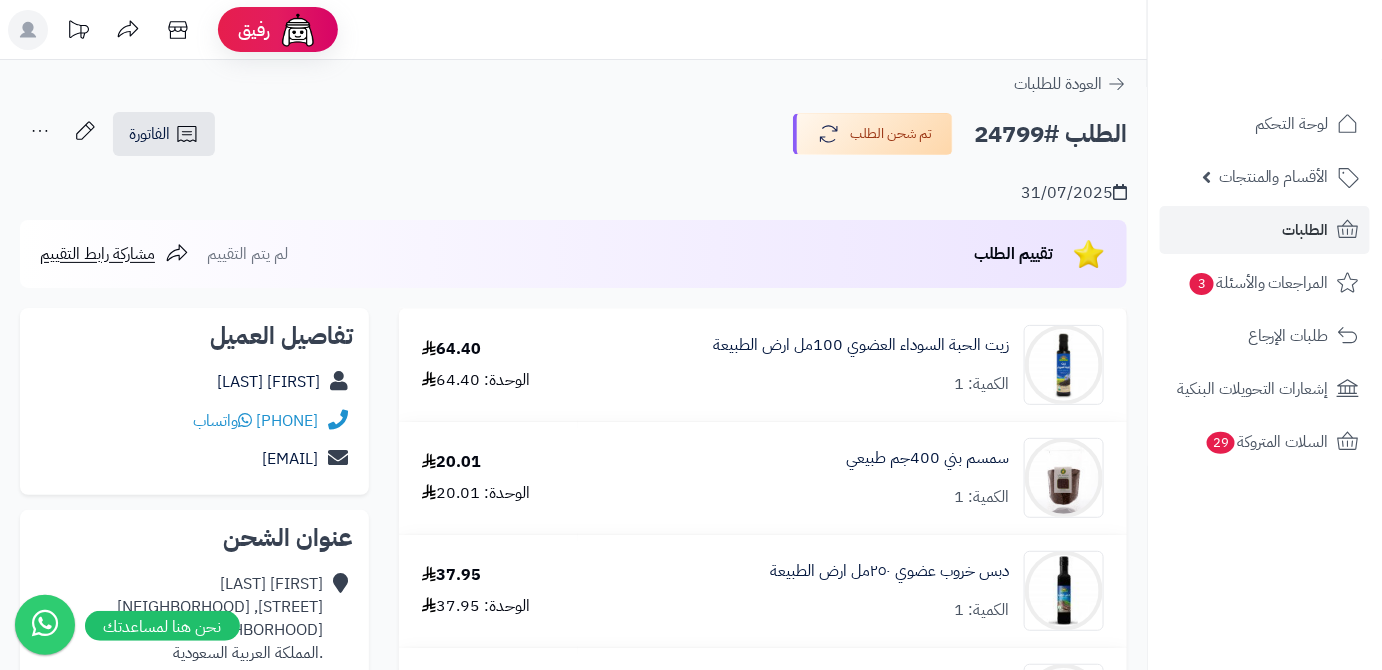 click on "الطلب #24799" at bounding box center [1050, 134] 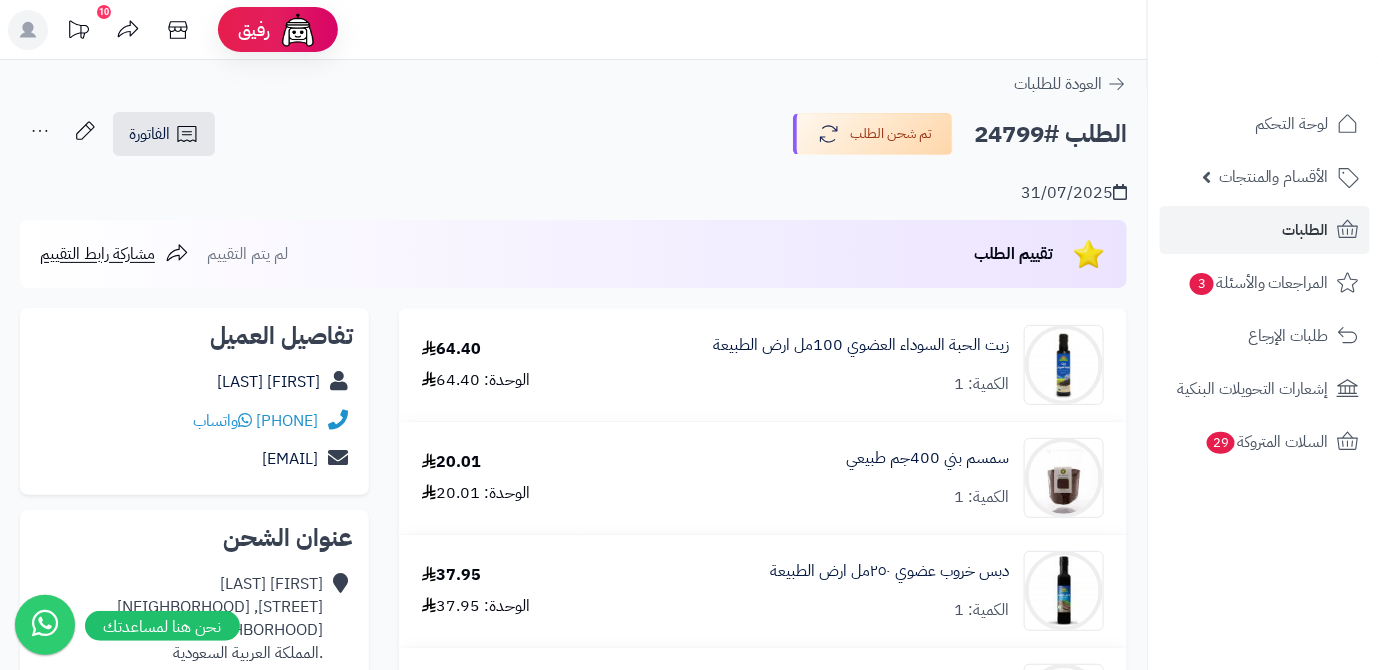 copy on "24799" 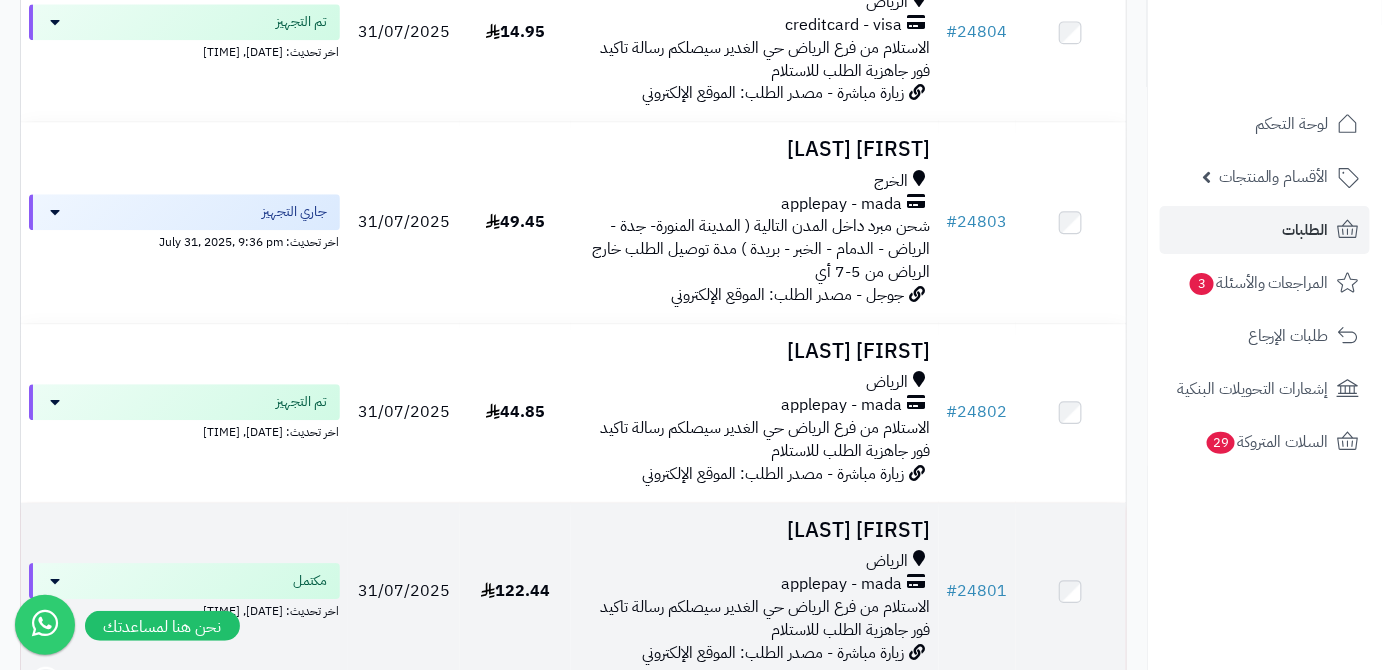 scroll, scrollTop: 4117, scrollLeft: 0, axis: vertical 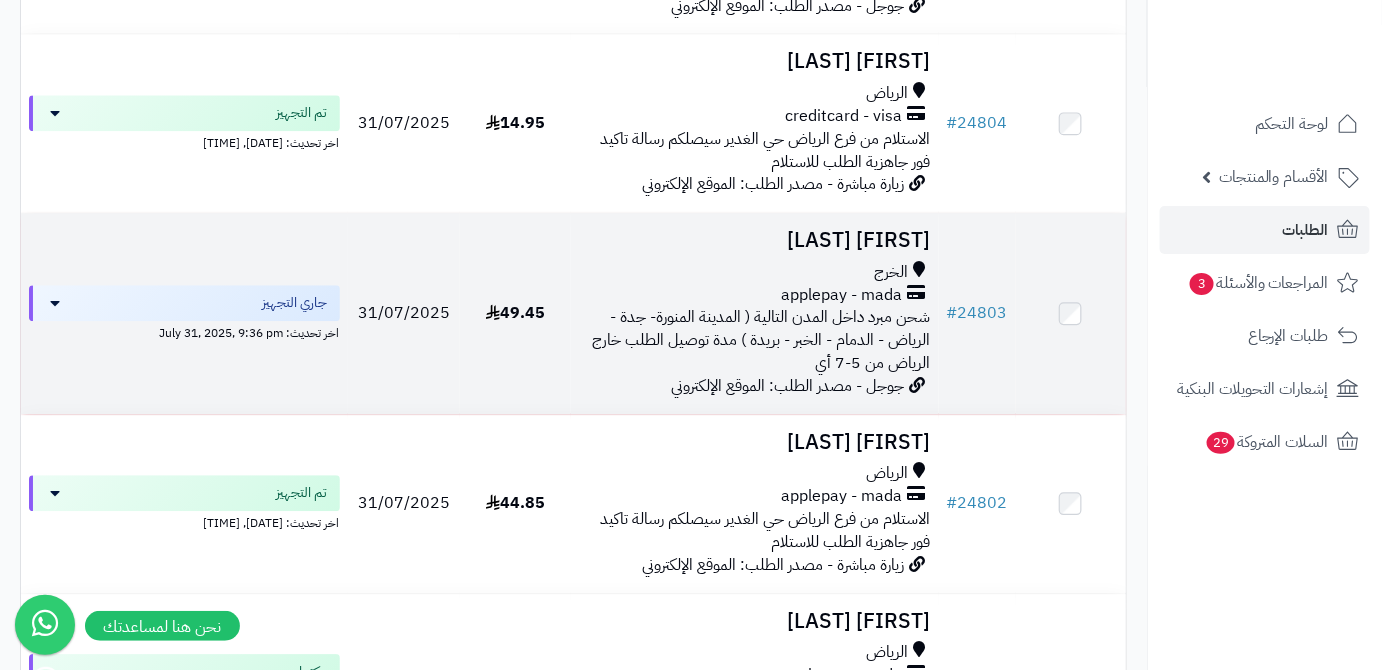 click on "[FIRST] [LAST]" at bounding box center (755, 240) 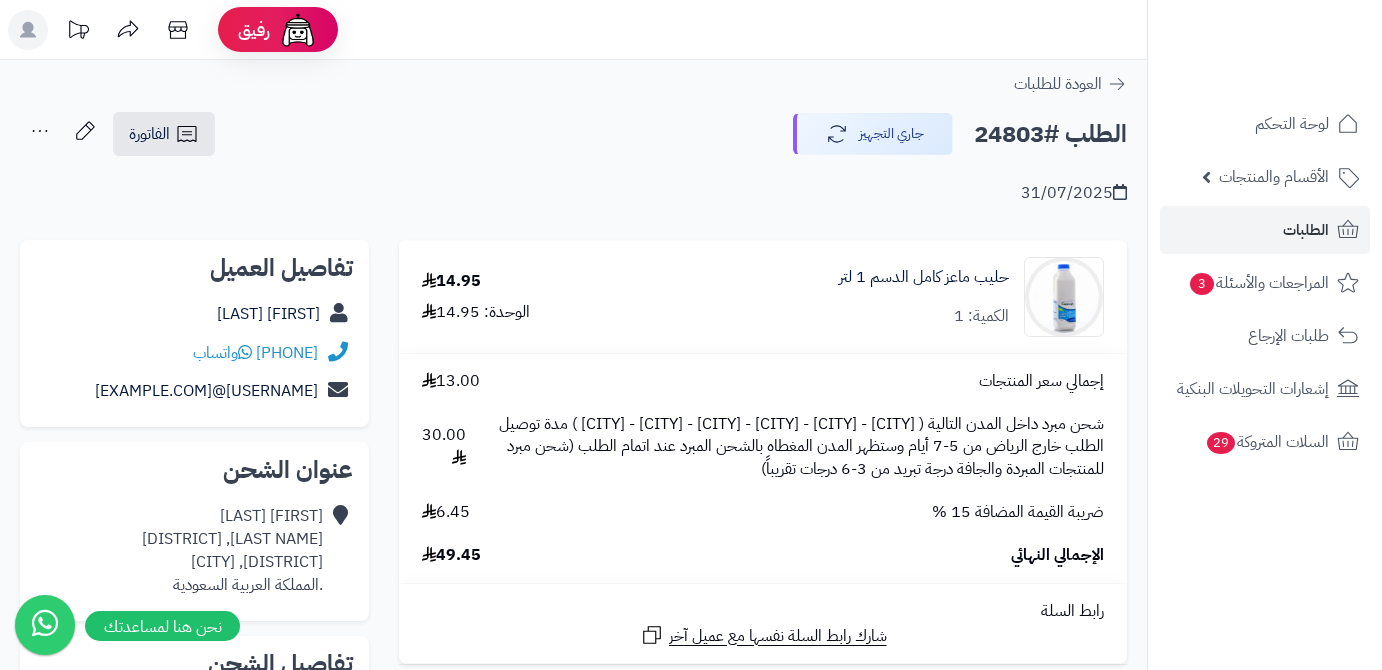 scroll, scrollTop: 0, scrollLeft: 0, axis: both 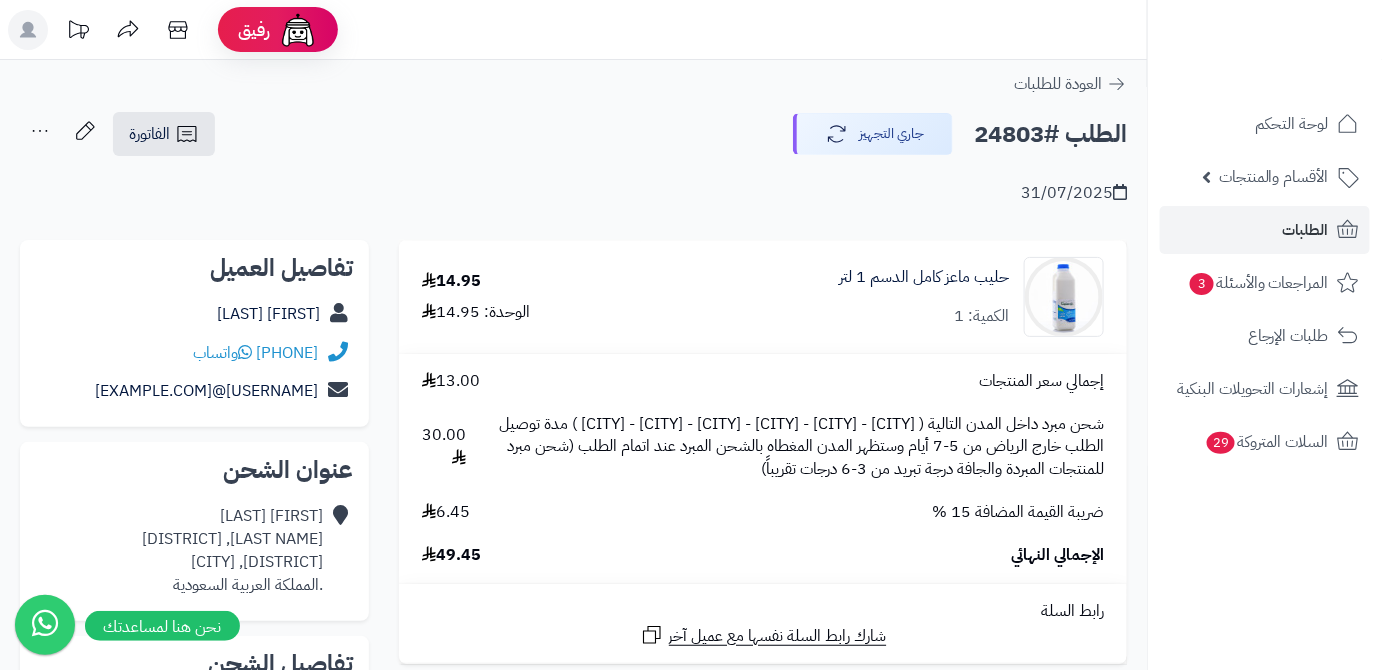 click on "الطلب #24803" at bounding box center (1050, 134) 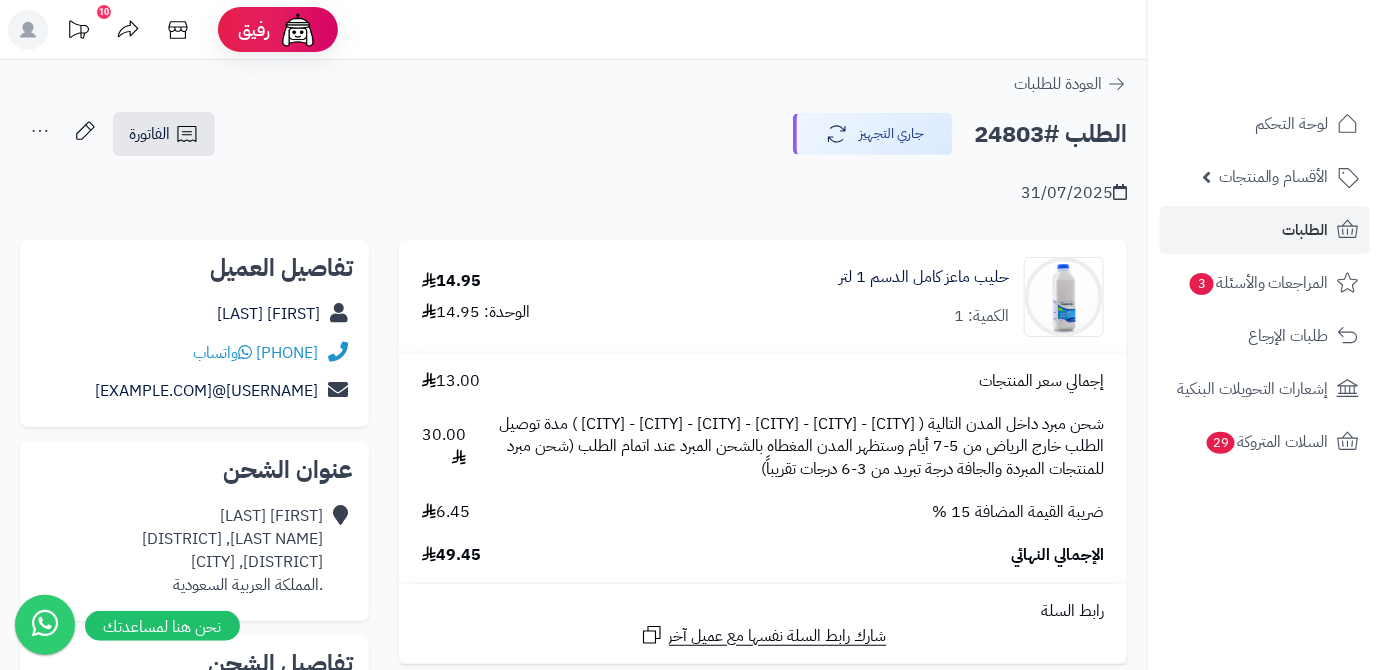 copy on "24803" 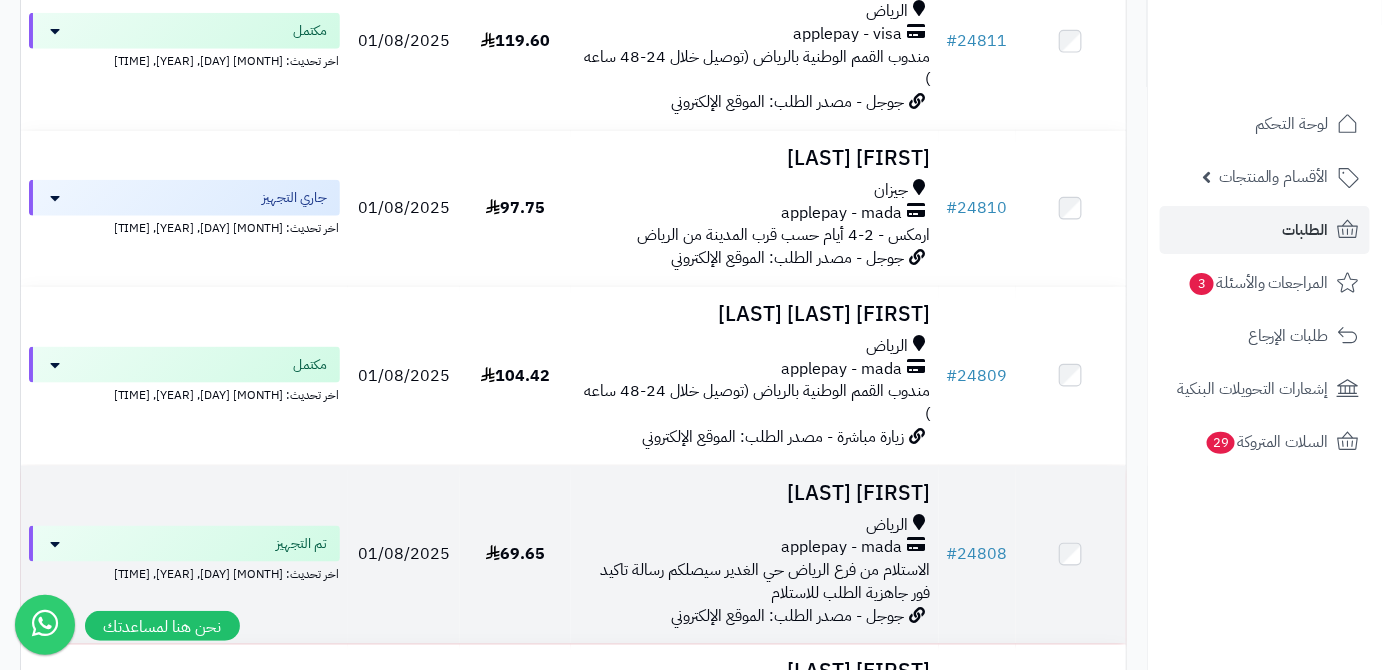 scroll, scrollTop: 3117, scrollLeft: 0, axis: vertical 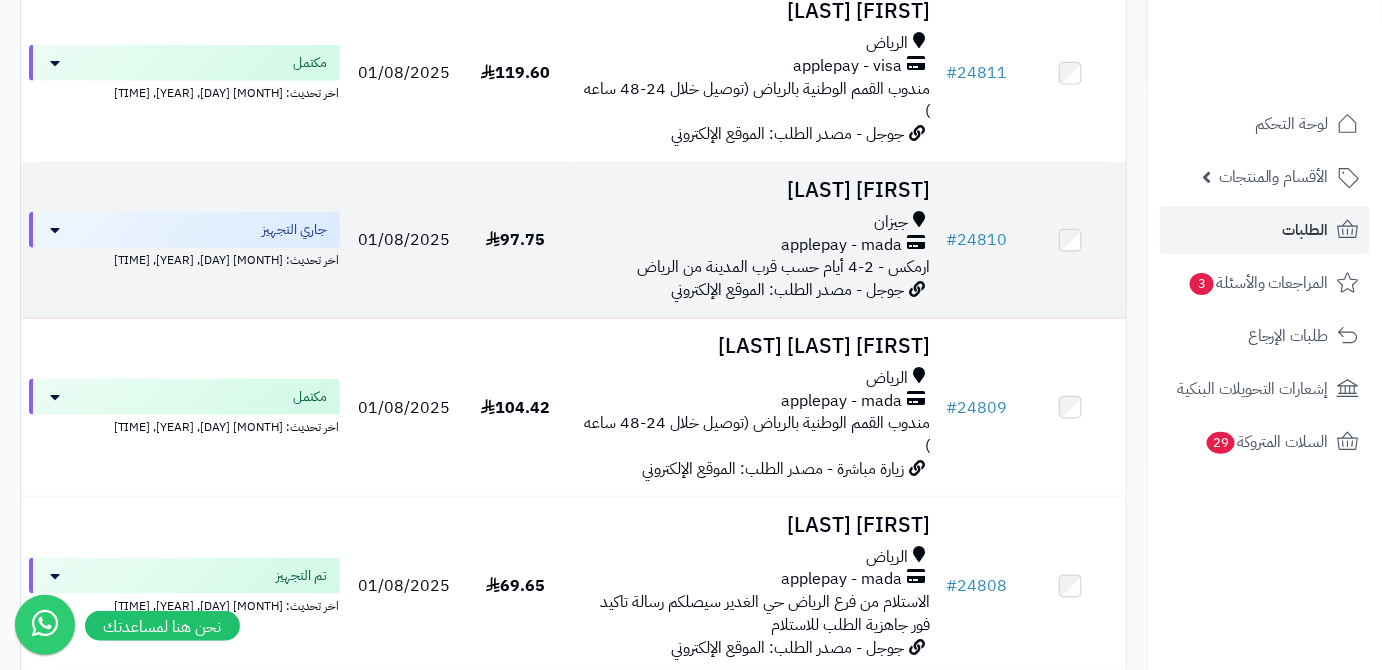 click on "[FIRST] [LAST]" at bounding box center [755, 190] 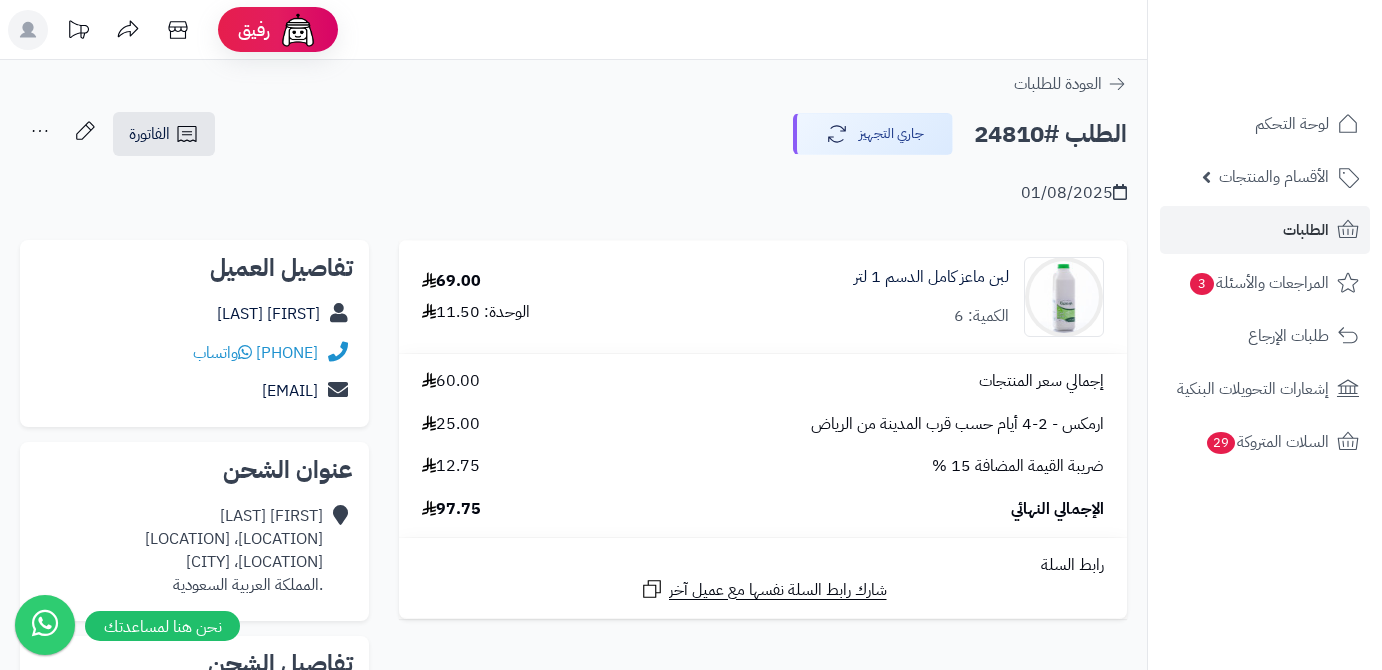 scroll, scrollTop: 0, scrollLeft: 0, axis: both 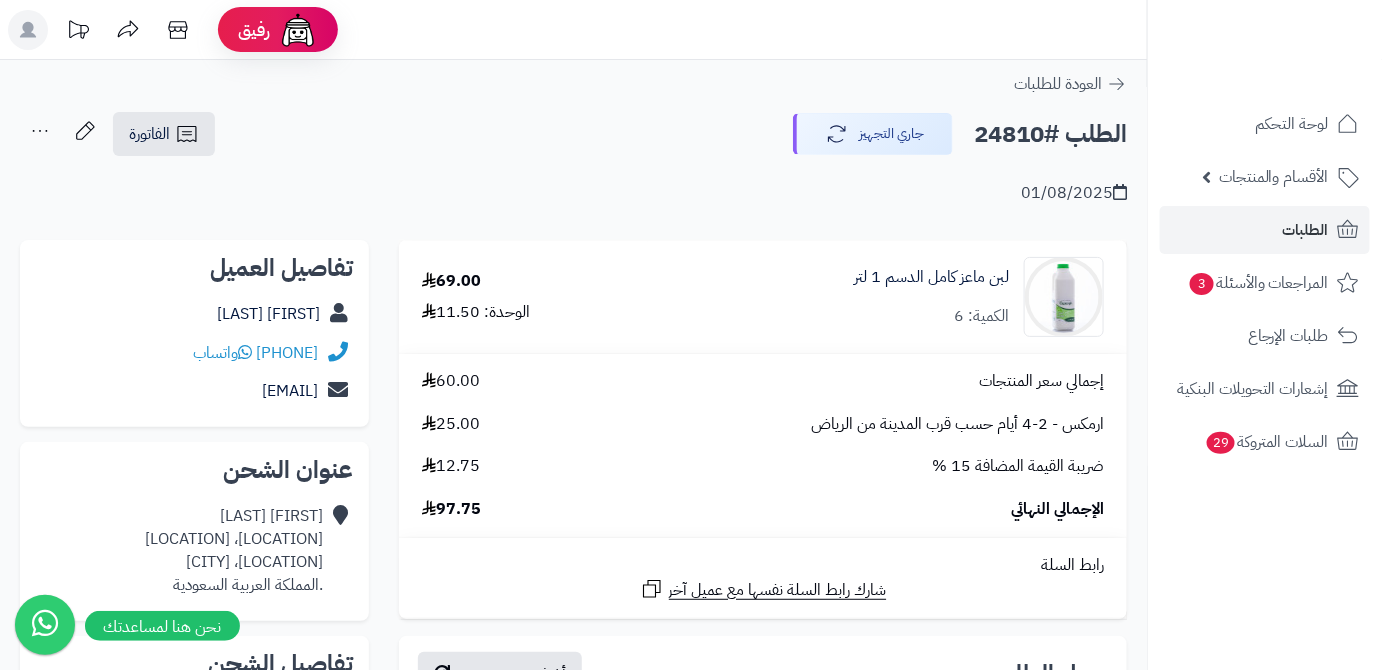 click on "الطلب #24810" at bounding box center (1050, 134) 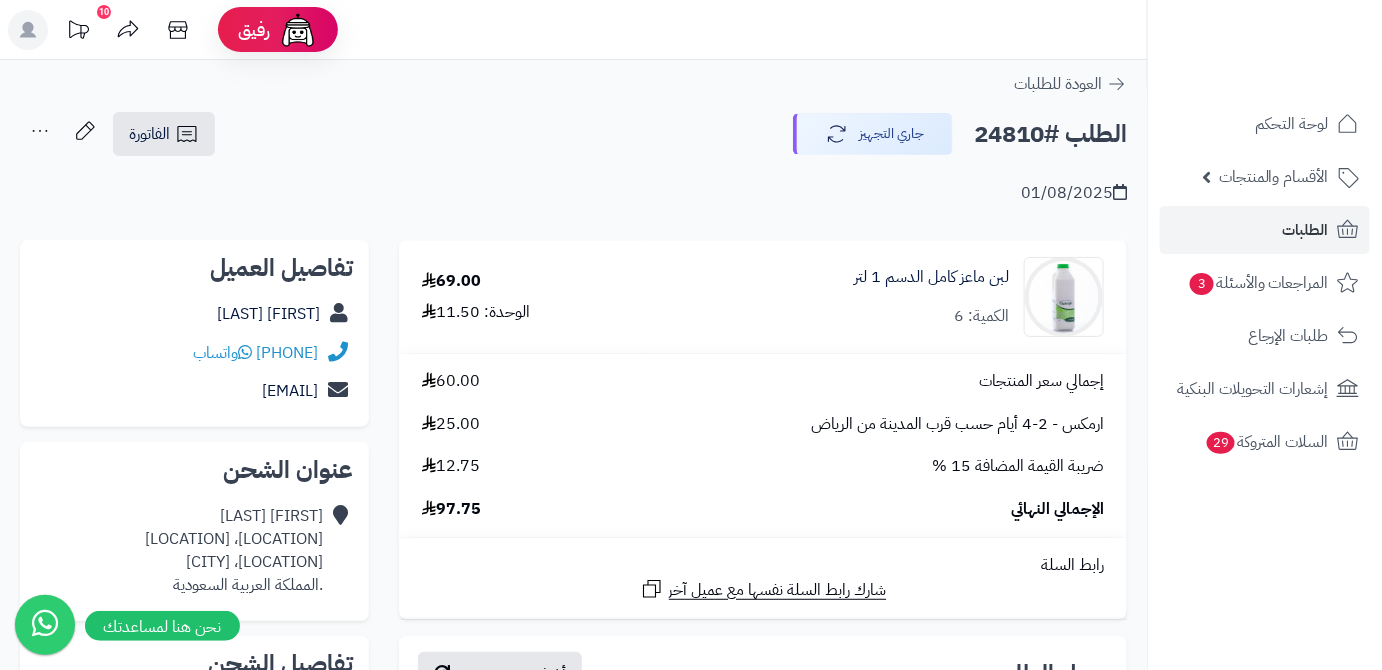 copy on "24810" 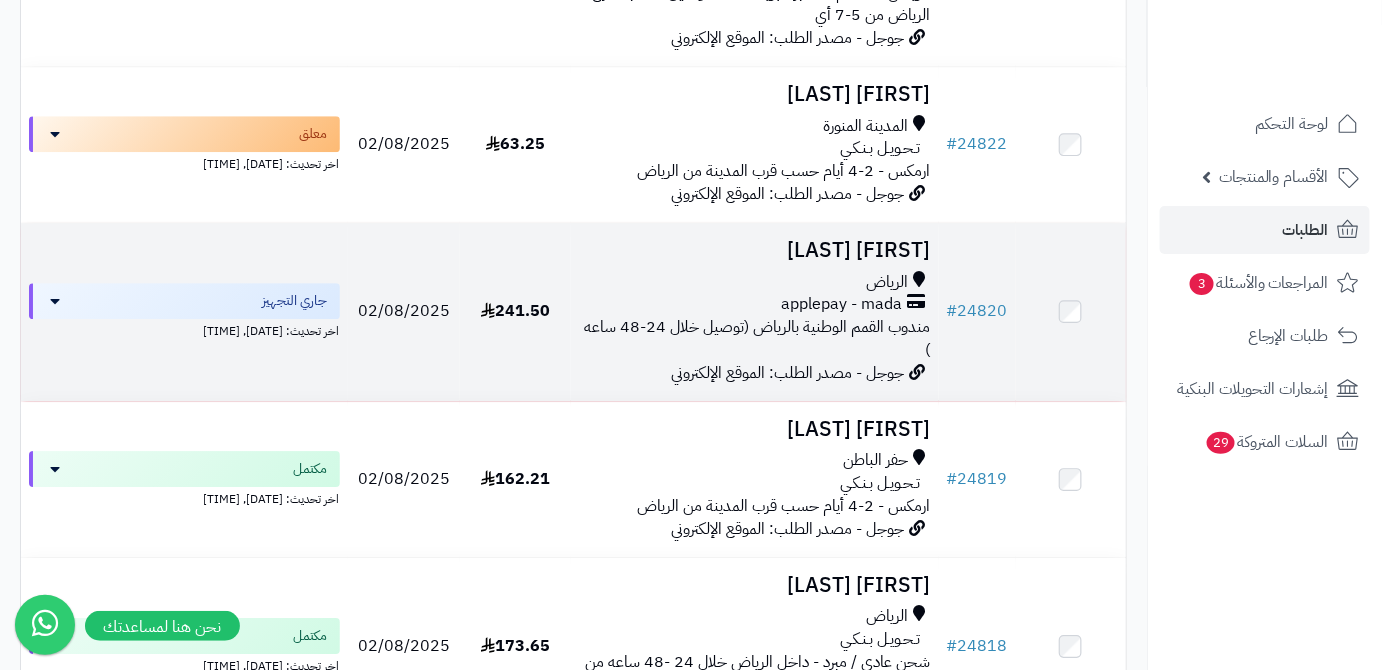 scroll, scrollTop: 1844, scrollLeft: 0, axis: vertical 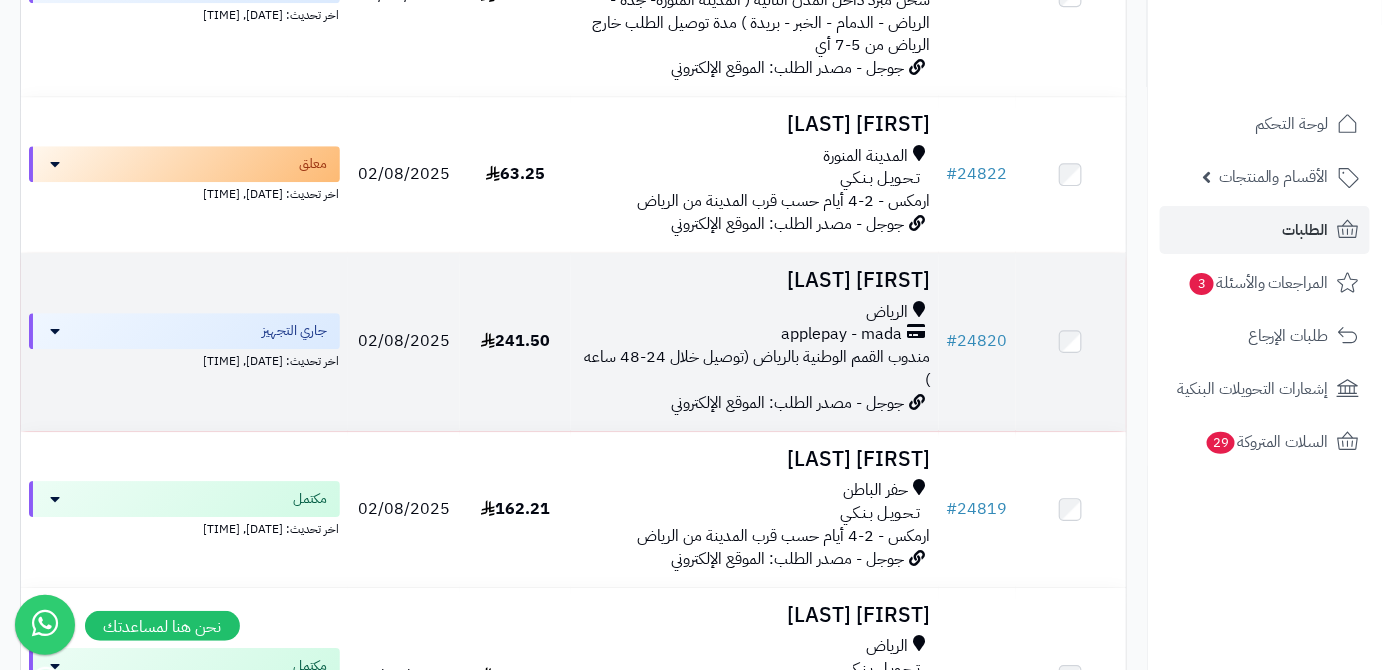 click on "[FIRST] [LAST]" at bounding box center [755, 280] 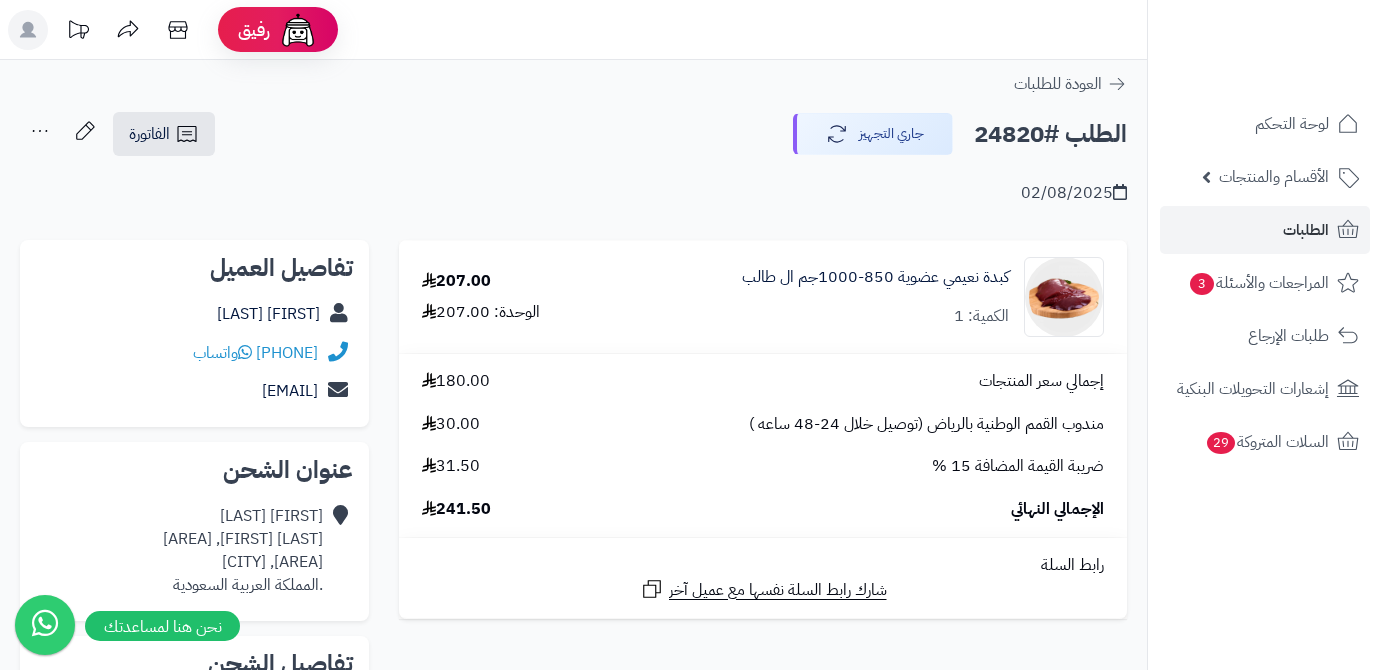 scroll, scrollTop: 0, scrollLeft: 0, axis: both 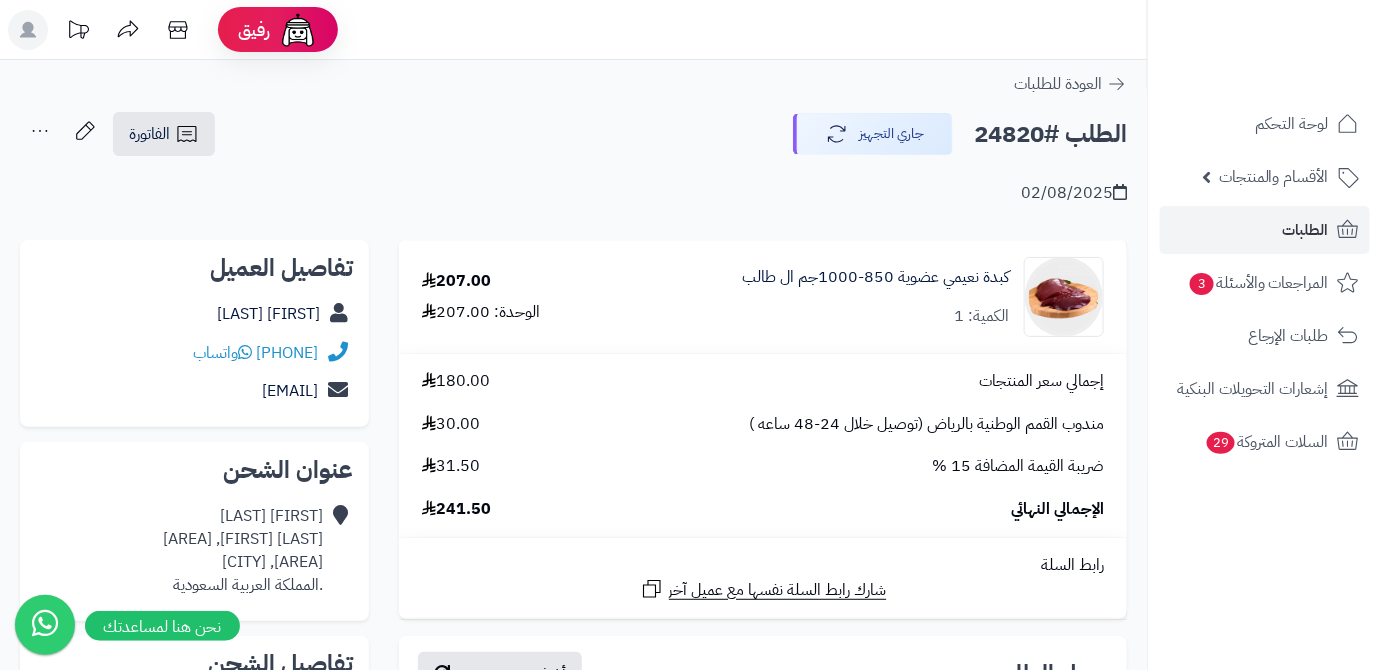 click on "الطلب #24820" at bounding box center (1050, 134) 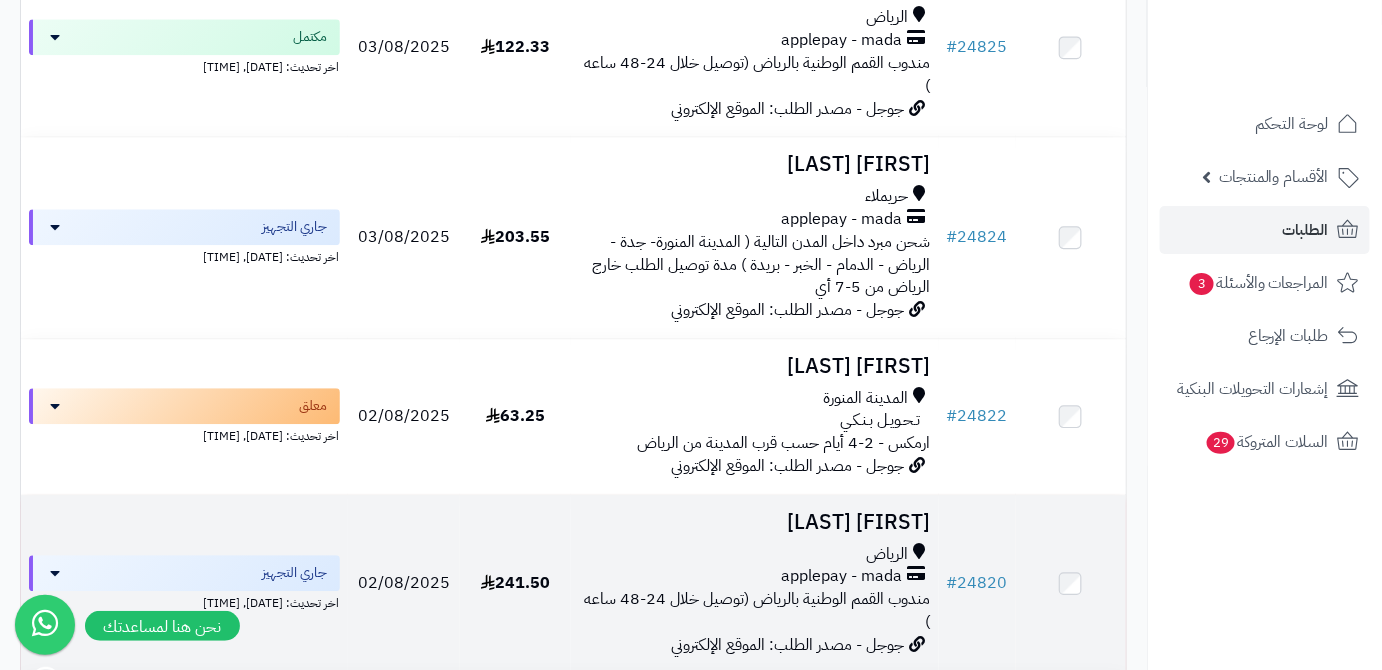 scroll, scrollTop: 1571, scrollLeft: 0, axis: vertical 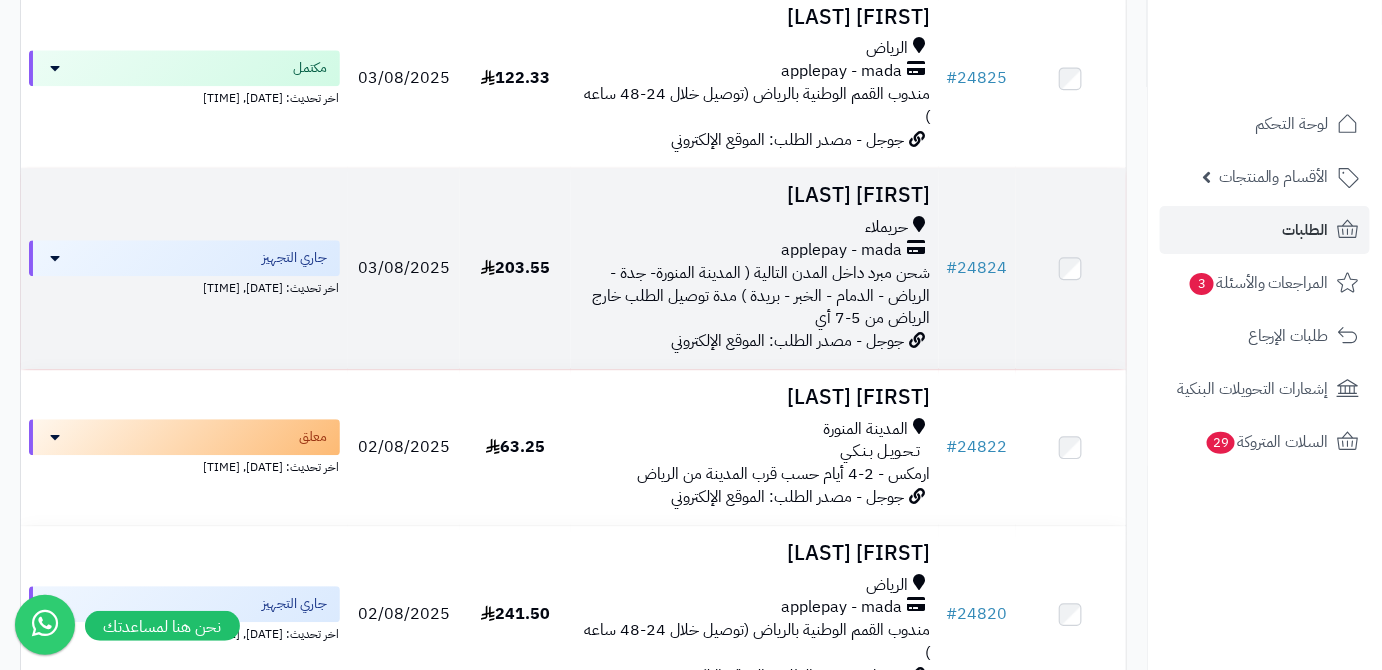click on "[FIRST] [LAST]" at bounding box center (755, 195) 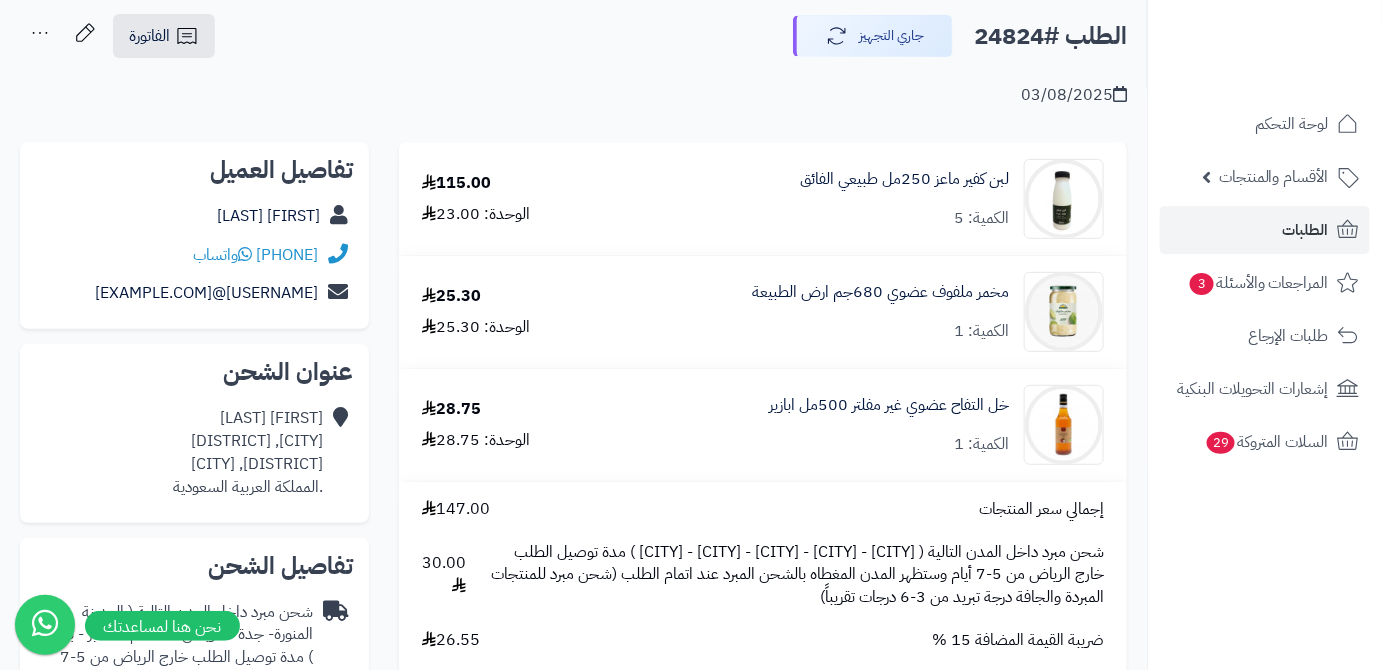 scroll, scrollTop: 0, scrollLeft: 0, axis: both 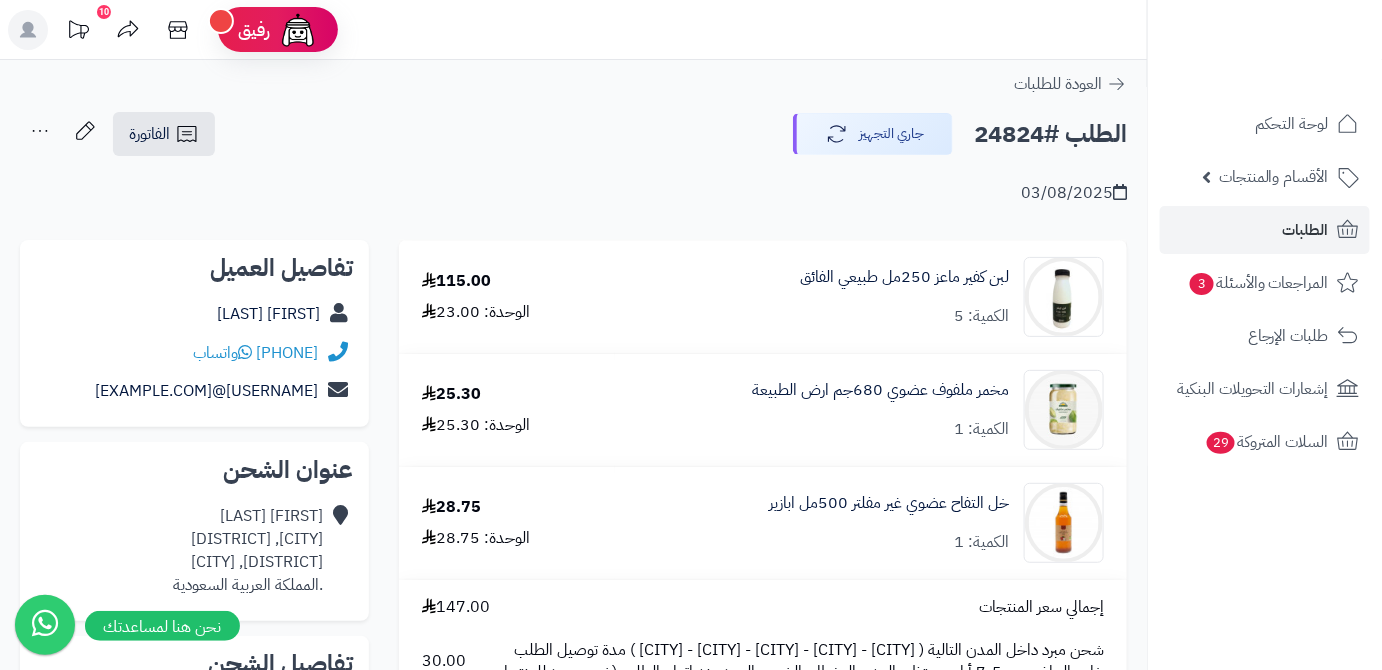 click on "الطلب #24824" at bounding box center [1050, 134] 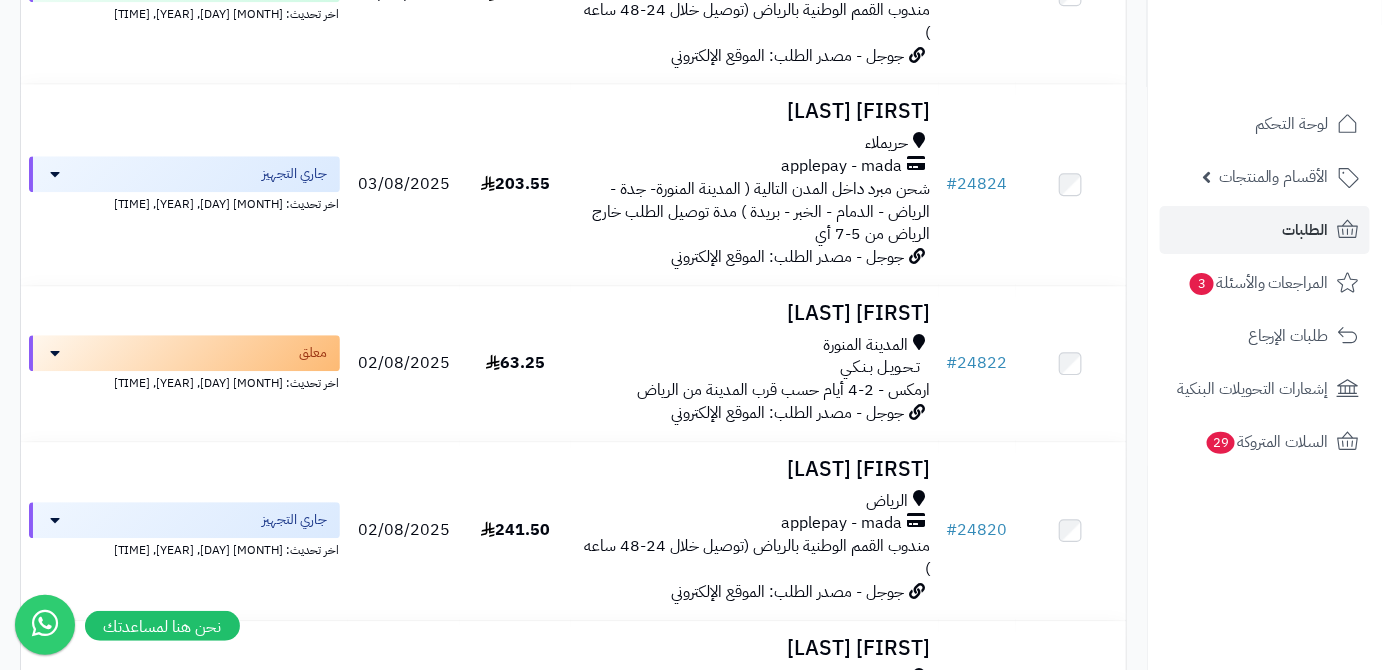 scroll, scrollTop: 1727, scrollLeft: 0, axis: vertical 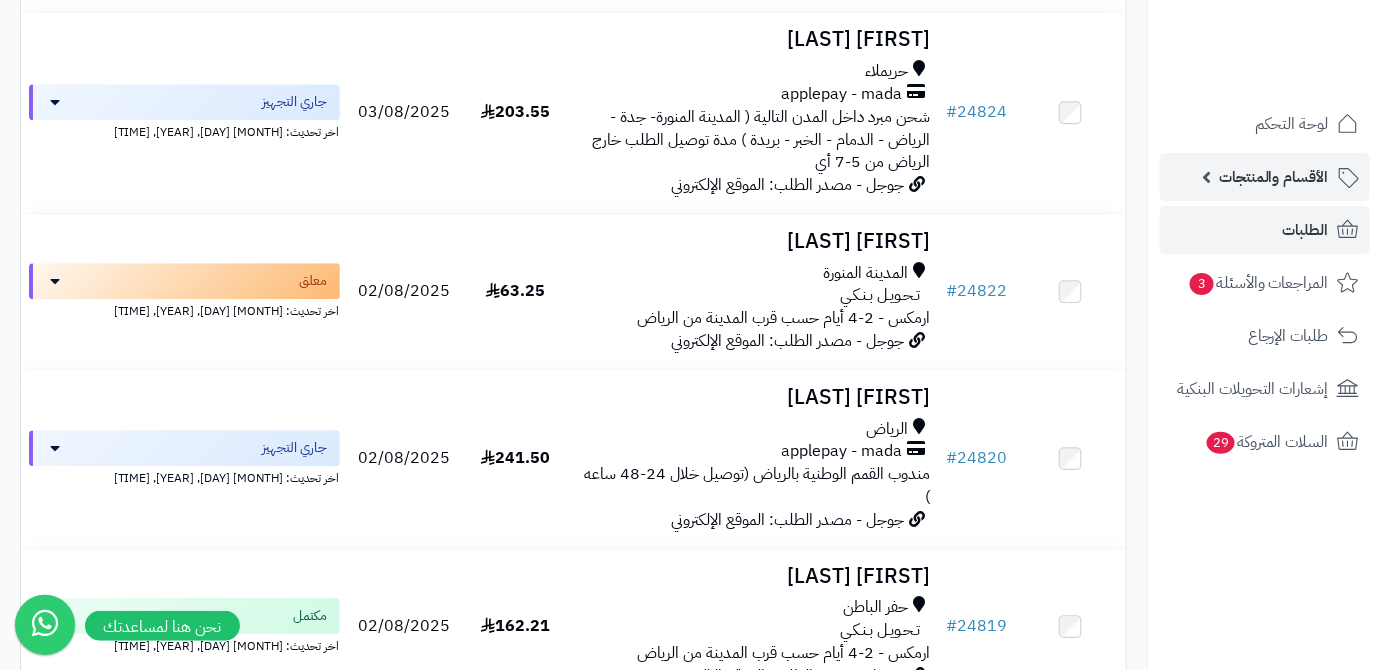 click on "الأقسام والمنتجات" at bounding box center (1265, 177) 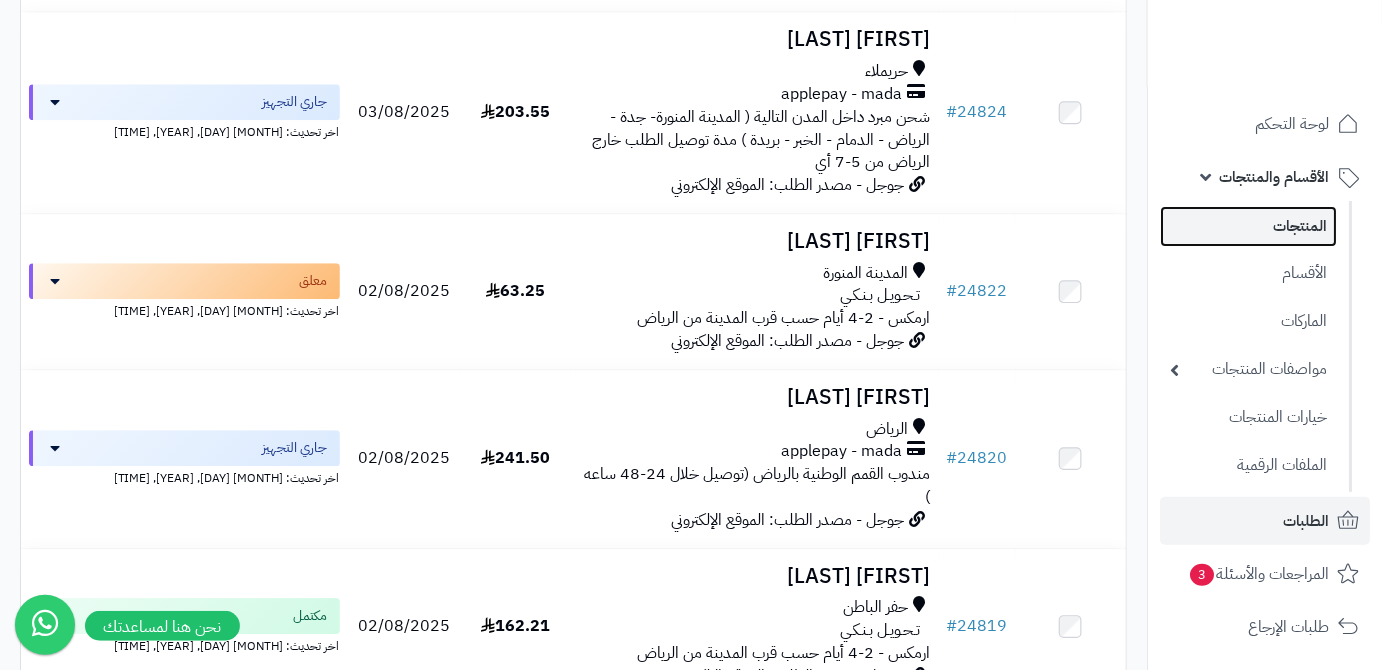 click on "المنتجات" at bounding box center [1248, 226] 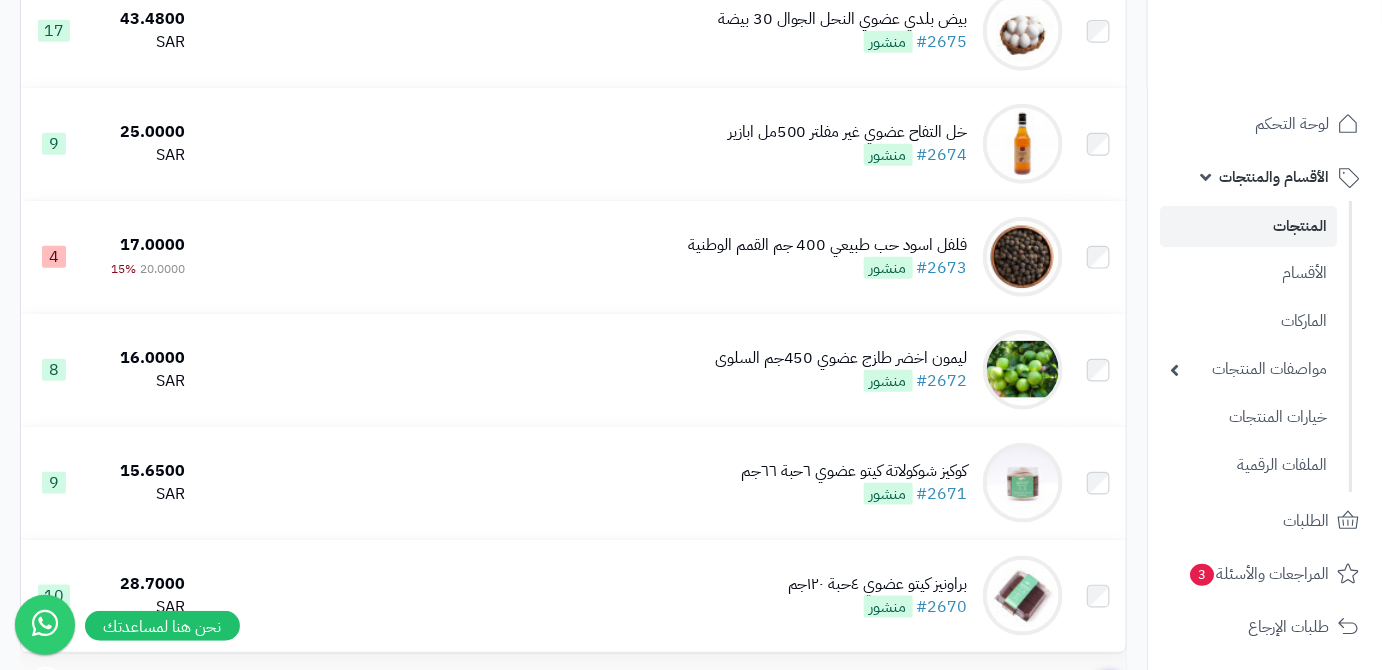 scroll, scrollTop: 3224, scrollLeft: 0, axis: vertical 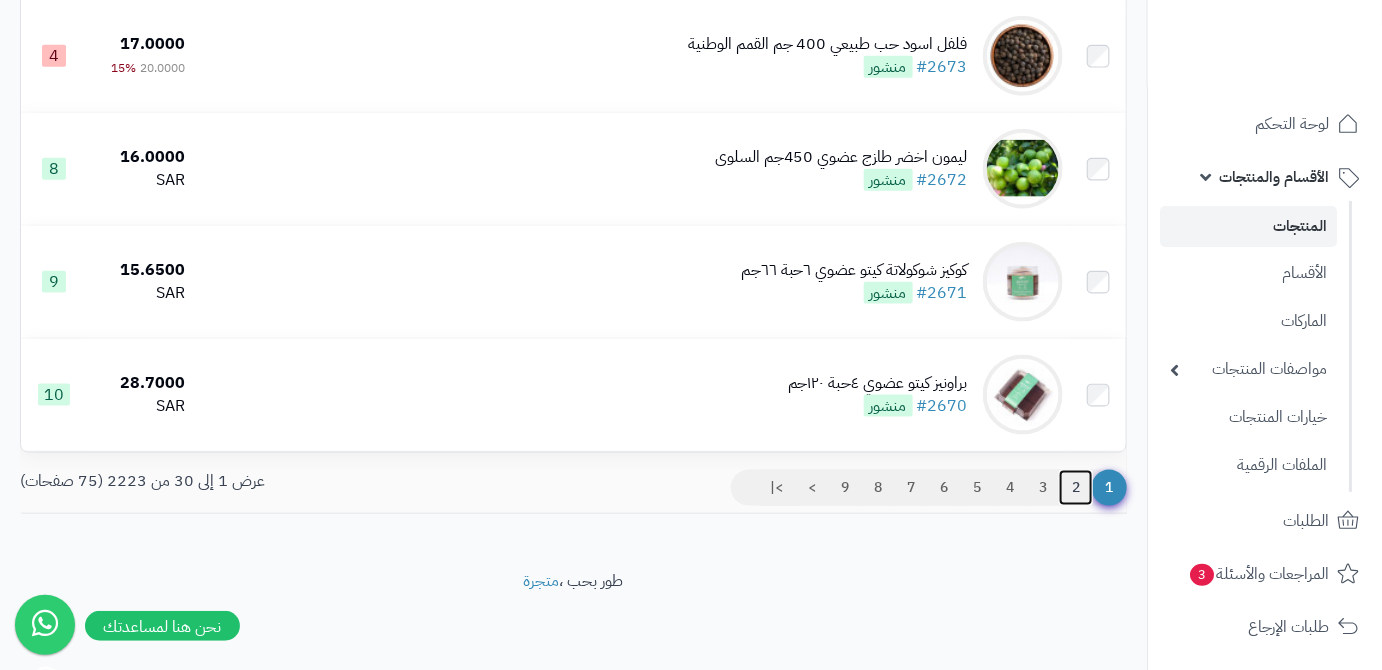 click on "2" at bounding box center [1076, 488] 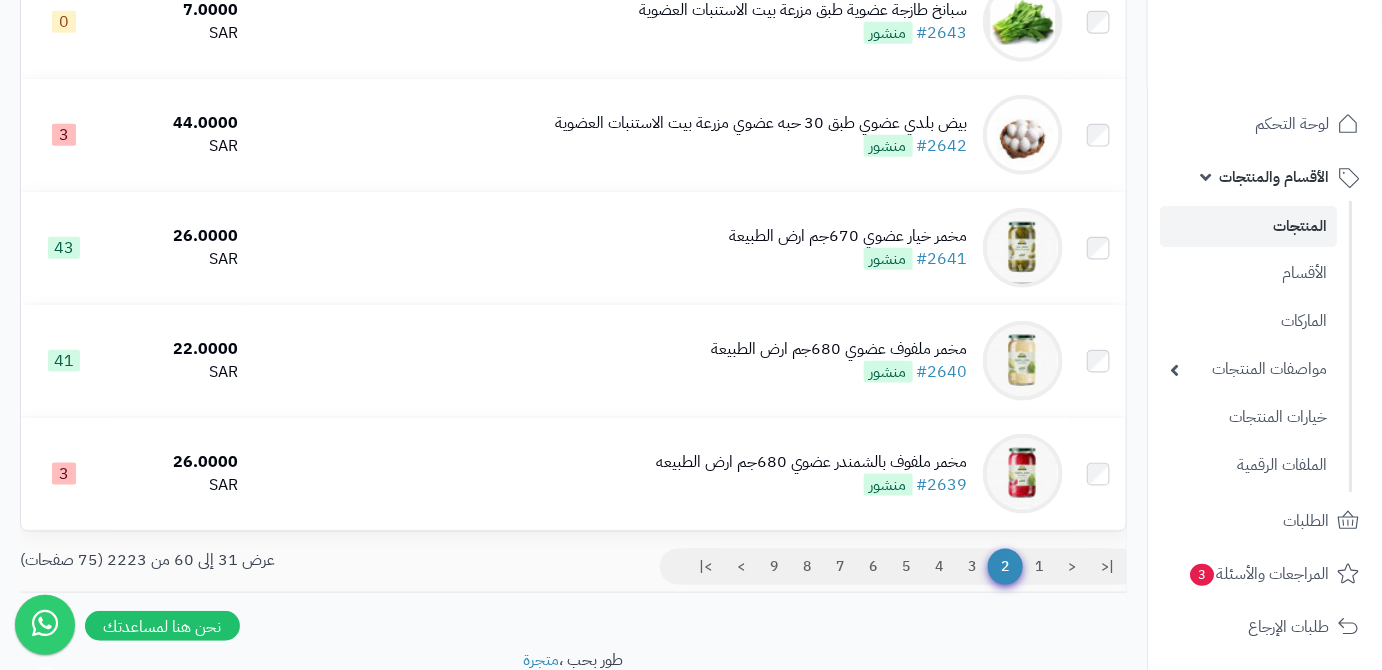 scroll, scrollTop: 3224, scrollLeft: 0, axis: vertical 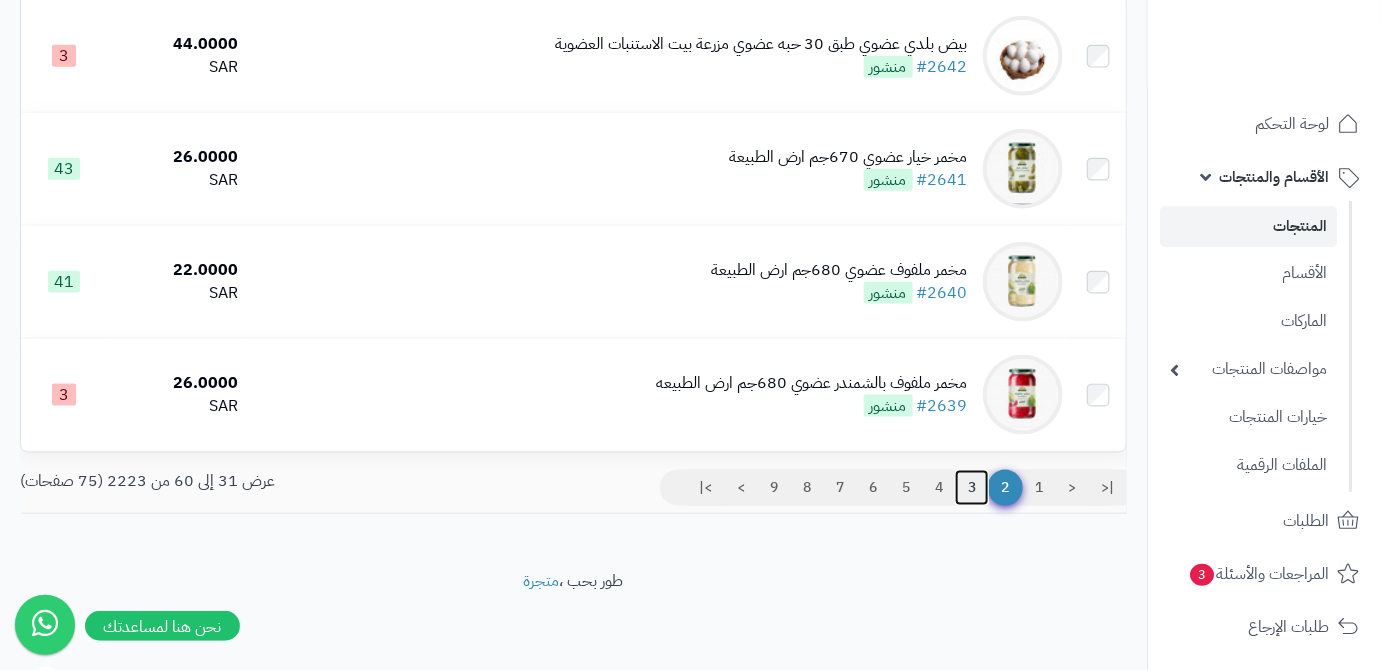 click on "3" at bounding box center [972, 488] 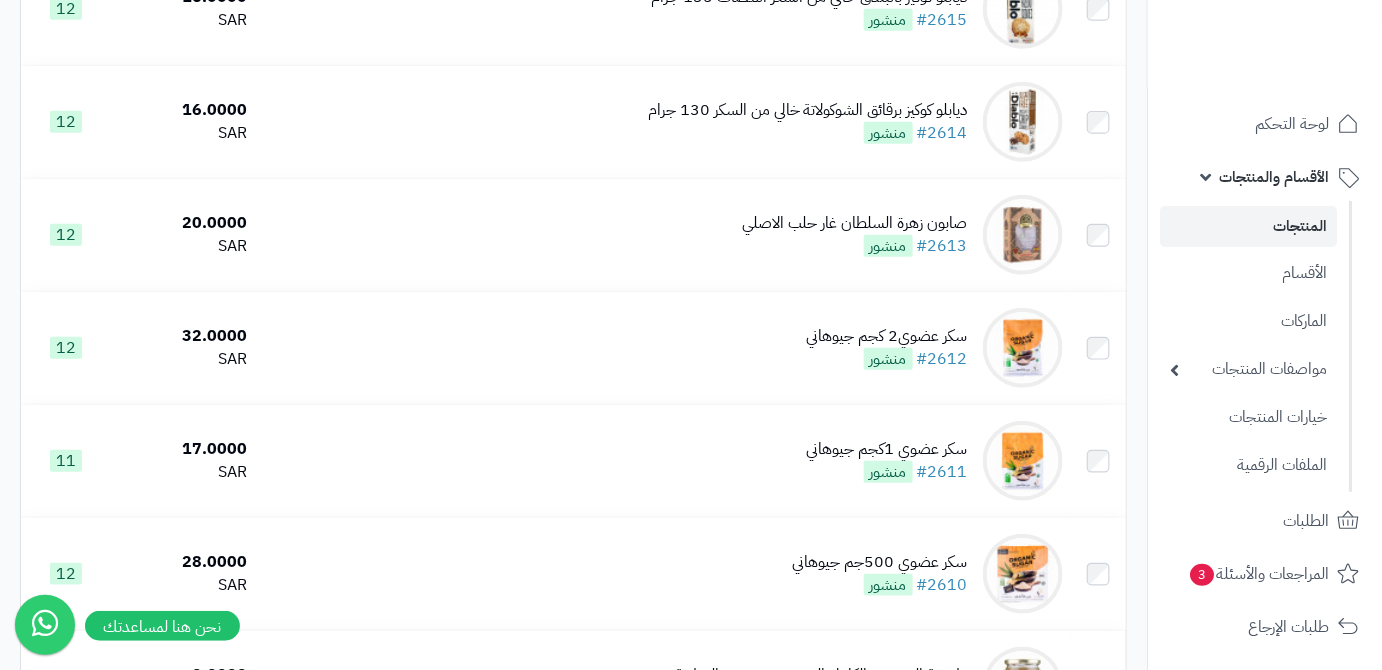 scroll, scrollTop: 3181, scrollLeft: 0, axis: vertical 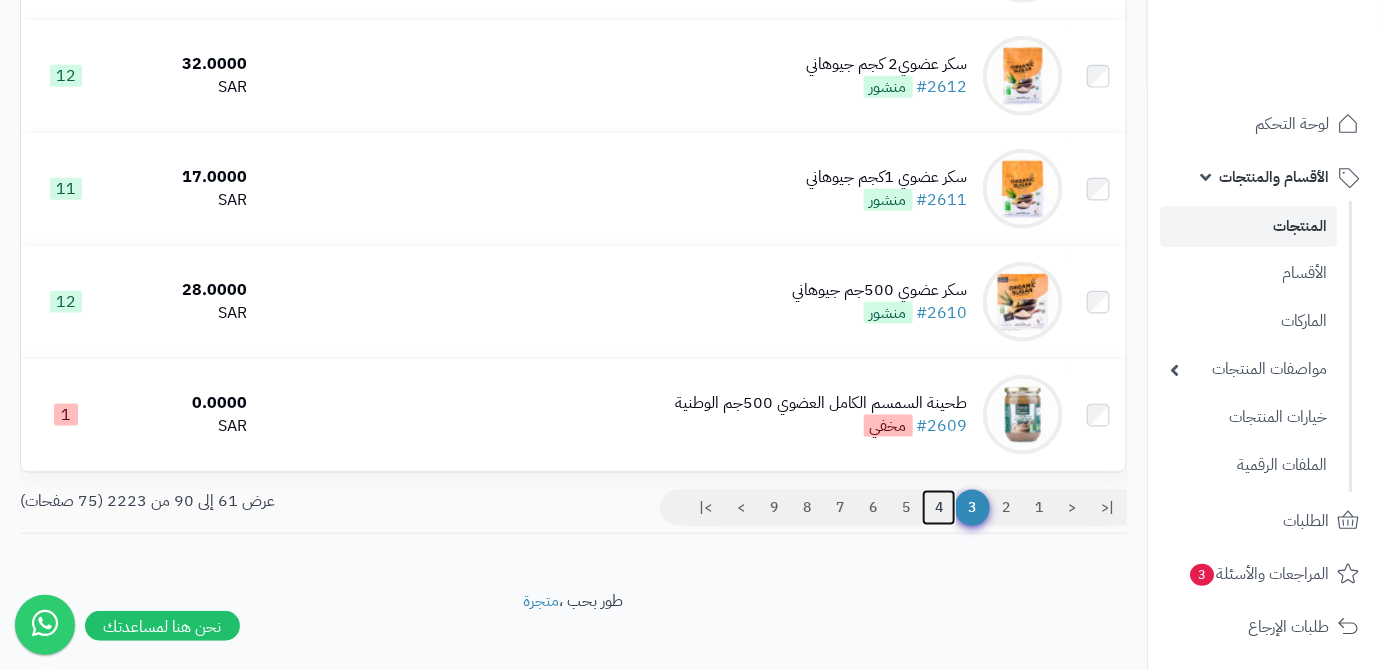 click on "4" at bounding box center [939, 508] 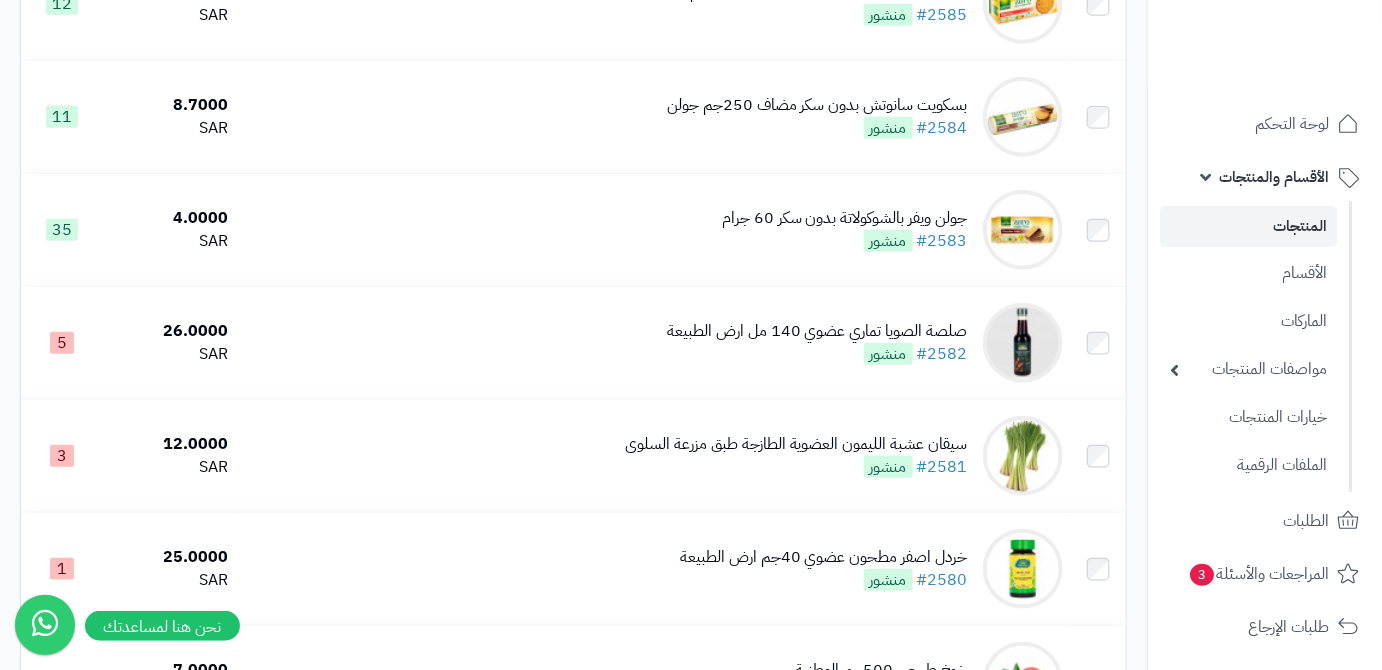 scroll, scrollTop: 3224, scrollLeft: 0, axis: vertical 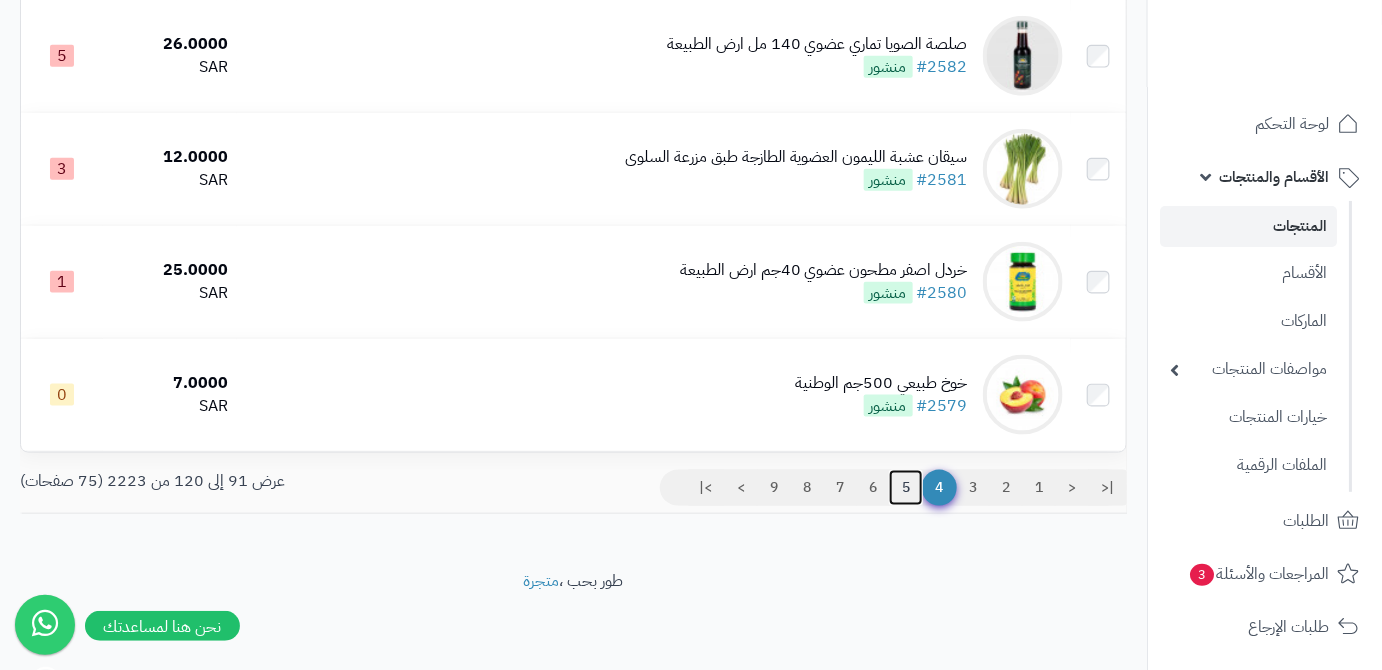click on "5" at bounding box center (906, 488) 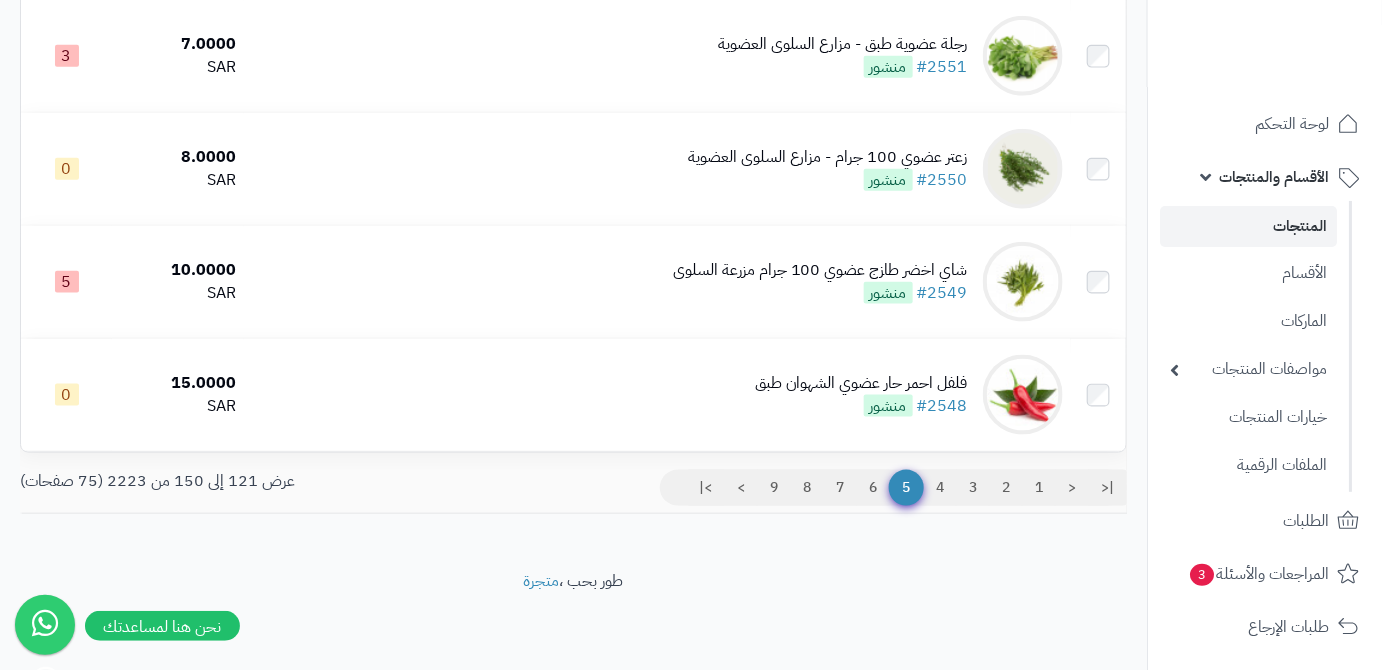 scroll, scrollTop: 3224, scrollLeft: 0, axis: vertical 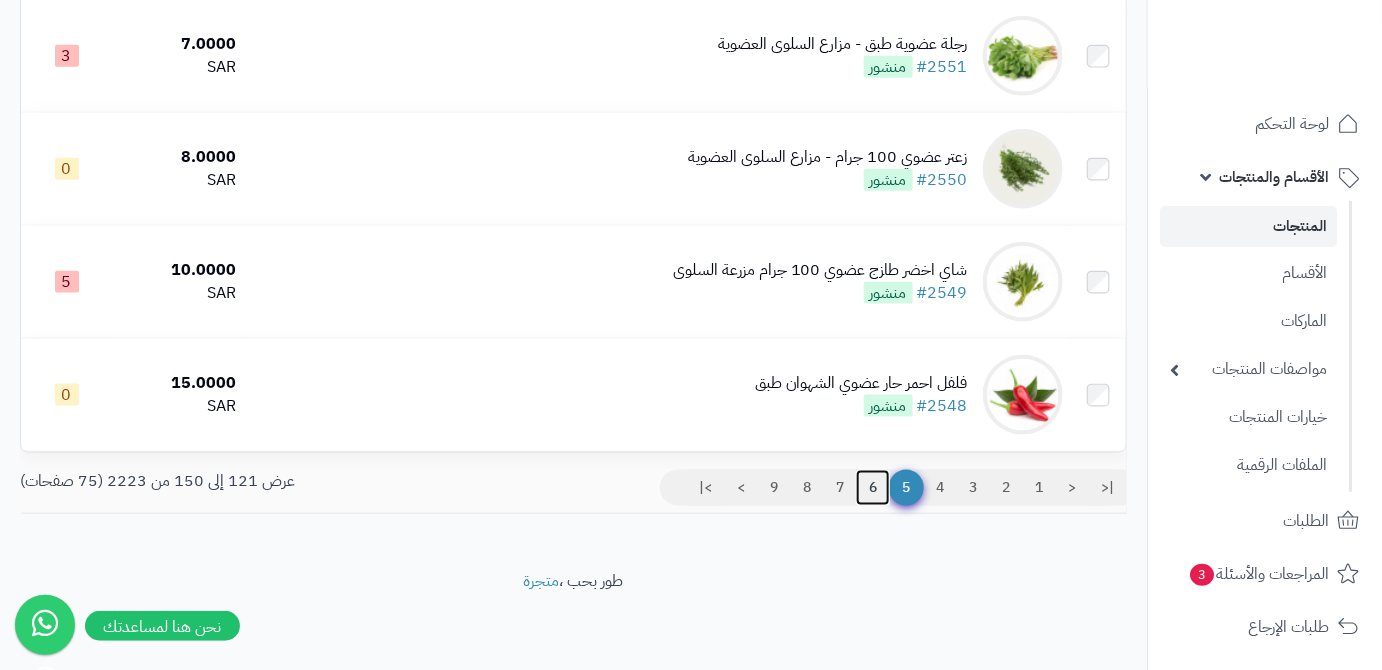 click on "6" at bounding box center (873, 488) 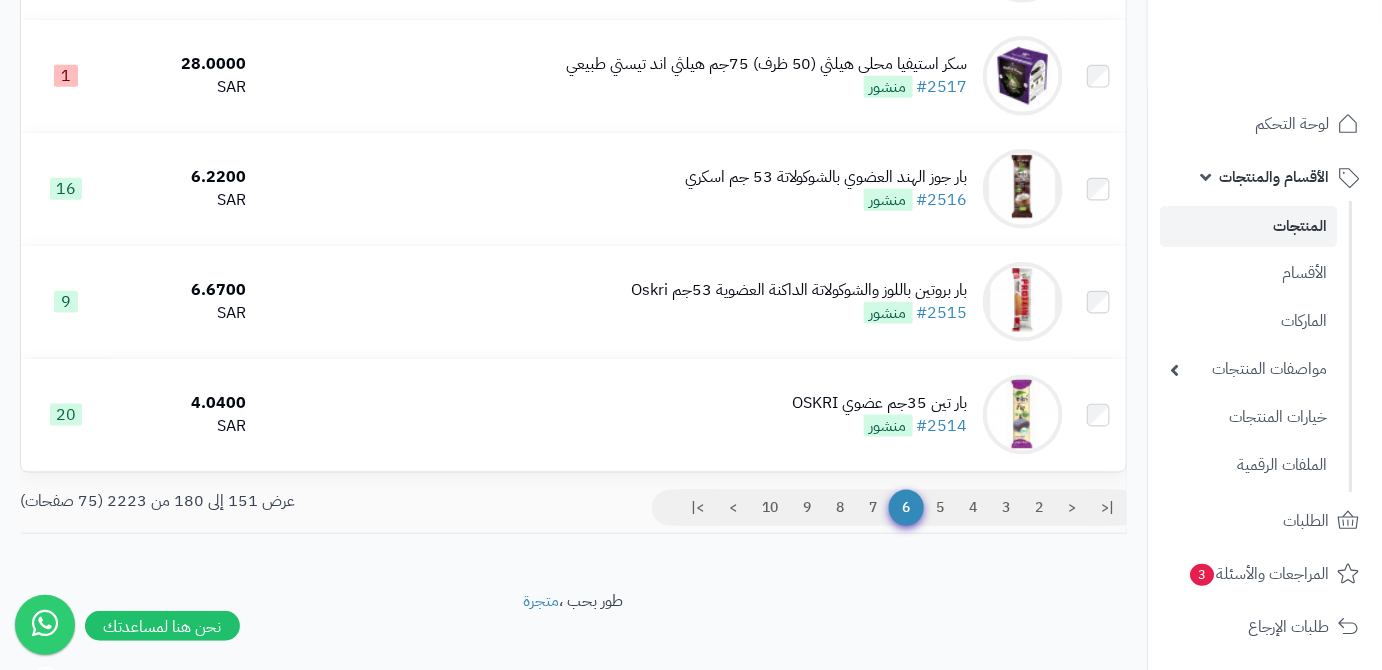 scroll, scrollTop: 3224, scrollLeft: 0, axis: vertical 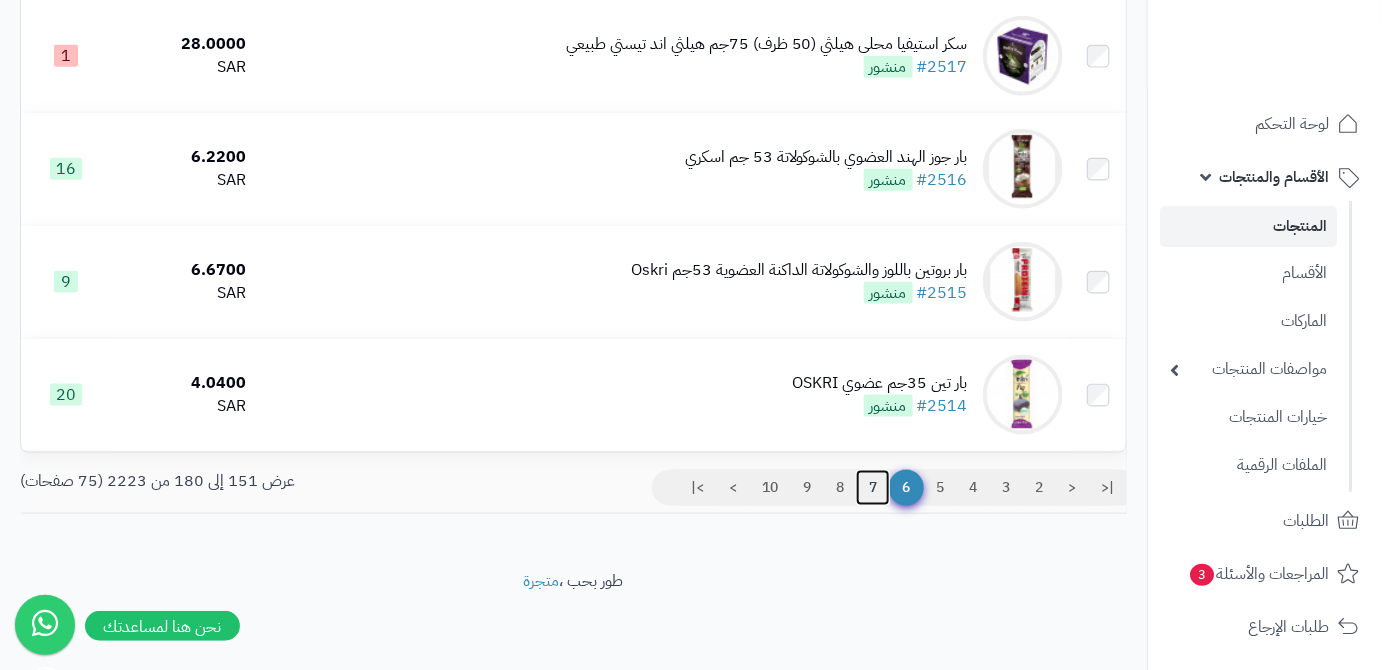 click on "7" at bounding box center (873, 488) 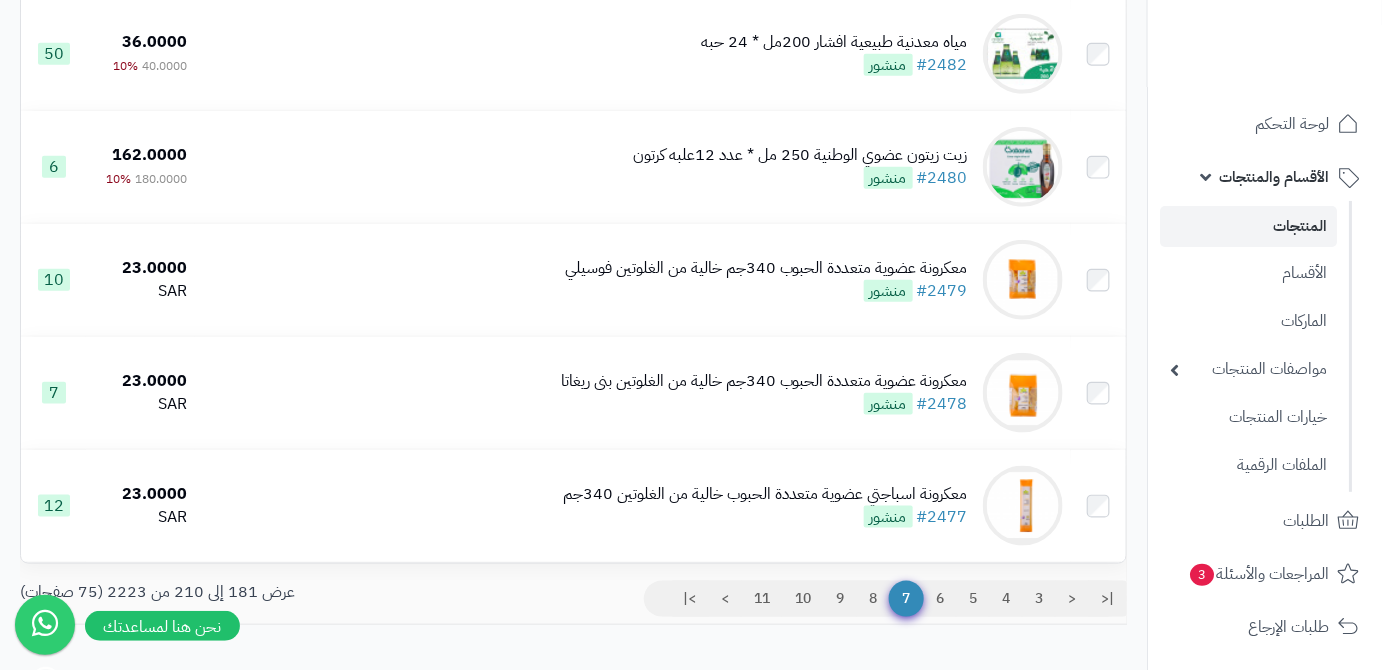 scroll, scrollTop: 3224, scrollLeft: 0, axis: vertical 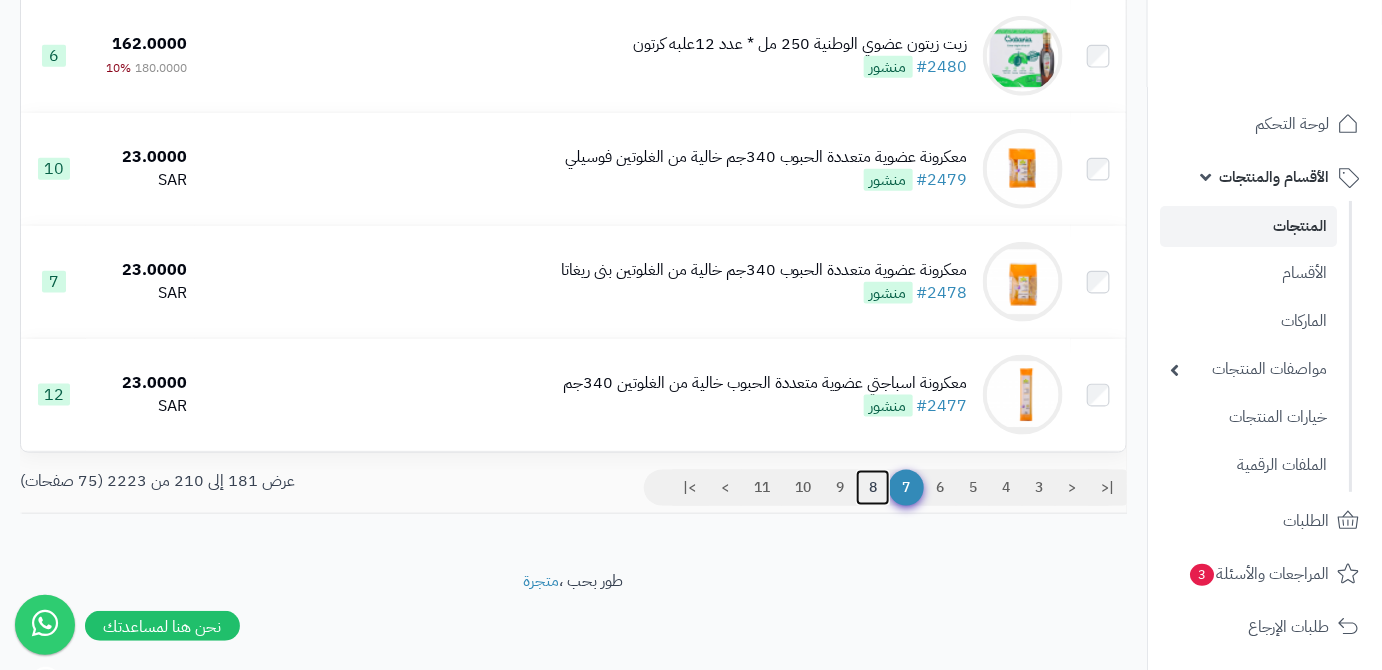 click on "8" at bounding box center (873, 488) 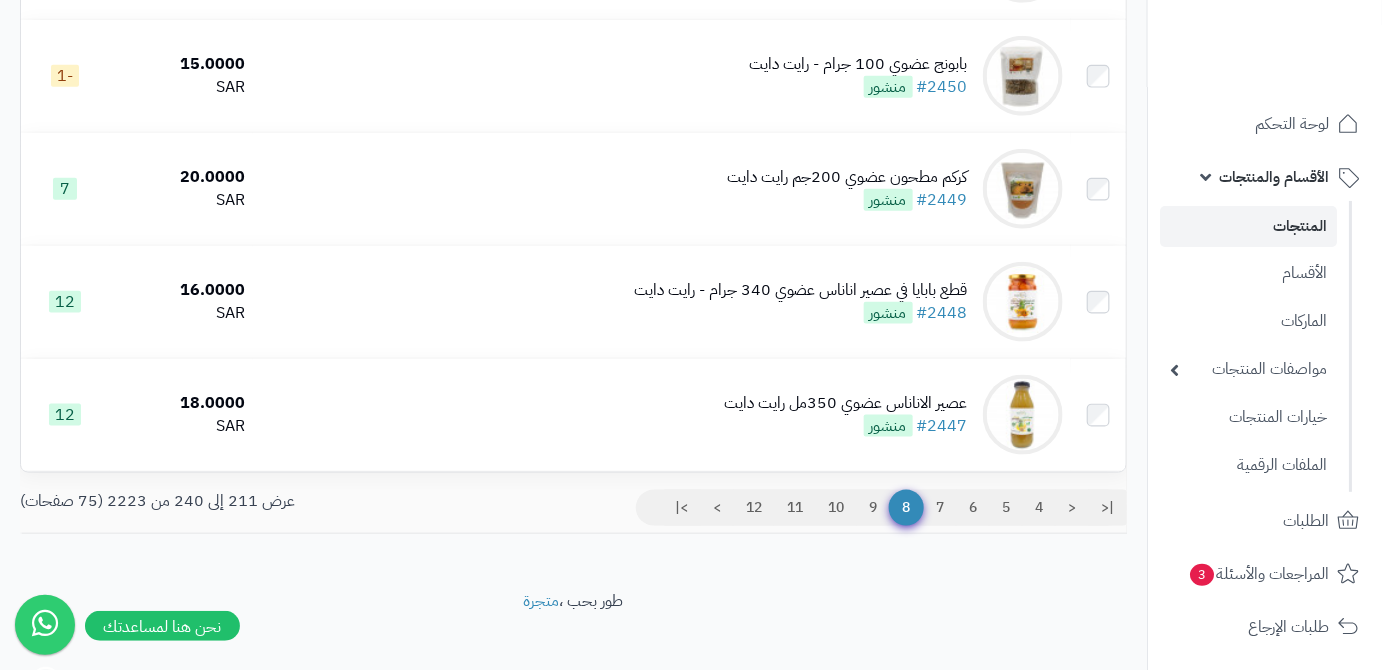 scroll, scrollTop: 3224, scrollLeft: 0, axis: vertical 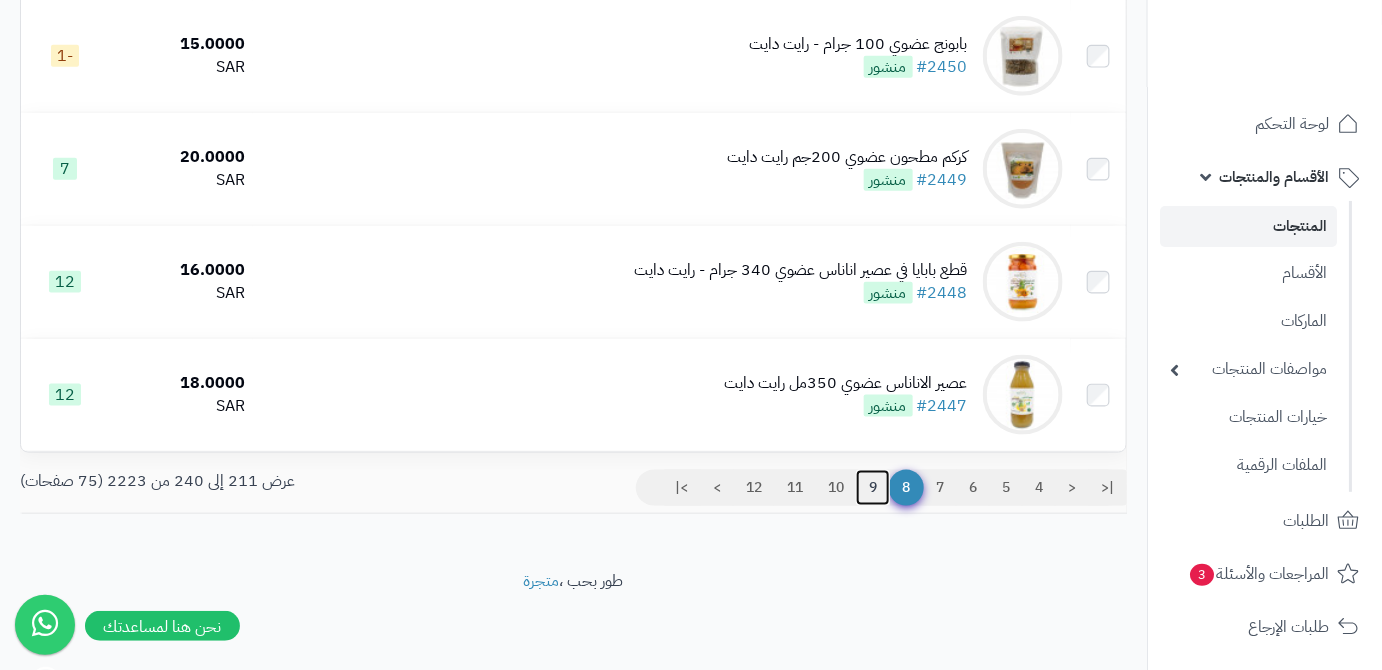 click on "9" at bounding box center (873, 488) 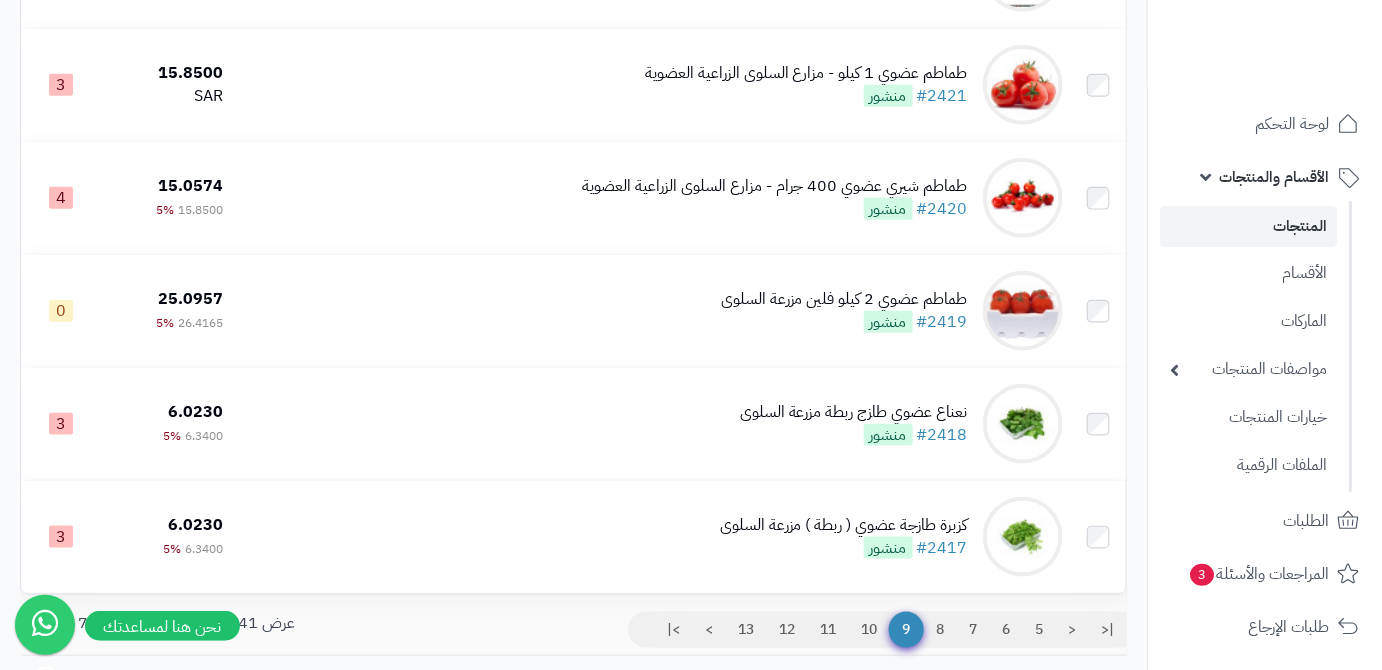 scroll, scrollTop: 3224, scrollLeft: 0, axis: vertical 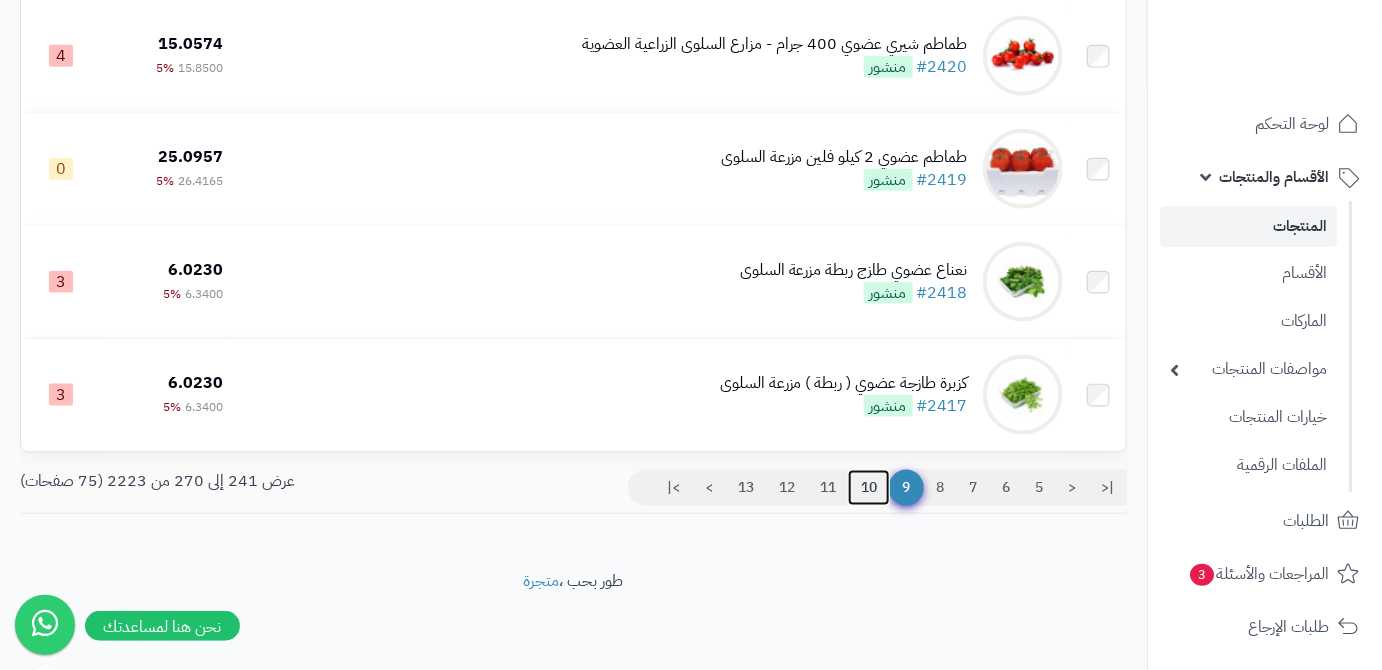 click on "10" at bounding box center [869, 488] 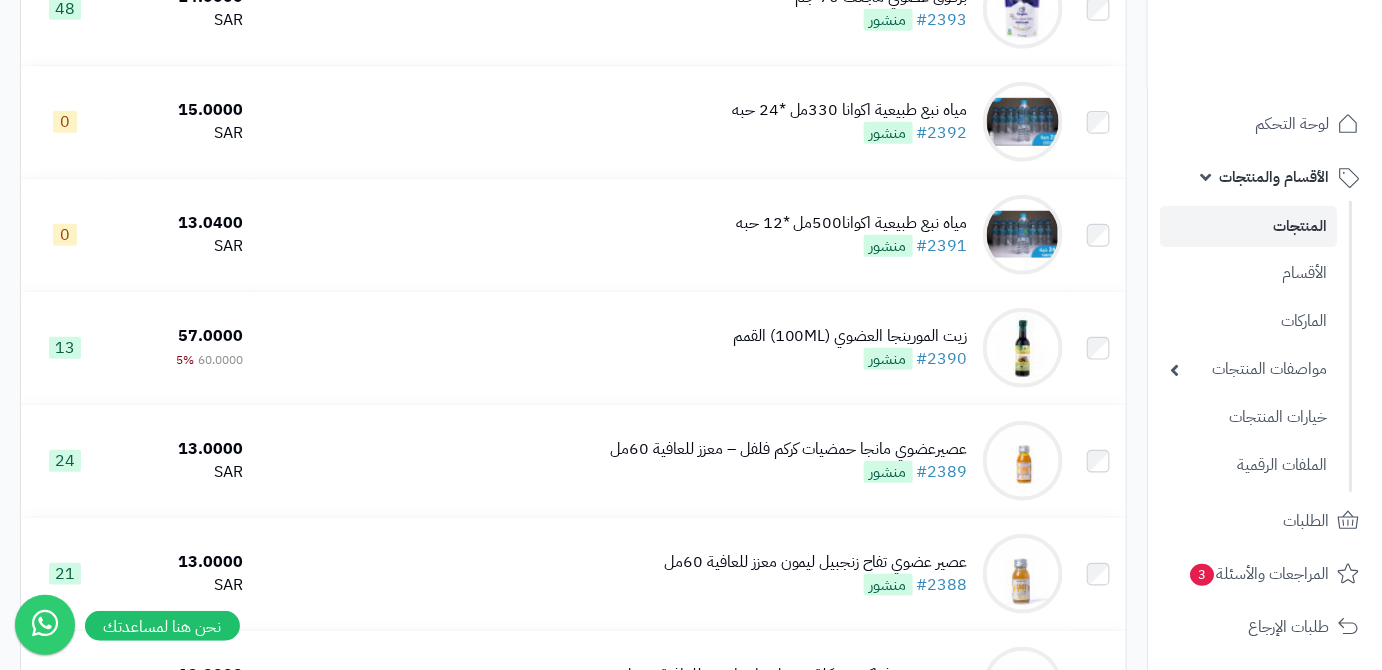 scroll, scrollTop: 3224, scrollLeft: 0, axis: vertical 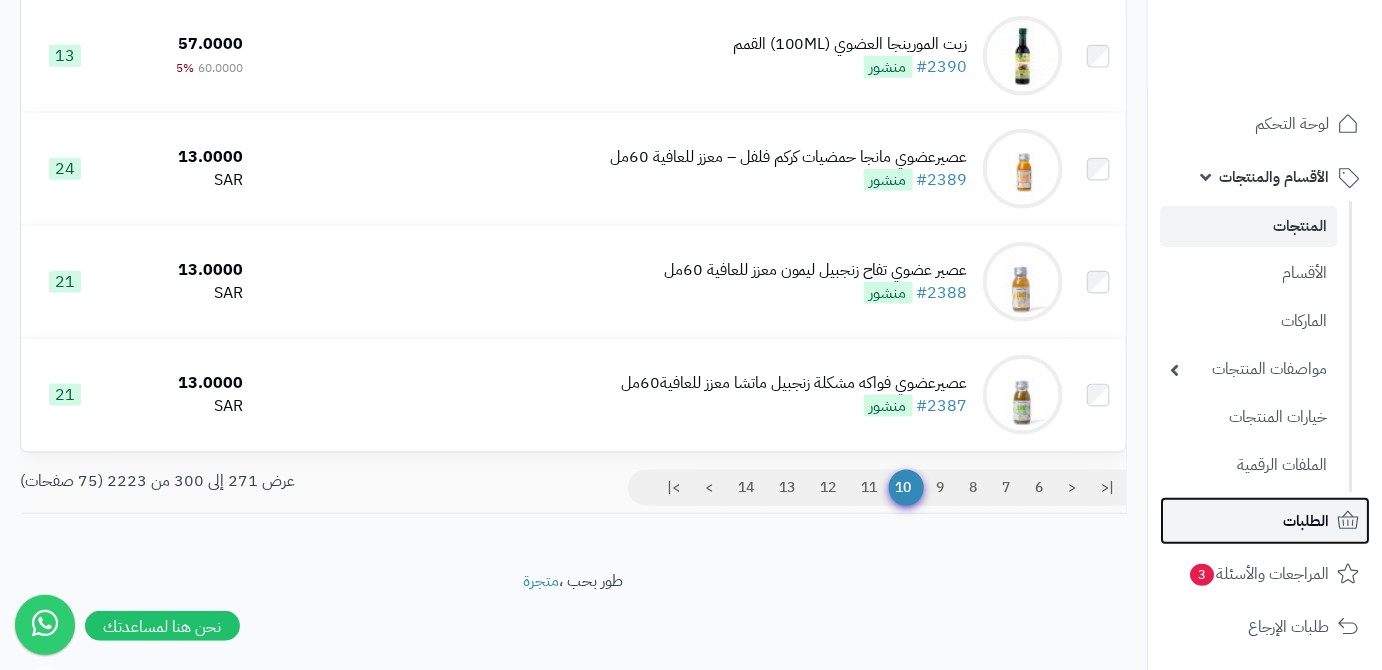 click on "الطلبات" at bounding box center (1306, 521) 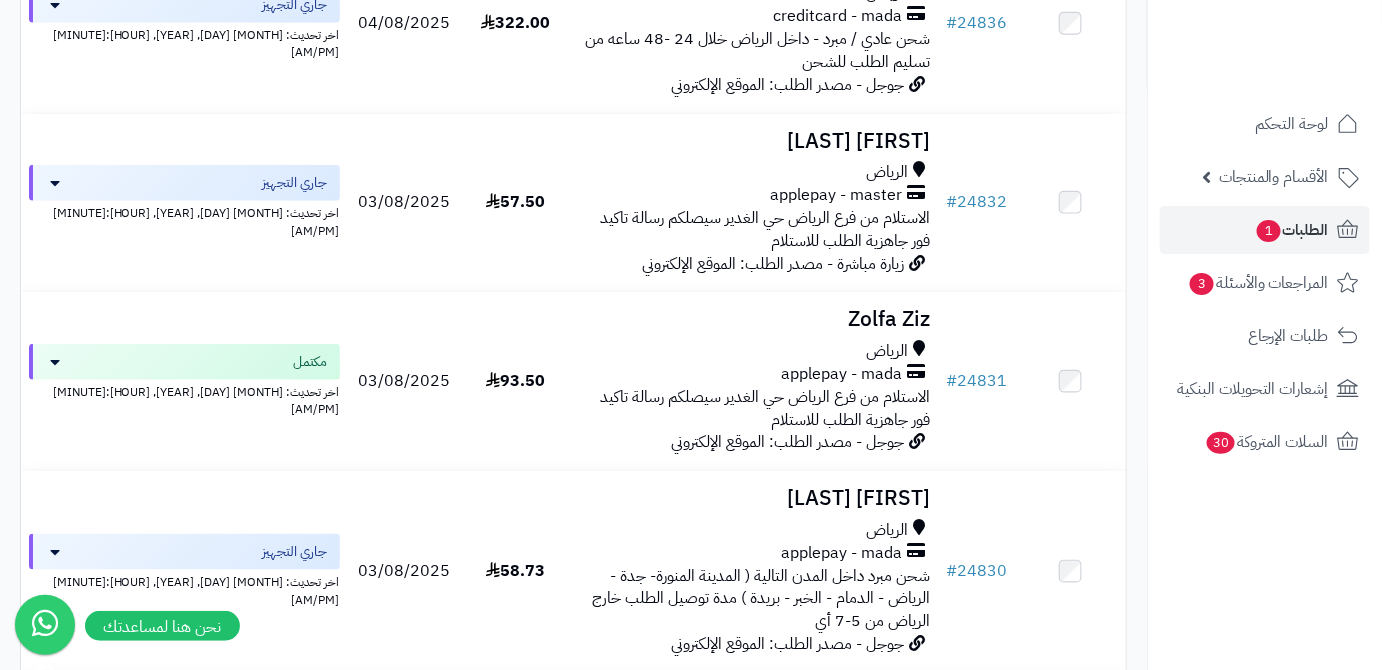 scroll, scrollTop: 727, scrollLeft: 0, axis: vertical 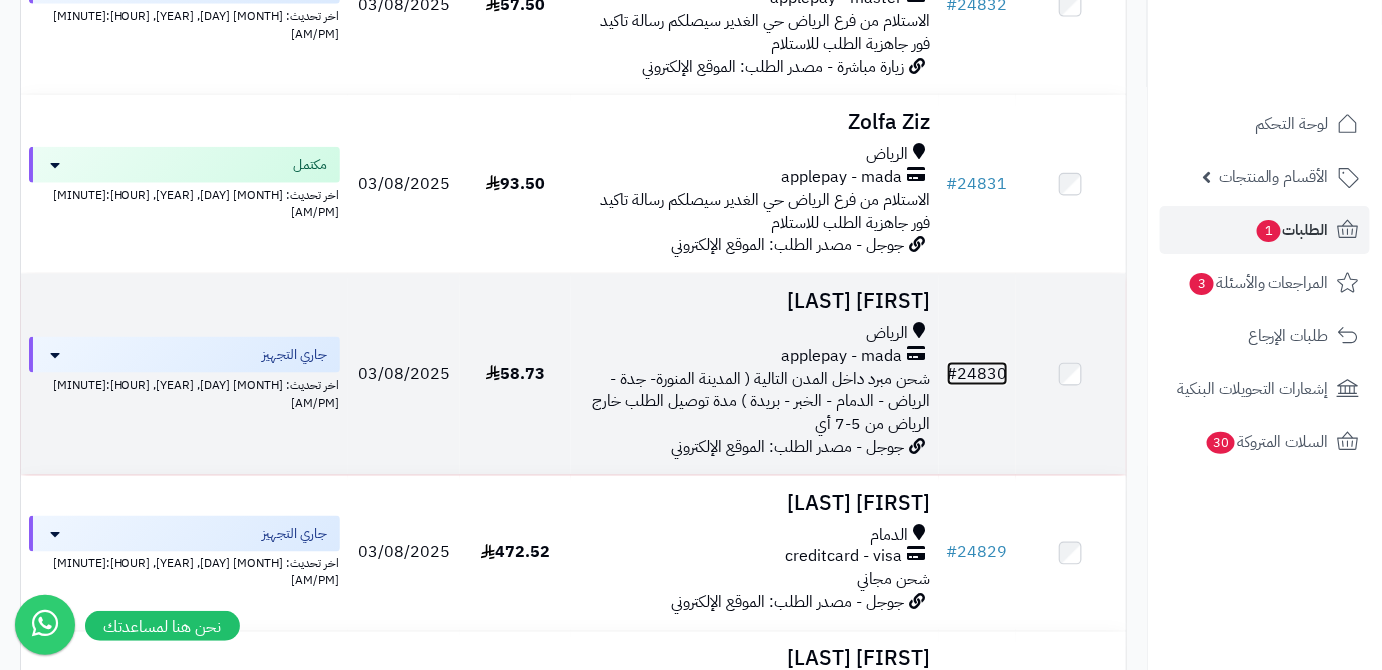 click on "# 24830" at bounding box center [977, 374] 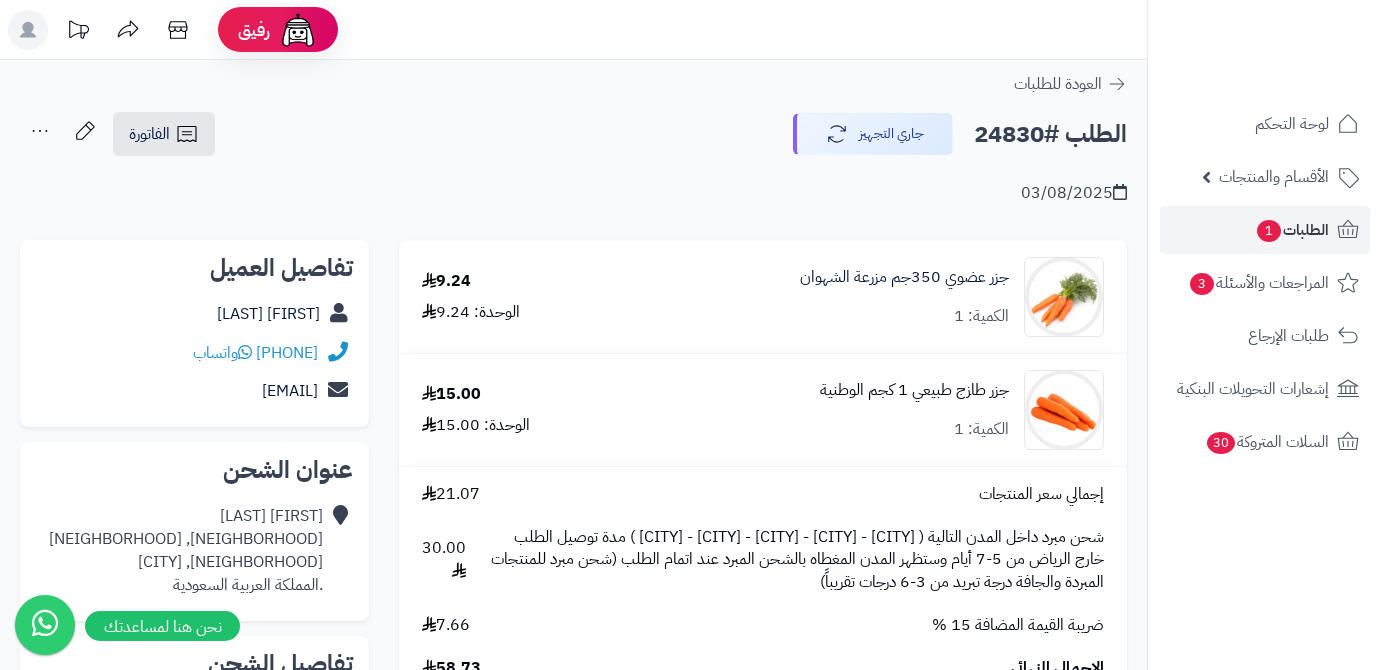 scroll, scrollTop: 0, scrollLeft: 0, axis: both 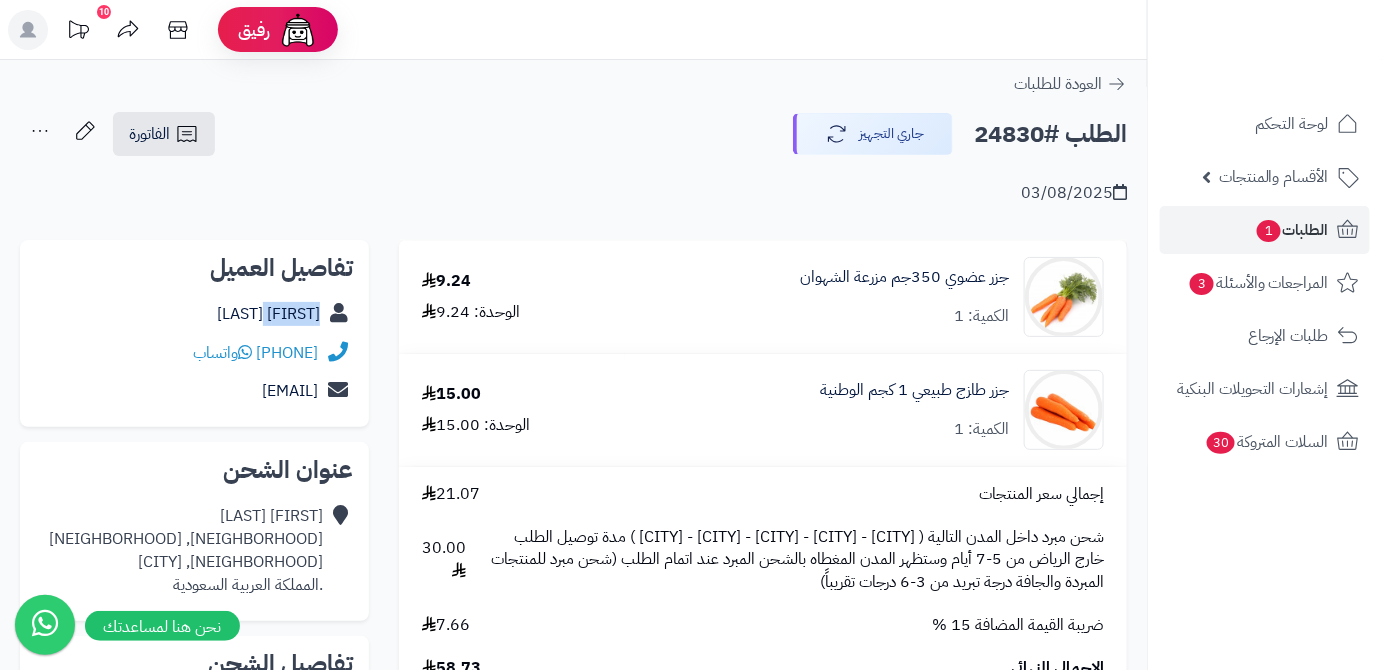 drag, startPoint x: 261, startPoint y: 315, endPoint x: 324, endPoint y: 323, distance: 63.505905 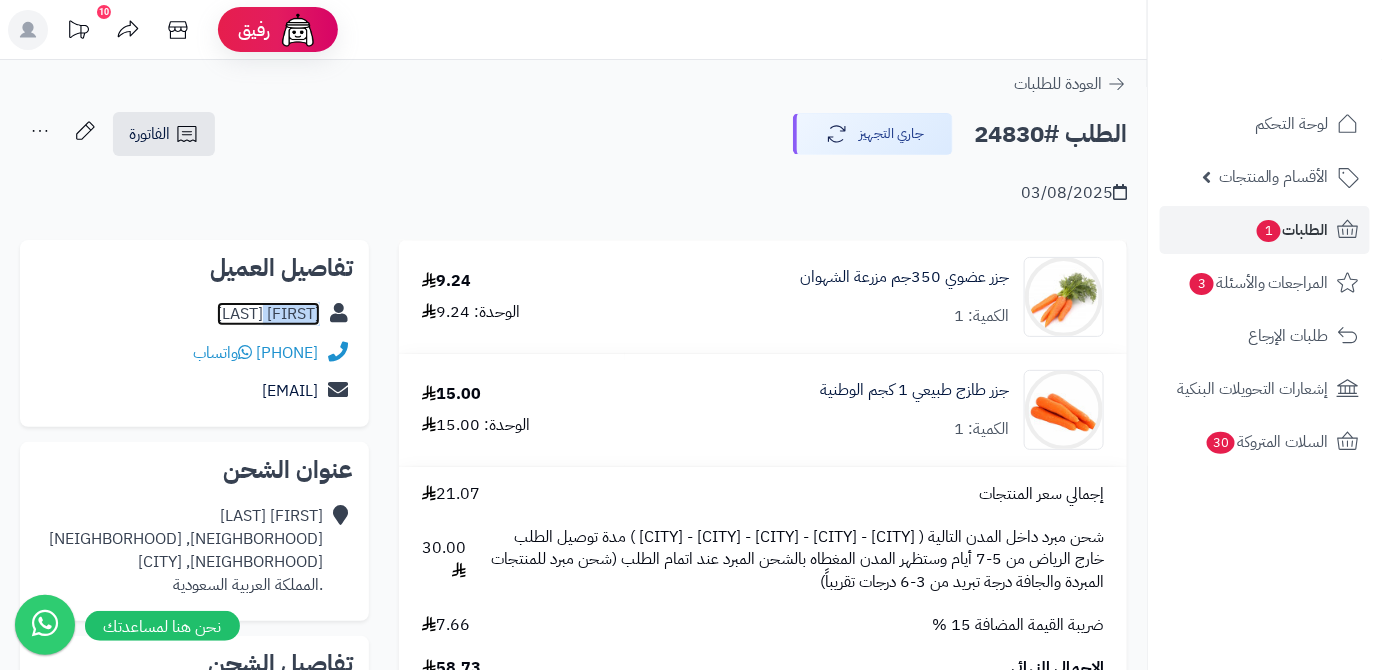 copy on "Hind  Ali" 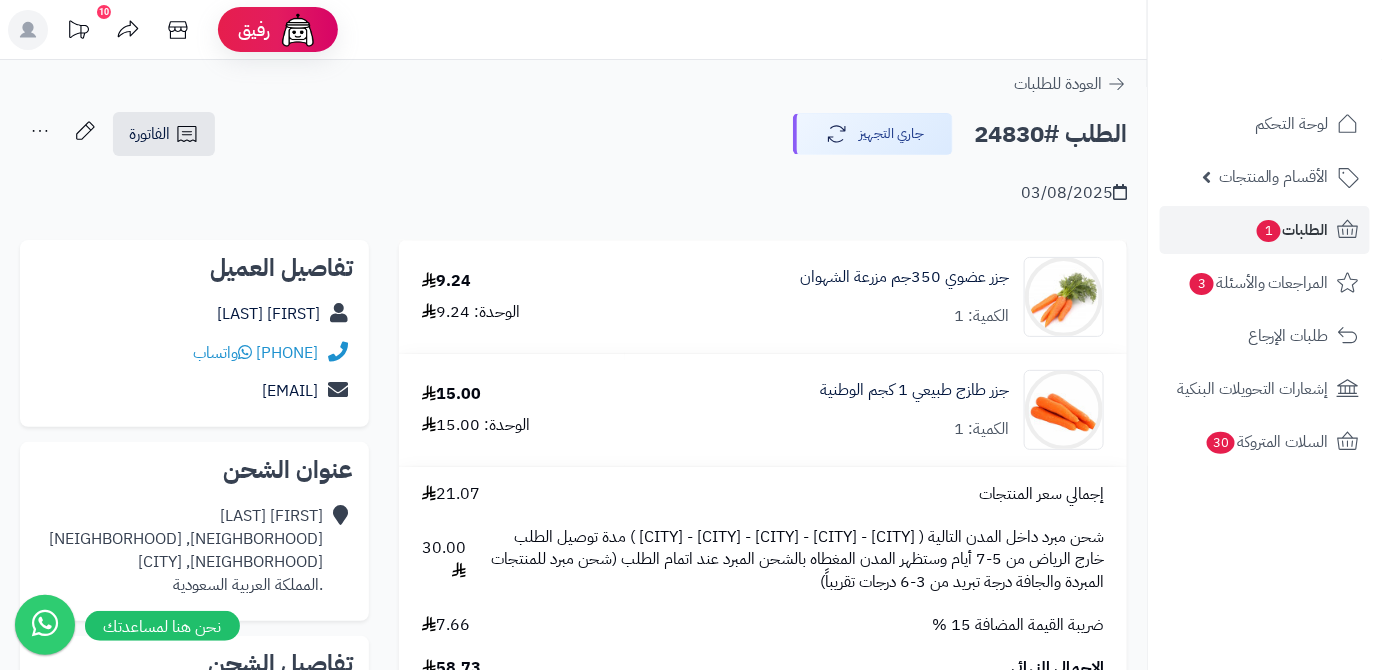 click on "الطلب #24830" at bounding box center (1050, 134) 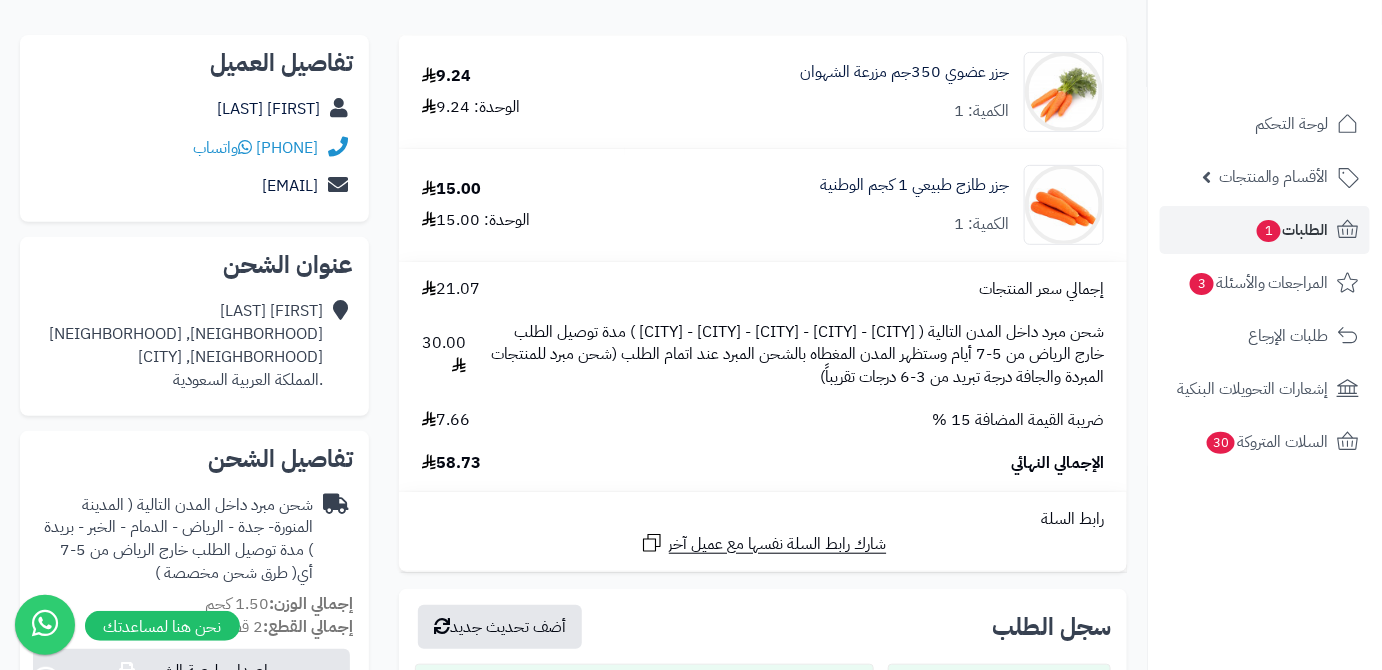 scroll, scrollTop: 272, scrollLeft: 0, axis: vertical 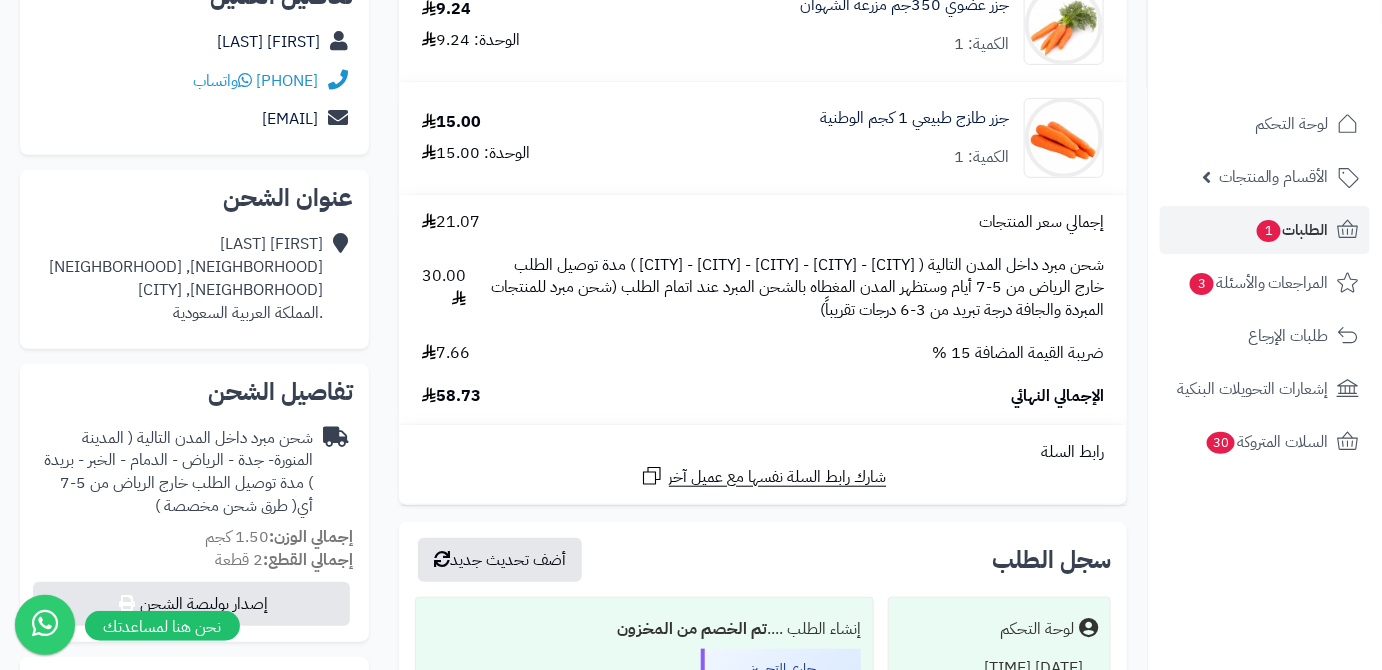 drag, startPoint x: 437, startPoint y: 395, endPoint x: 485, endPoint y: 398, distance: 48.09366 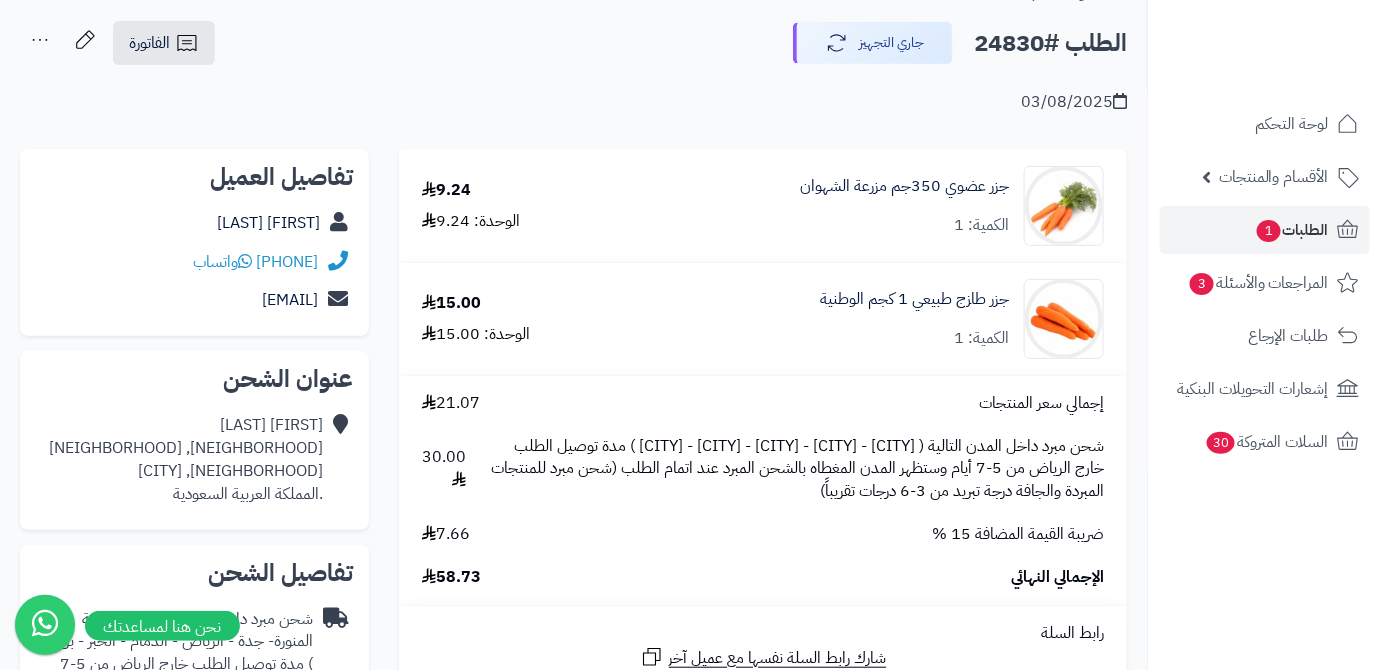 scroll, scrollTop: 90, scrollLeft: 0, axis: vertical 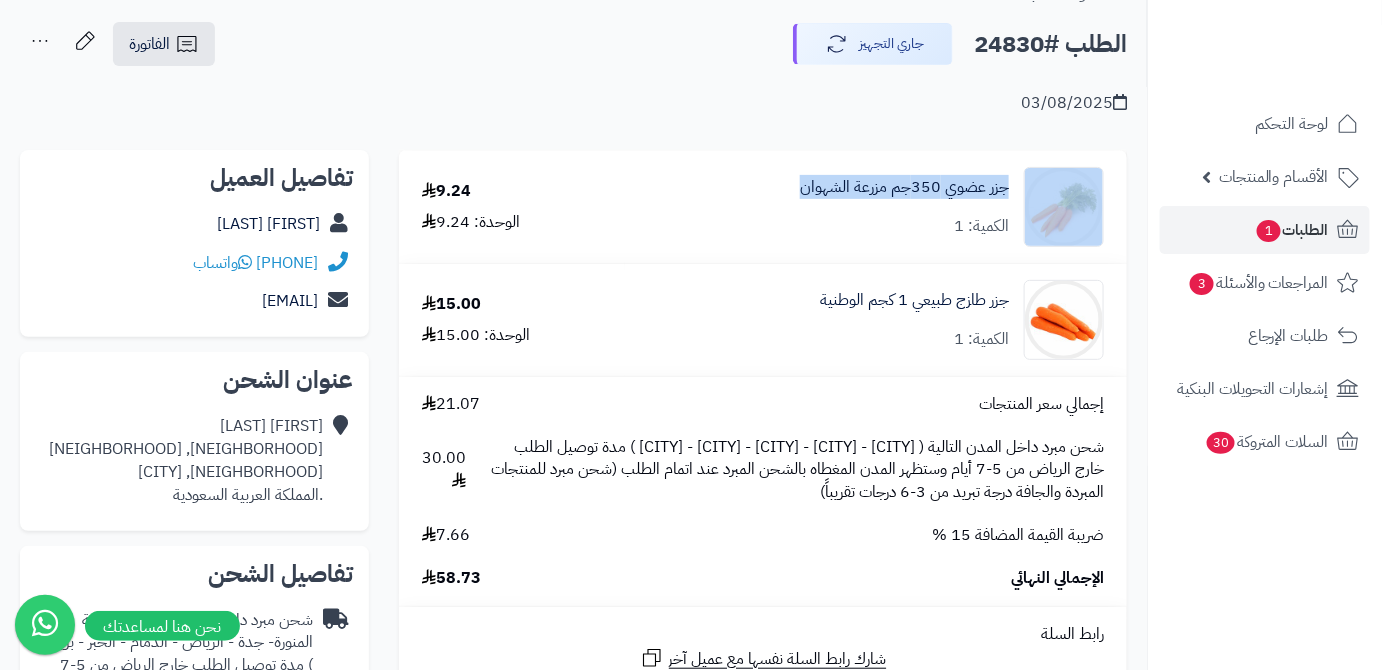 drag, startPoint x: 791, startPoint y: 189, endPoint x: 1061, endPoint y: 206, distance: 270.53467 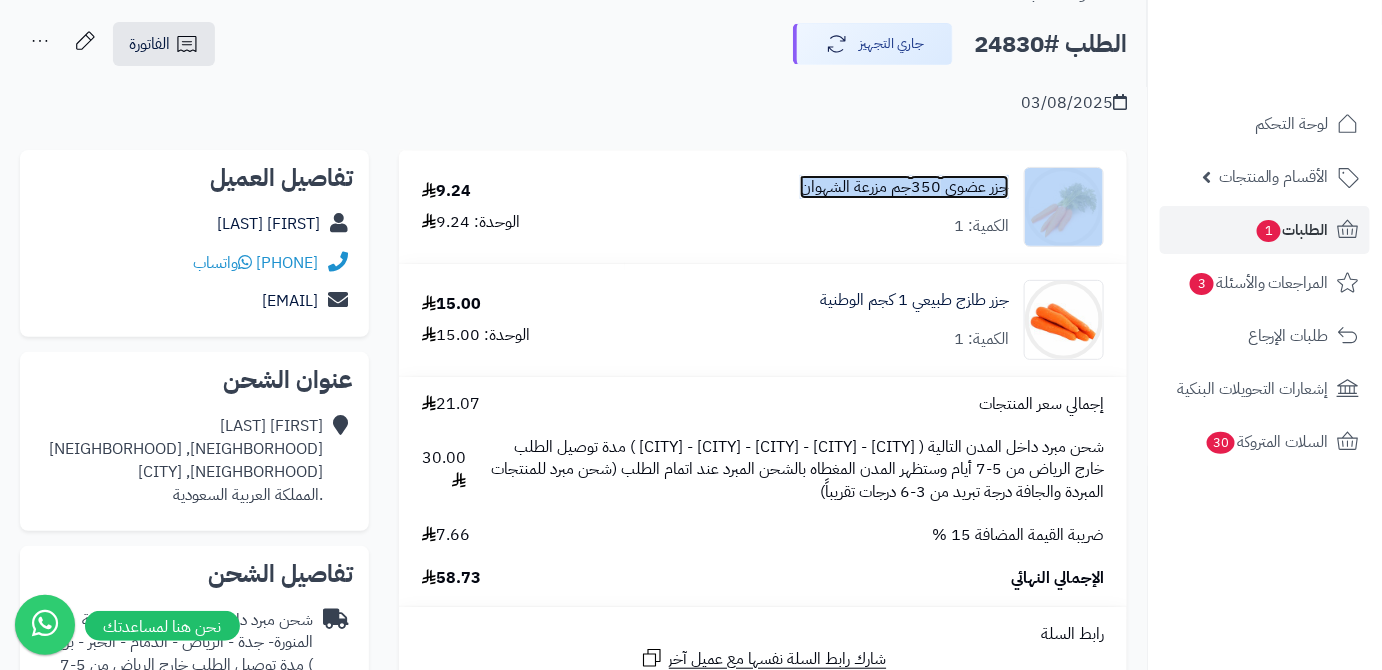 copy on "جزر عضوي 350جم مزرعة الشهوان" 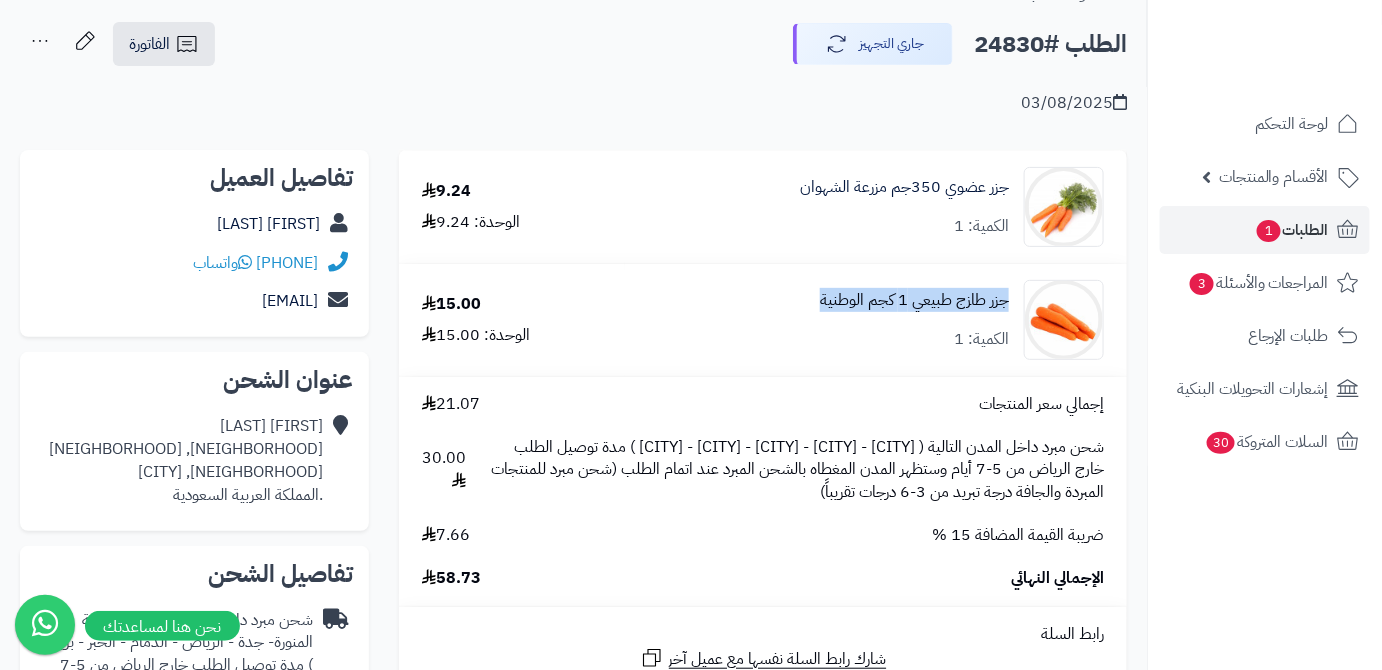 drag, startPoint x: 813, startPoint y: 311, endPoint x: 1008, endPoint y: 304, distance: 195.1256 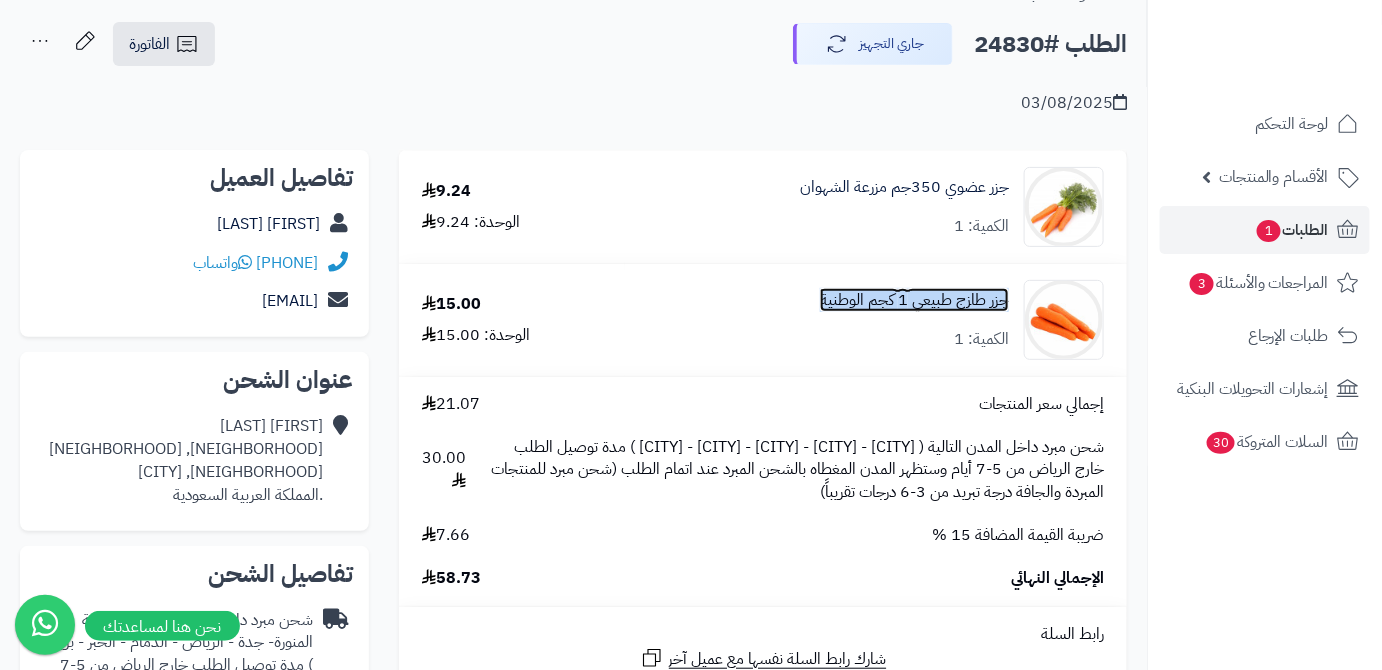 copy on "جزر طازج طبيعي 1 كجم الوطنية" 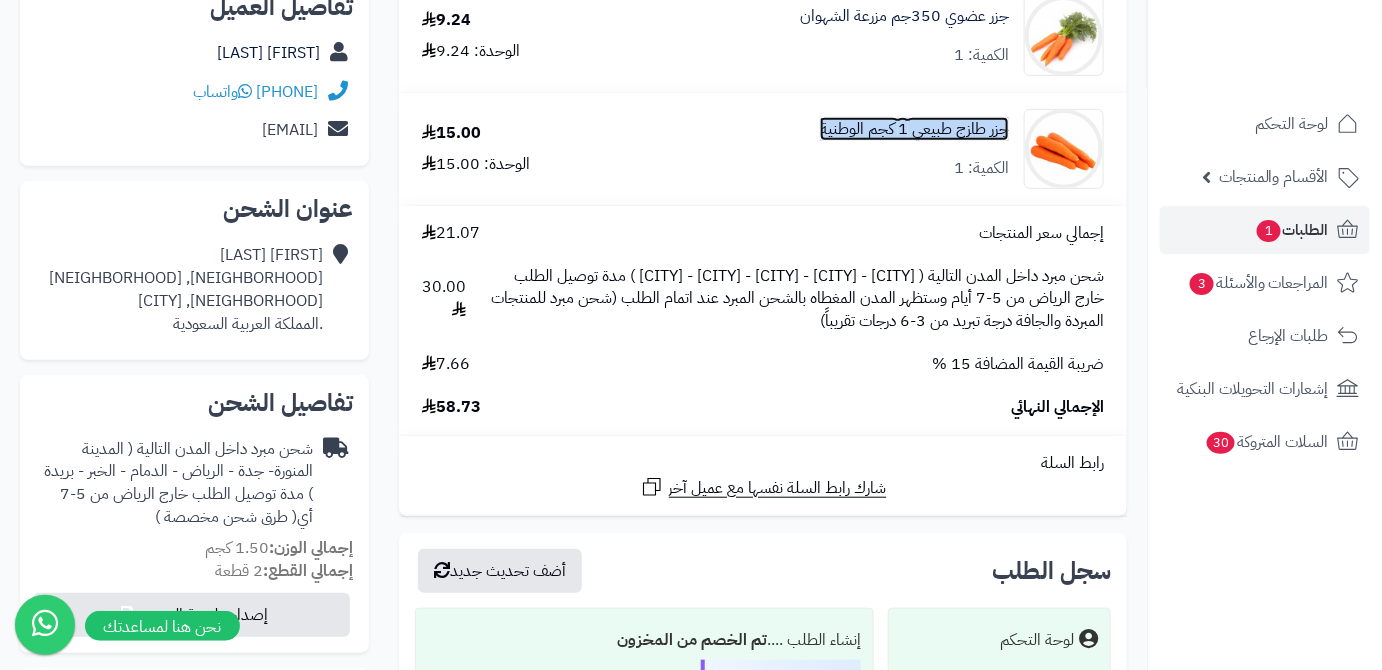 scroll, scrollTop: 272, scrollLeft: 0, axis: vertical 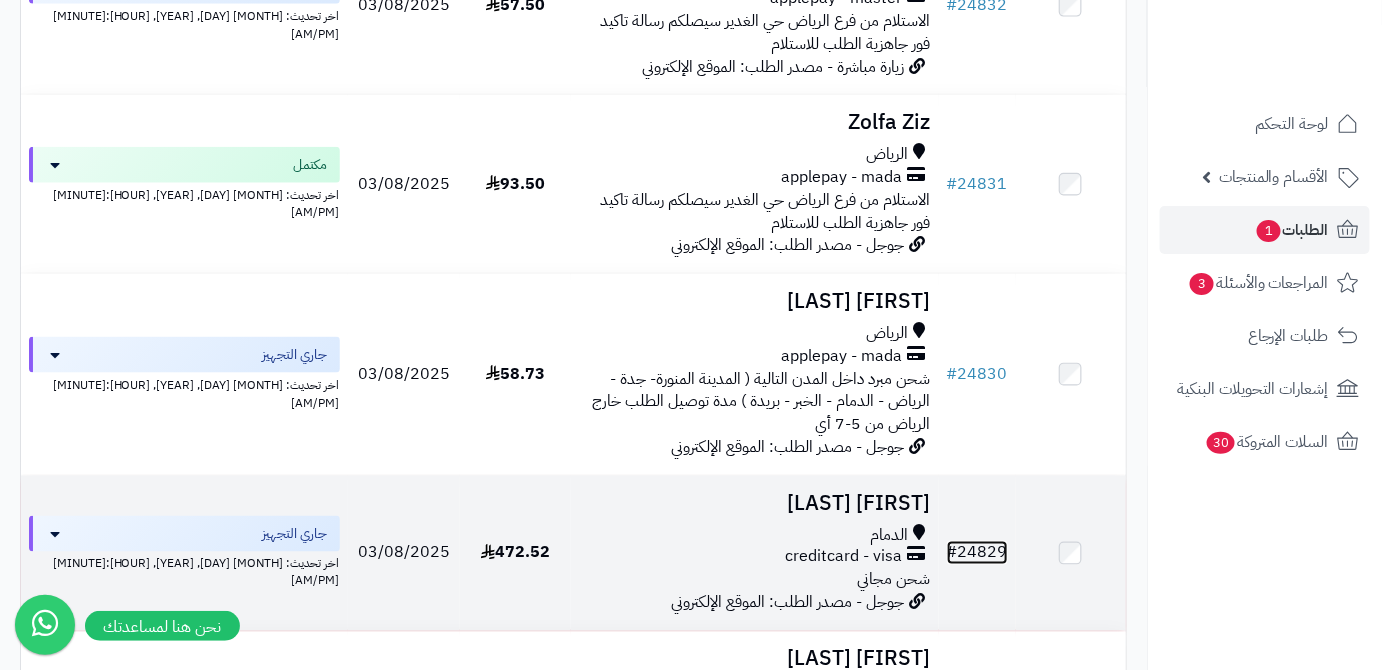 click on "# 24829" at bounding box center (977, 553) 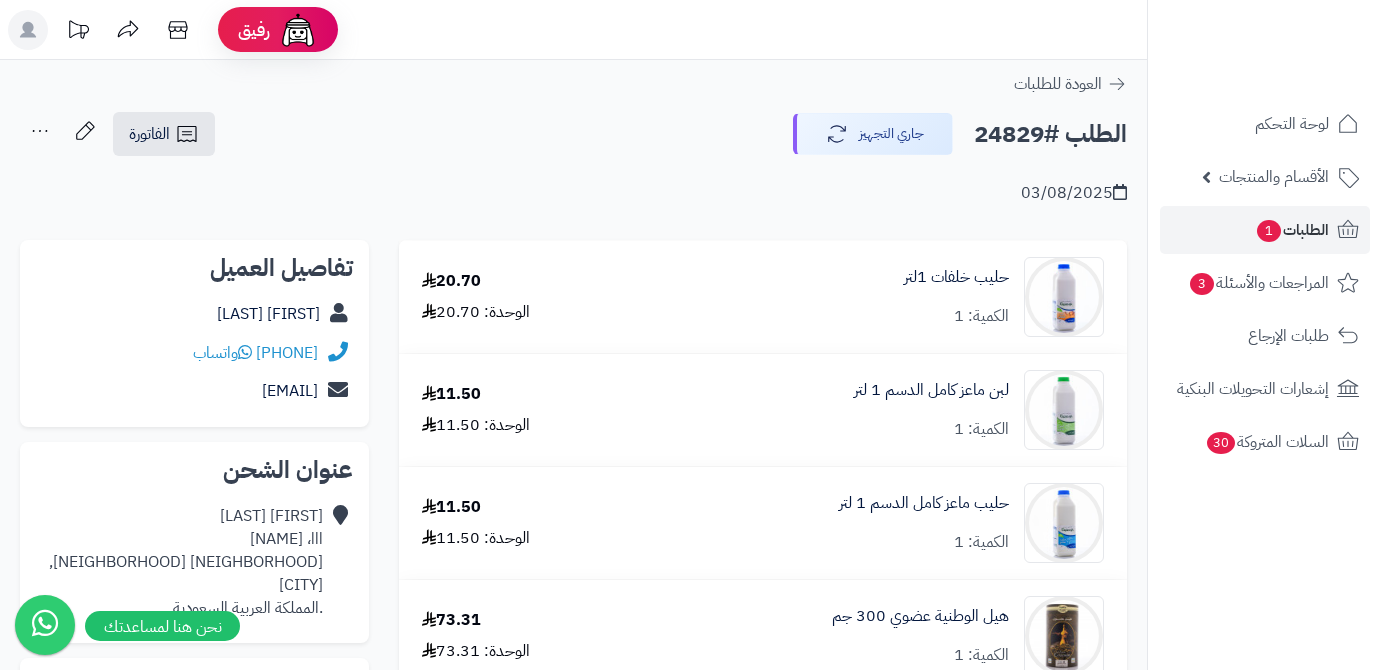 scroll, scrollTop: 0, scrollLeft: 0, axis: both 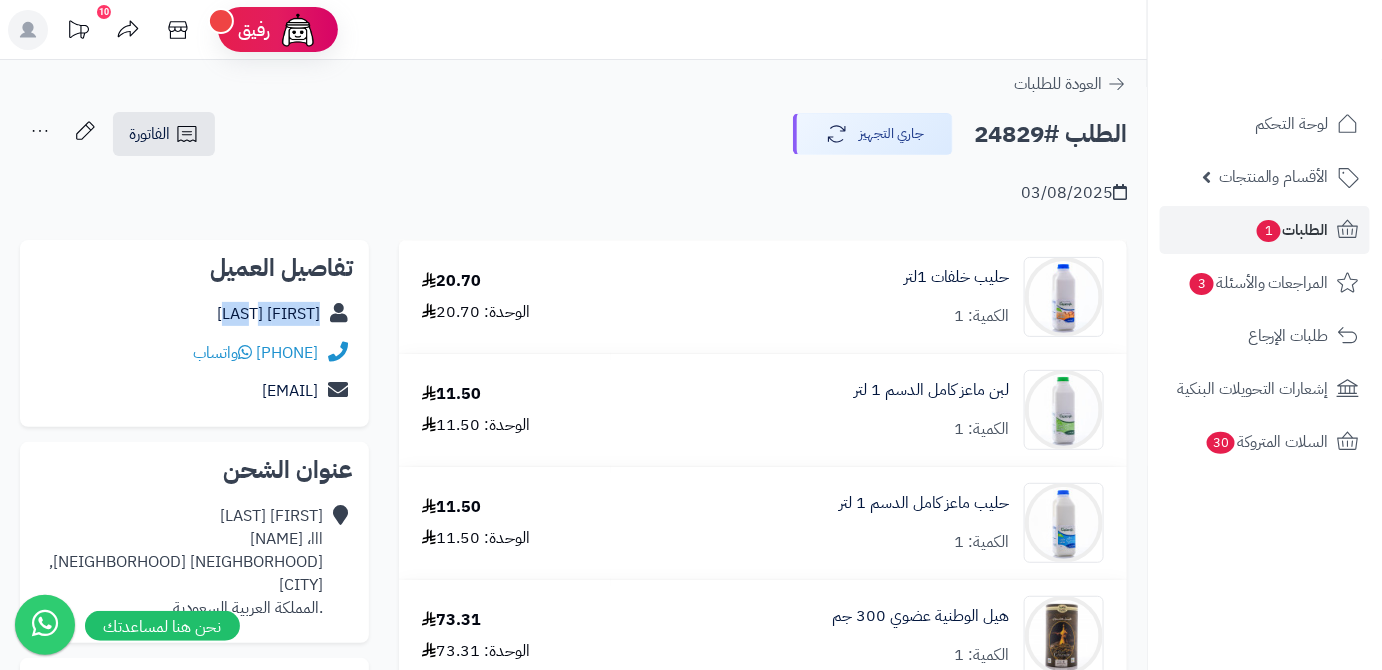drag, startPoint x: 229, startPoint y: 319, endPoint x: 317, endPoint y: 331, distance: 88.814415 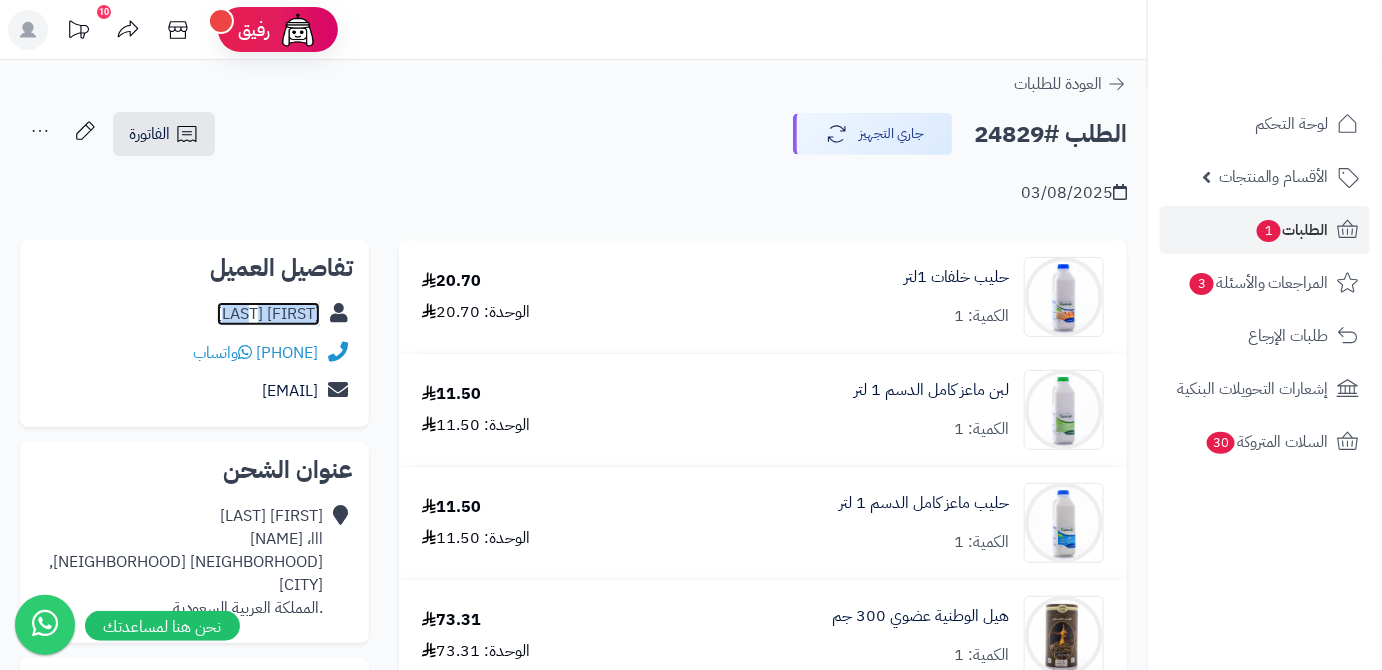 copy on "[FIRST]  [LAST]" 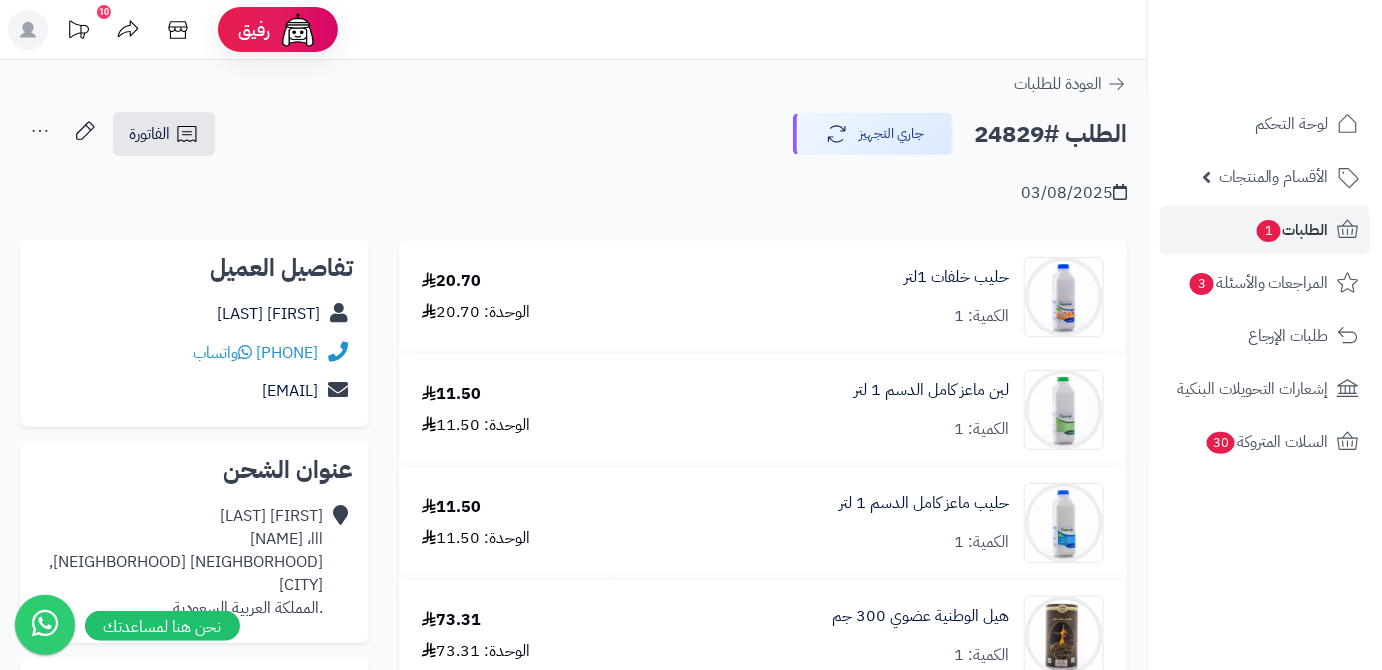click on "الطلب #24829" at bounding box center [1050, 134] 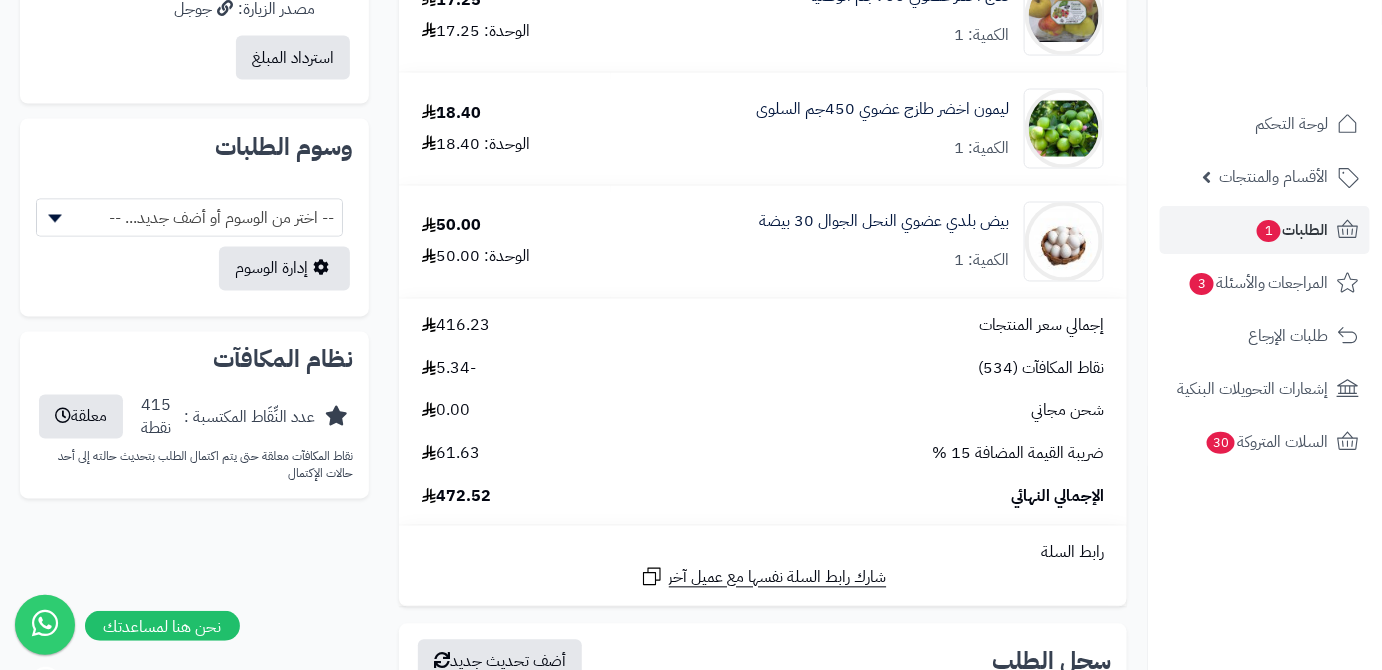 scroll, scrollTop: 1181, scrollLeft: 0, axis: vertical 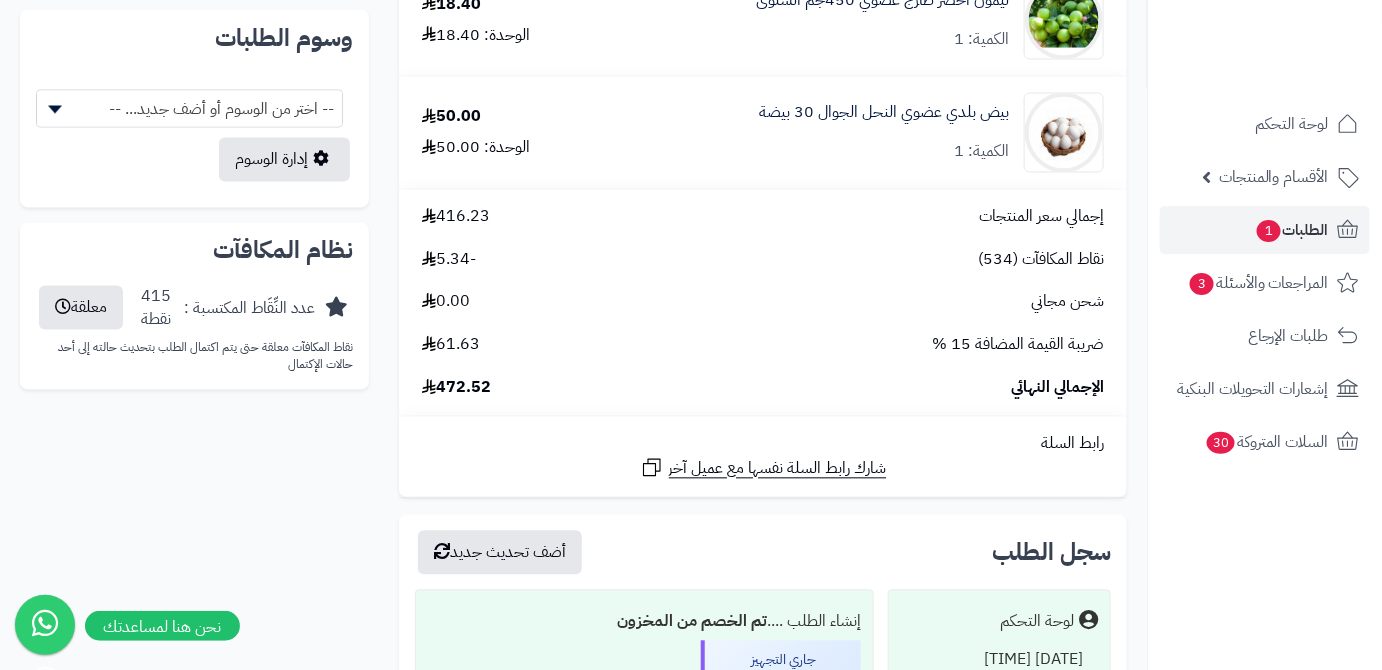 drag, startPoint x: 434, startPoint y: 395, endPoint x: 499, endPoint y: 393, distance: 65.03076 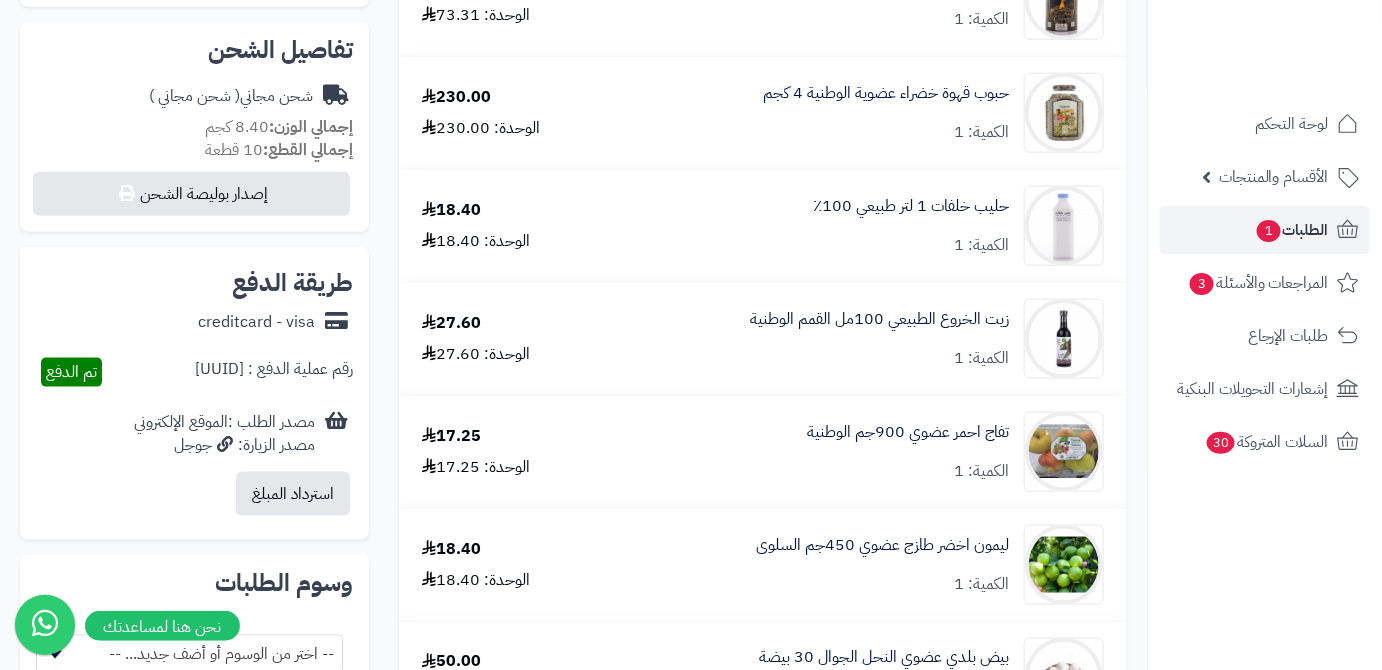 scroll, scrollTop: 545, scrollLeft: 0, axis: vertical 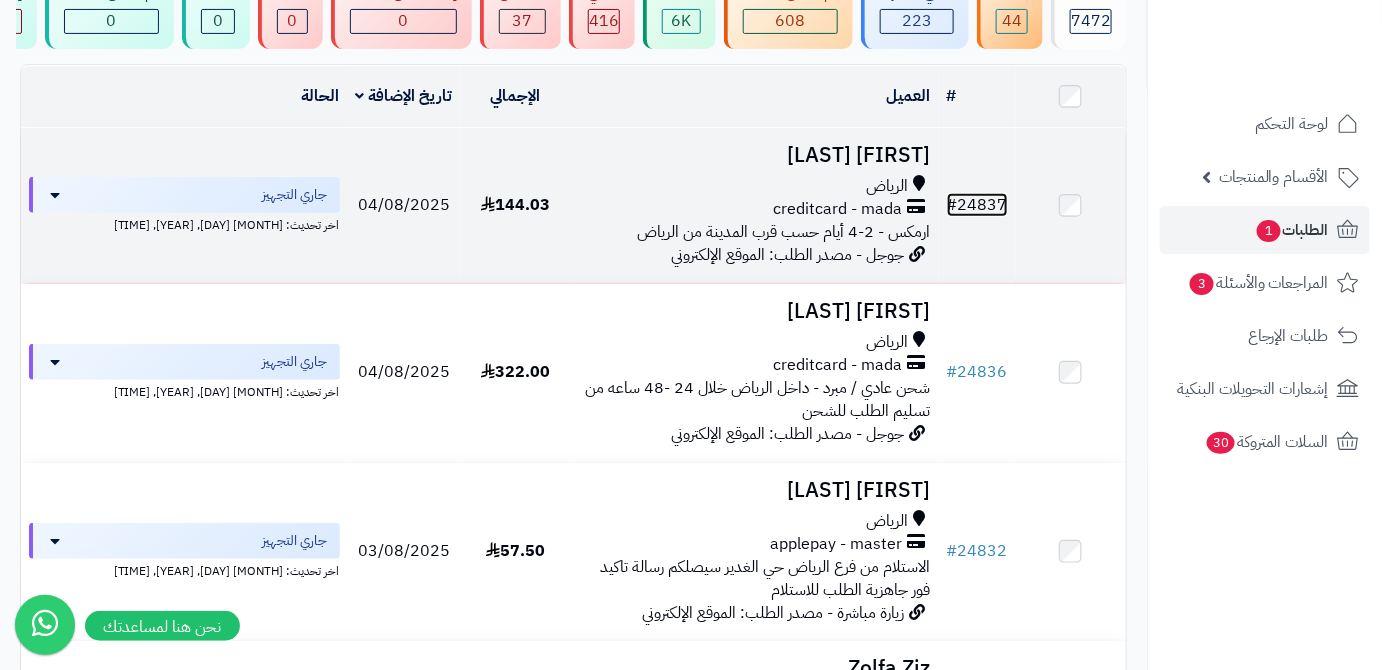 click on "# 24837" at bounding box center (977, 205) 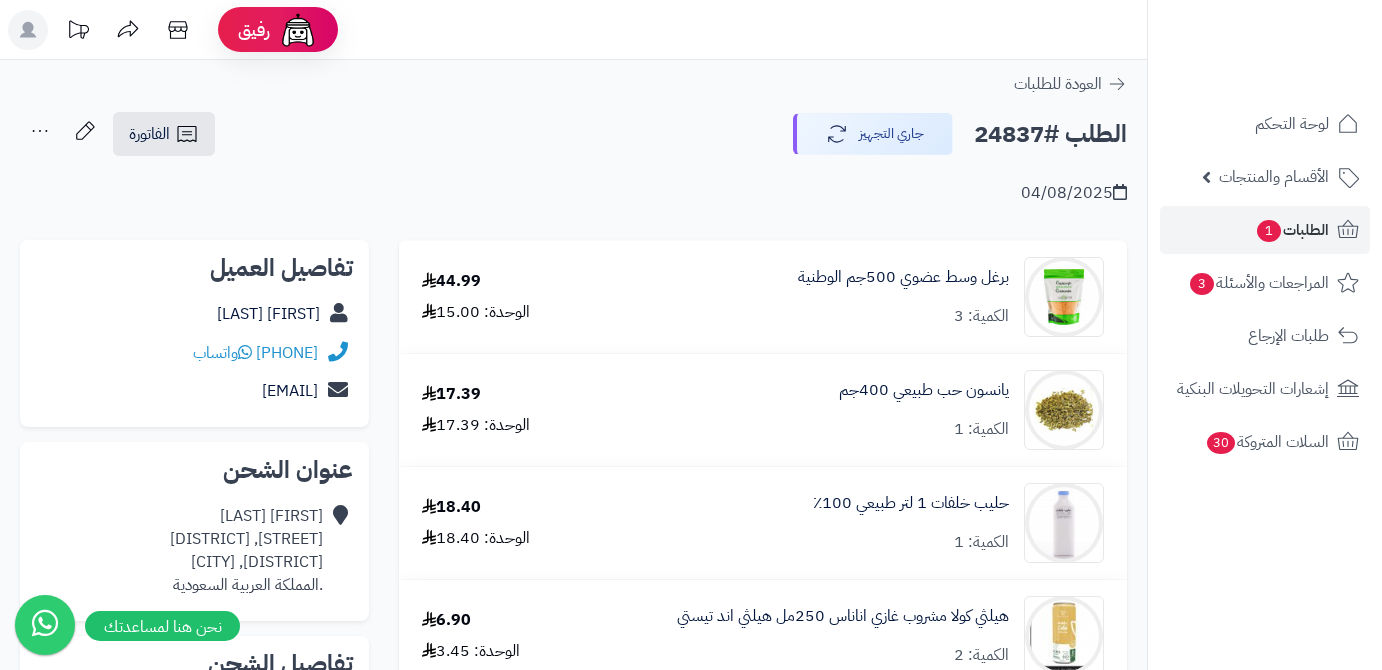 scroll, scrollTop: 0, scrollLeft: 0, axis: both 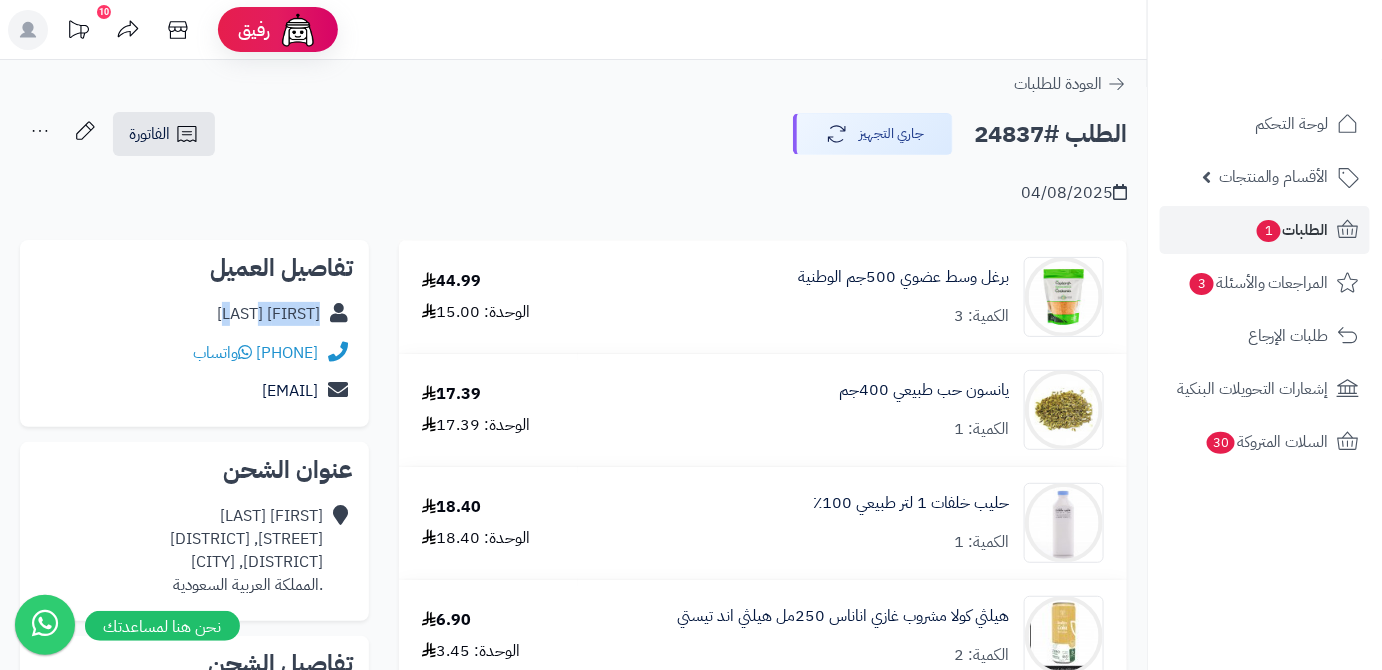 drag, startPoint x: 252, startPoint y: 317, endPoint x: 317, endPoint y: 315, distance: 65.03076 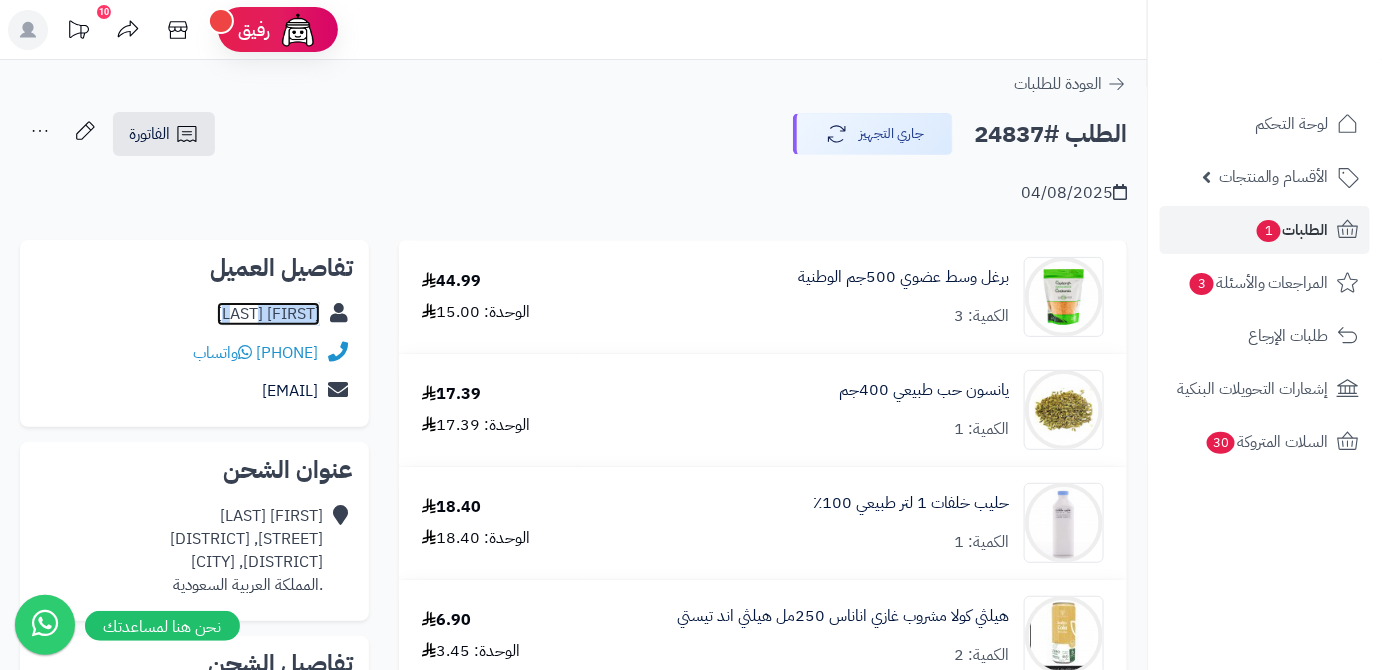 copy on "[FIRST] [LAST]" 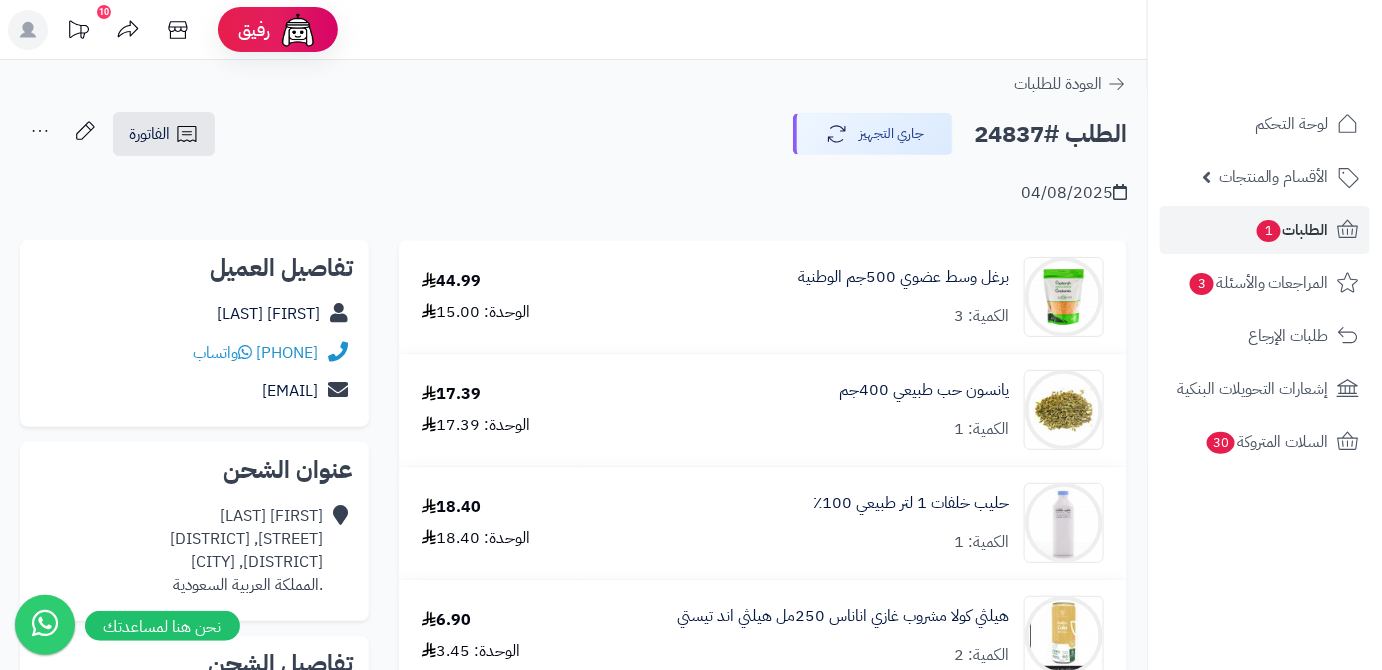 click on "الطلب #24837" at bounding box center (1050, 134) 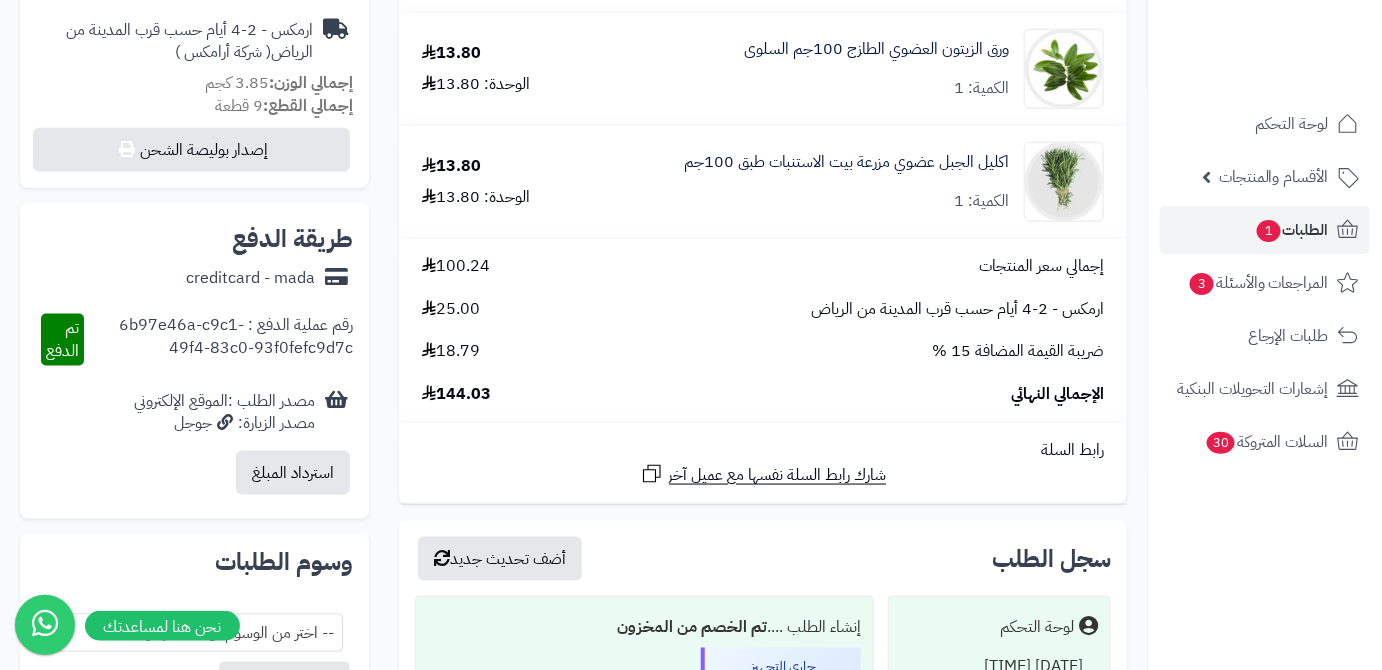 scroll, scrollTop: 727, scrollLeft: 0, axis: vertical 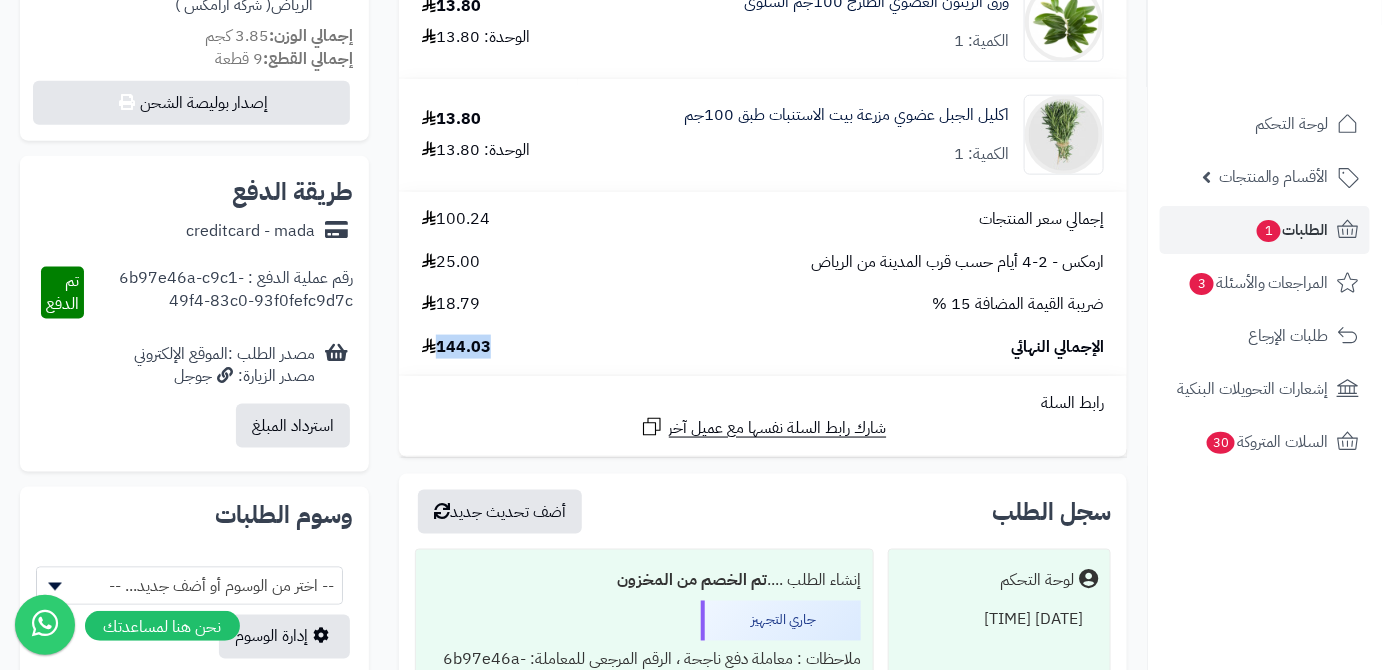 drag, startPoint x: 492, startPoint y: 355, endPoint x: 442, endPoint y: 360, distance: 50.24938 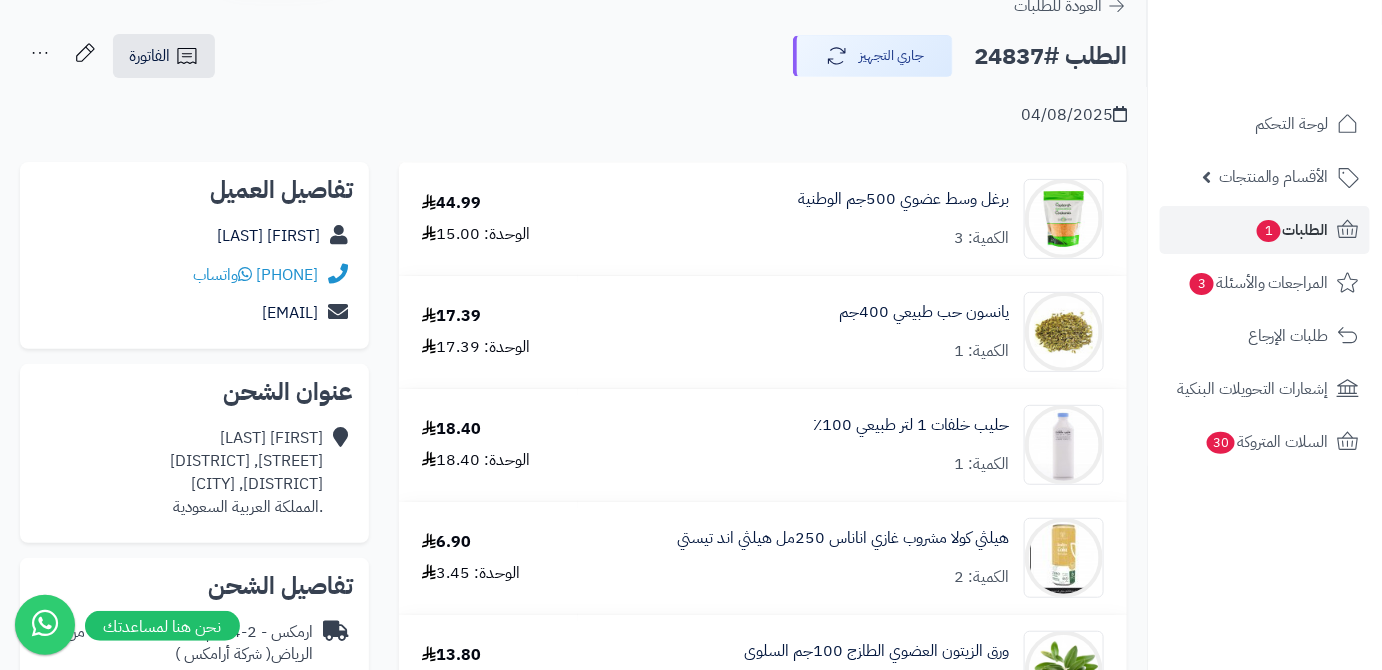 scroll, scrollTop: 0, scrollLeft: 0, axis: both 